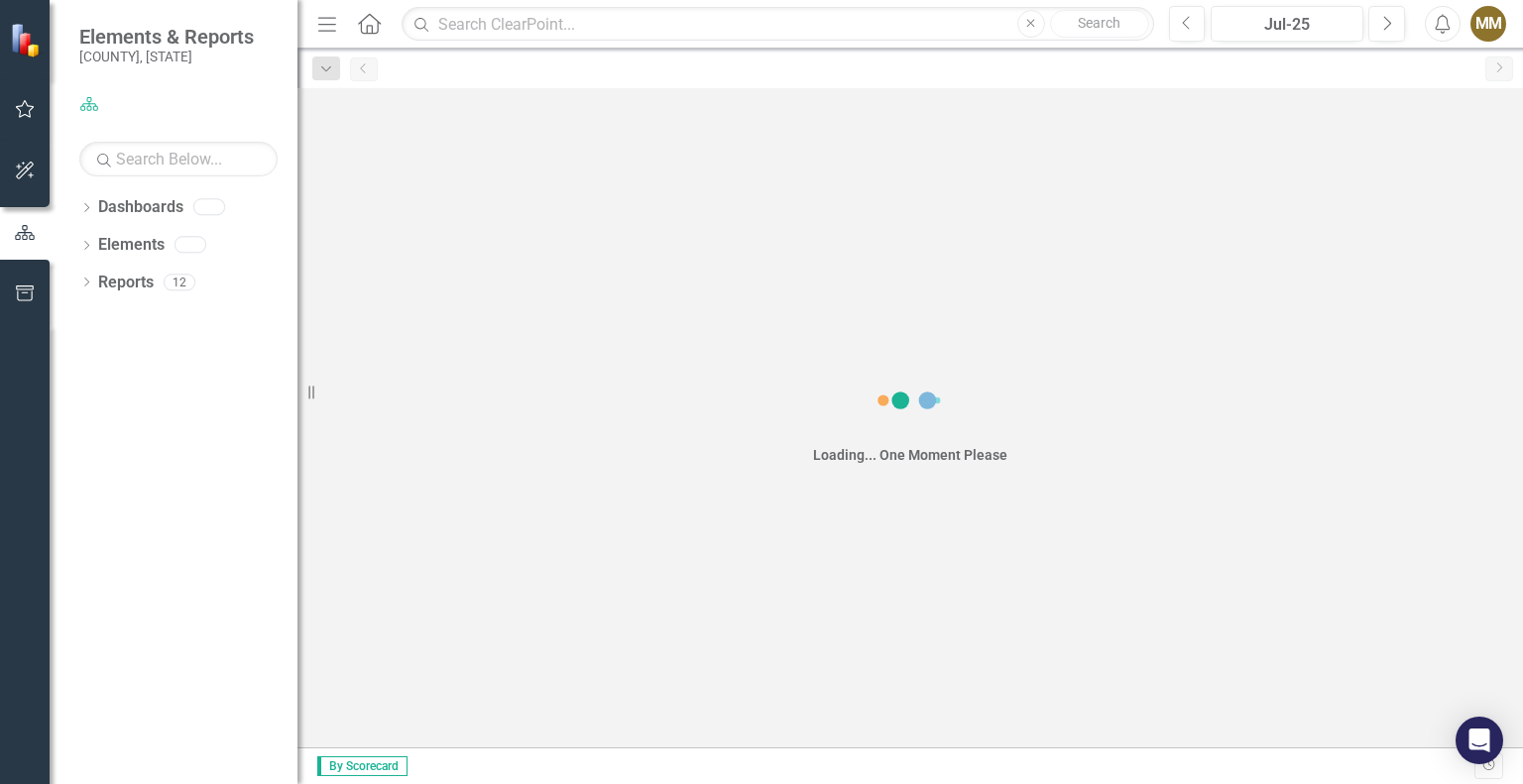 scroll, scrollTop: 0, scrollLeft: 0, axis: both 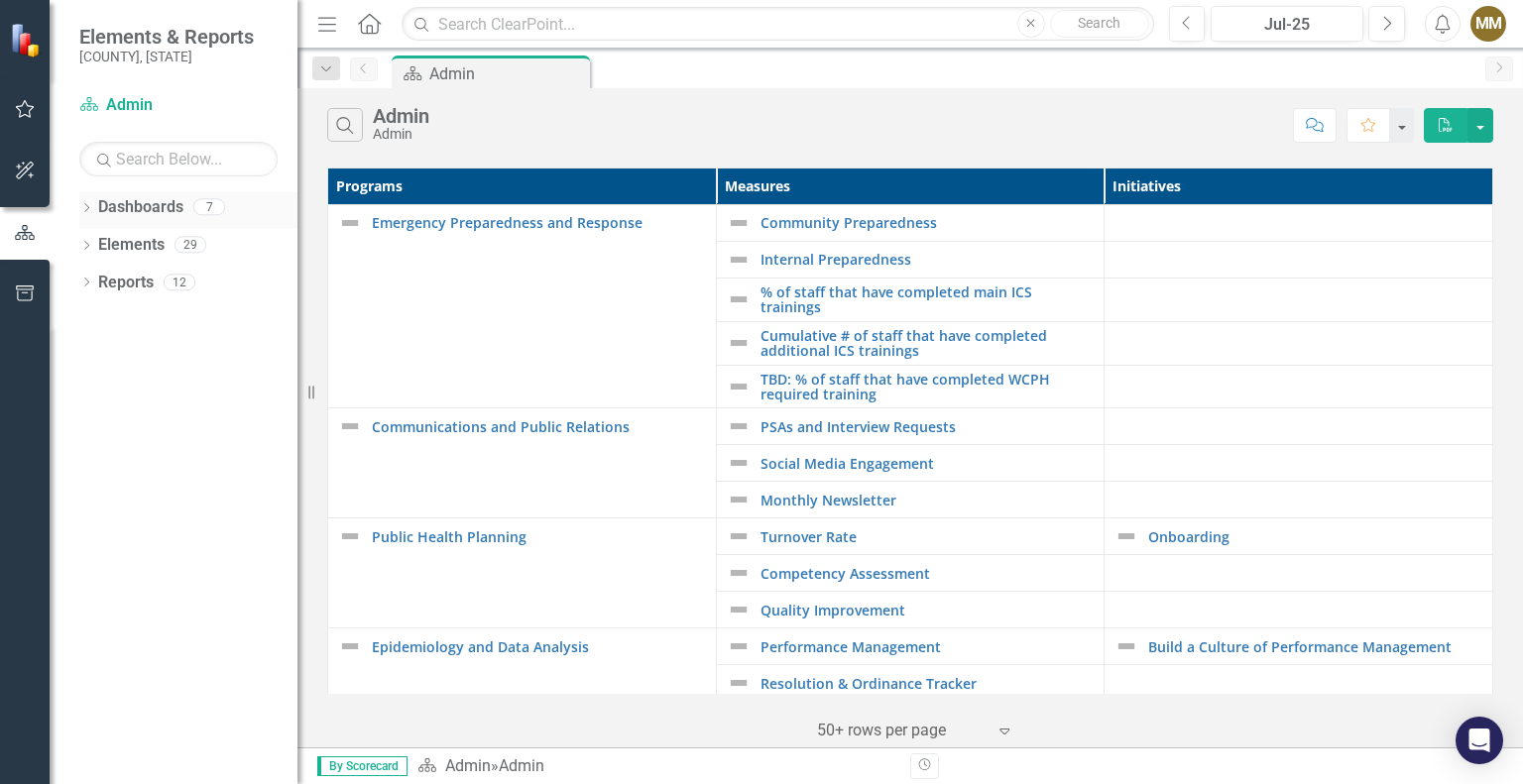 click on "Dropdown" 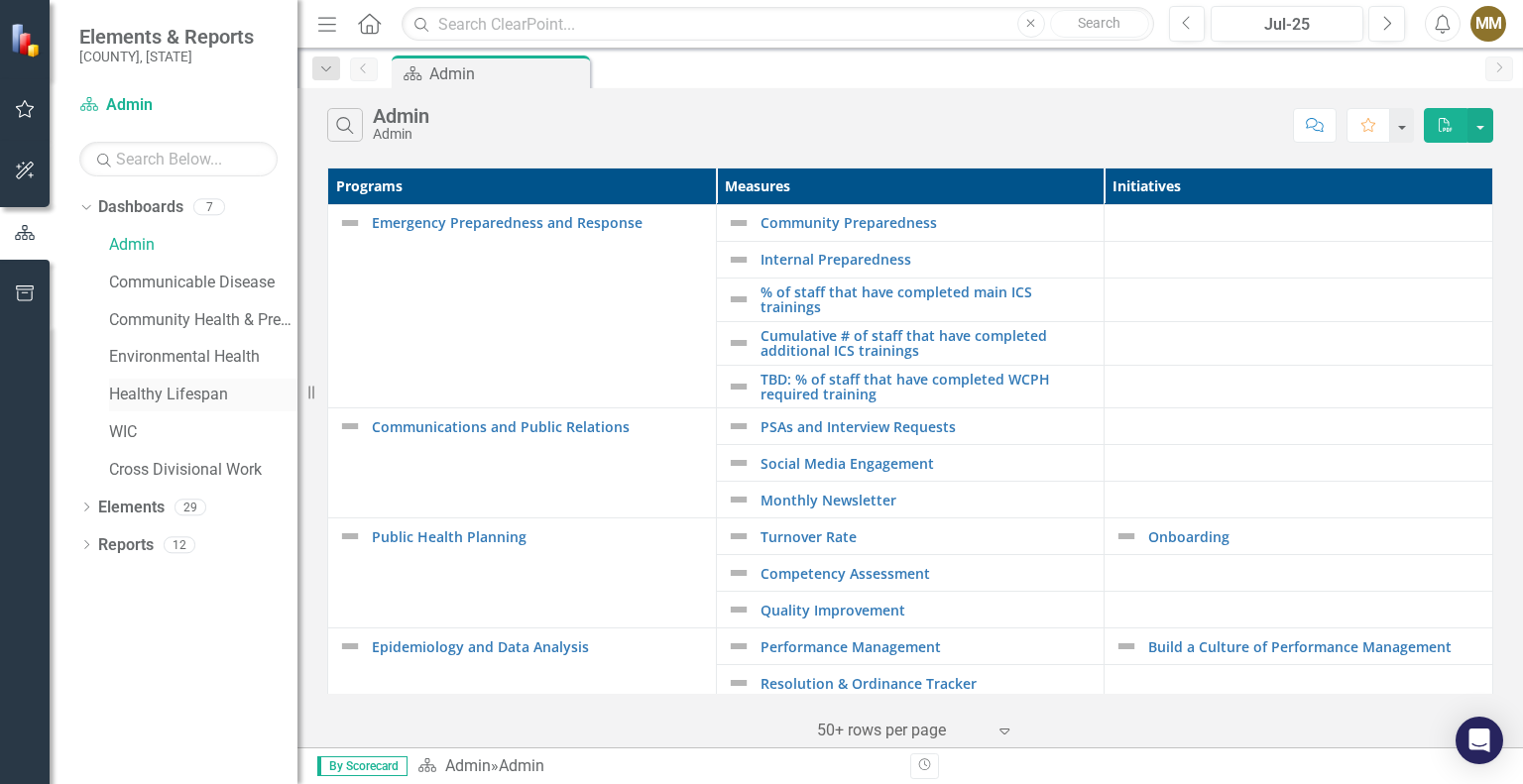 click on "Healthy Lifespan" at bounding box center (203, 394) 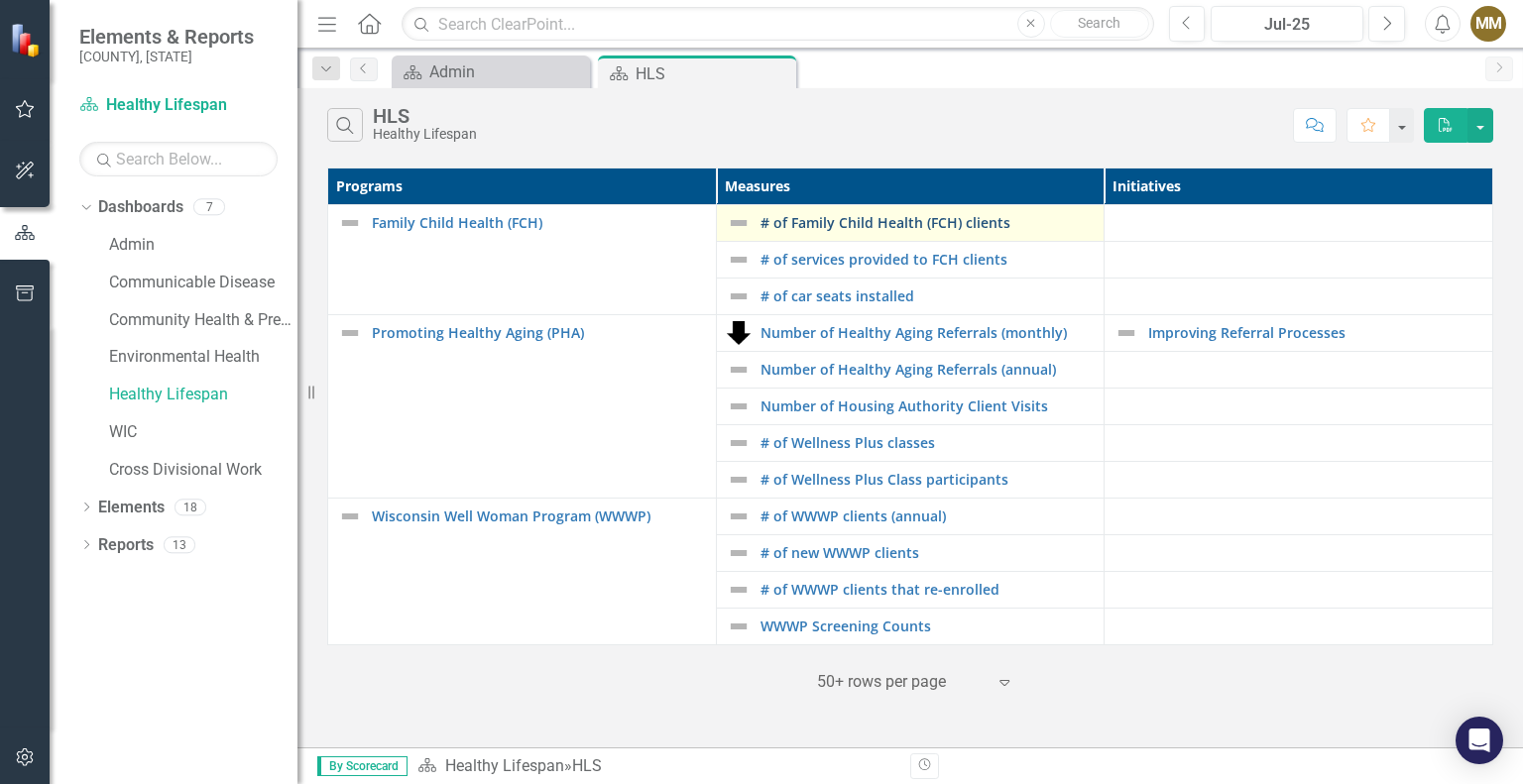 click on "# of Family Child Health (FCH) clients" at bounding box center (927, 222) 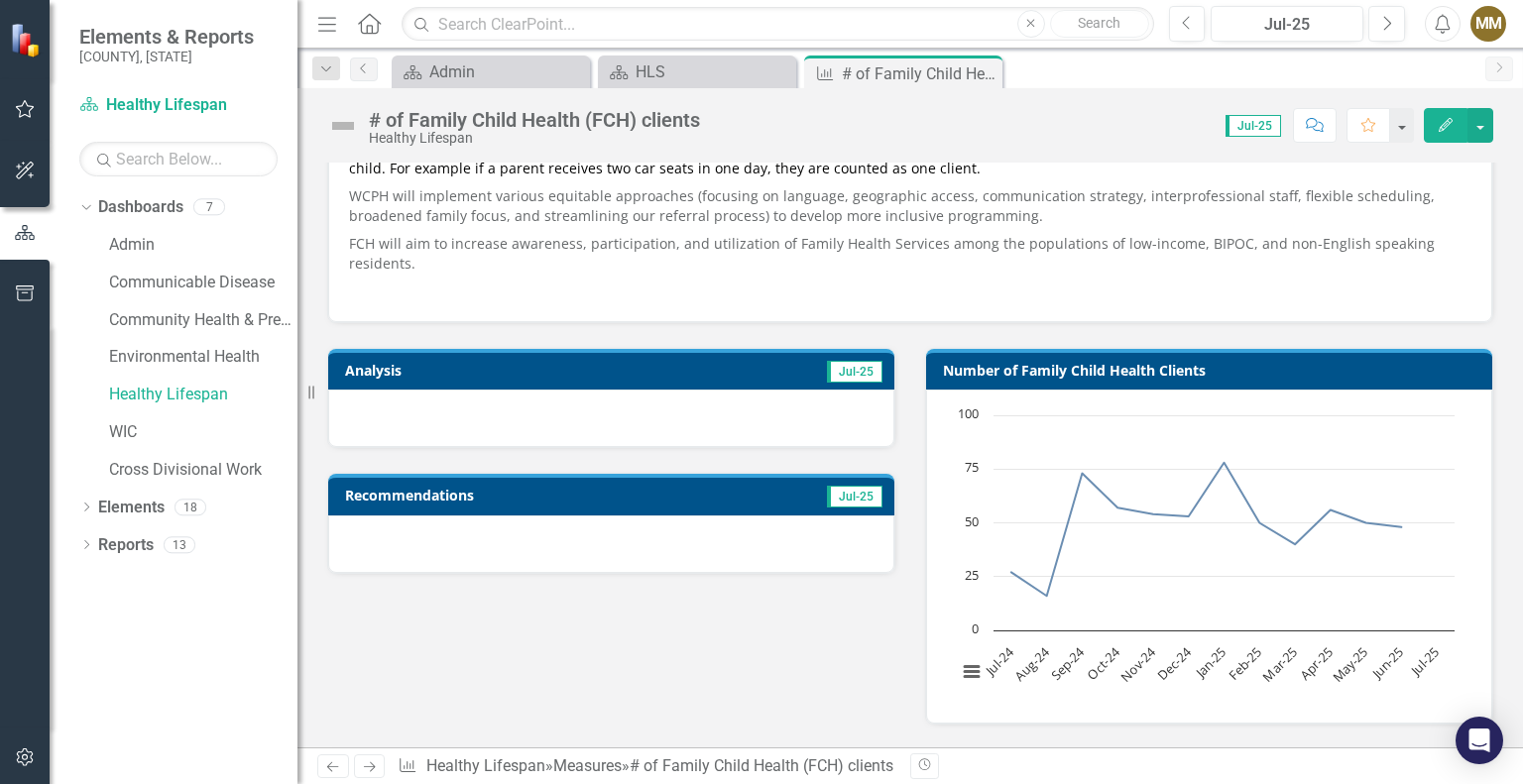 scroll, scrollTop: 243, scrollLeft: 0, axis: vertical 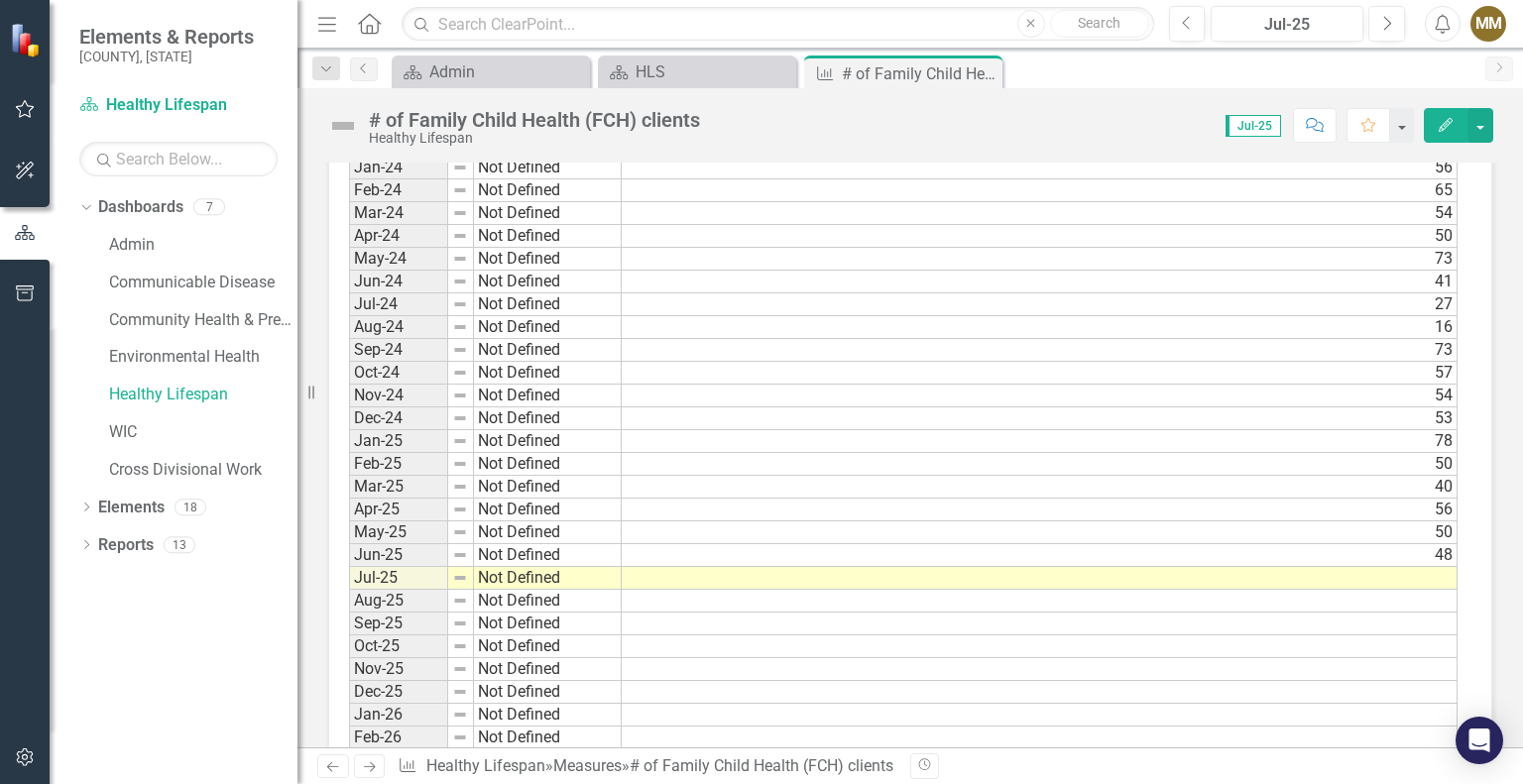 click at bounding box center [1039, 578] 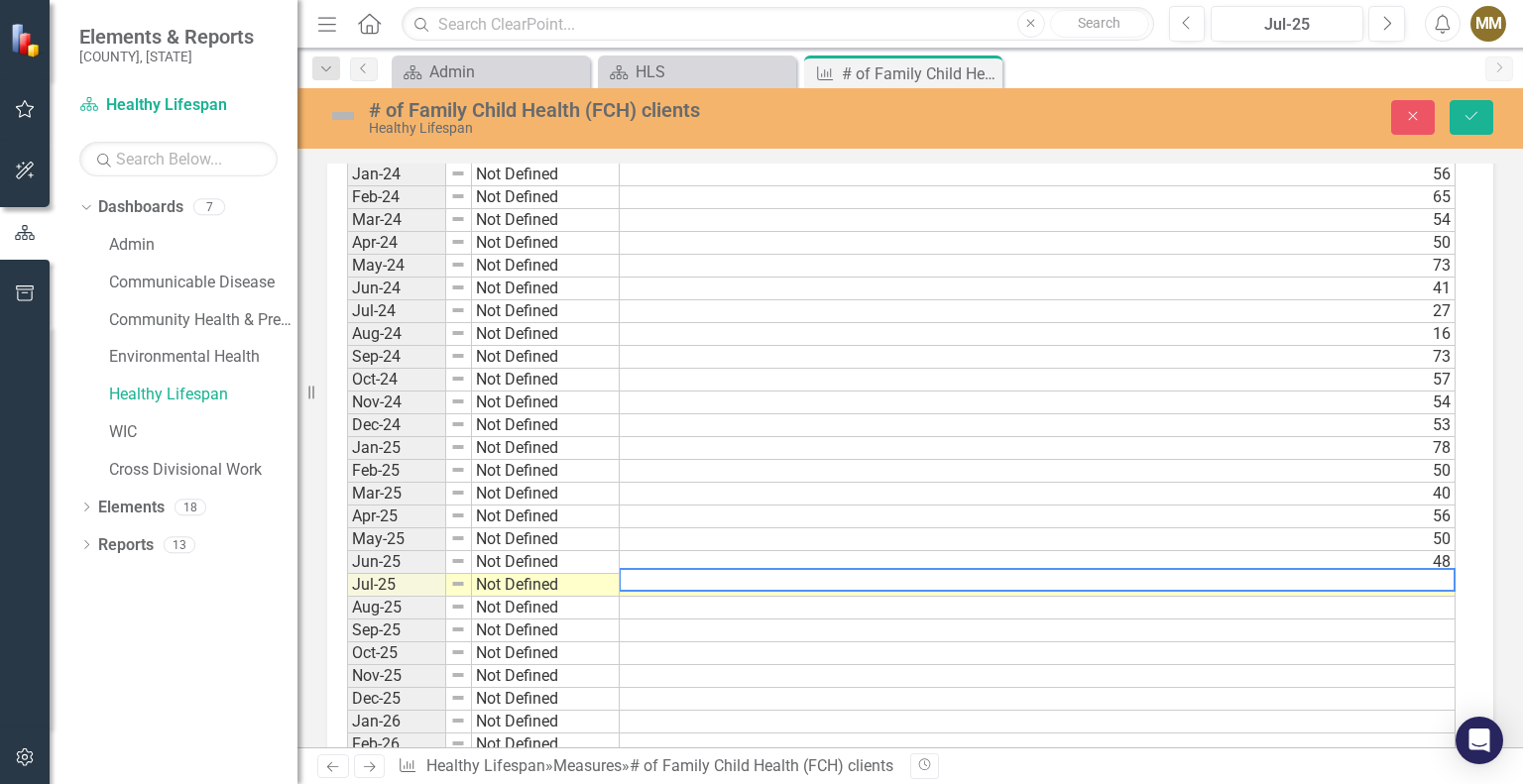 scroll, scrollTop: 1318, scrollLeft: 0, axis: vertical 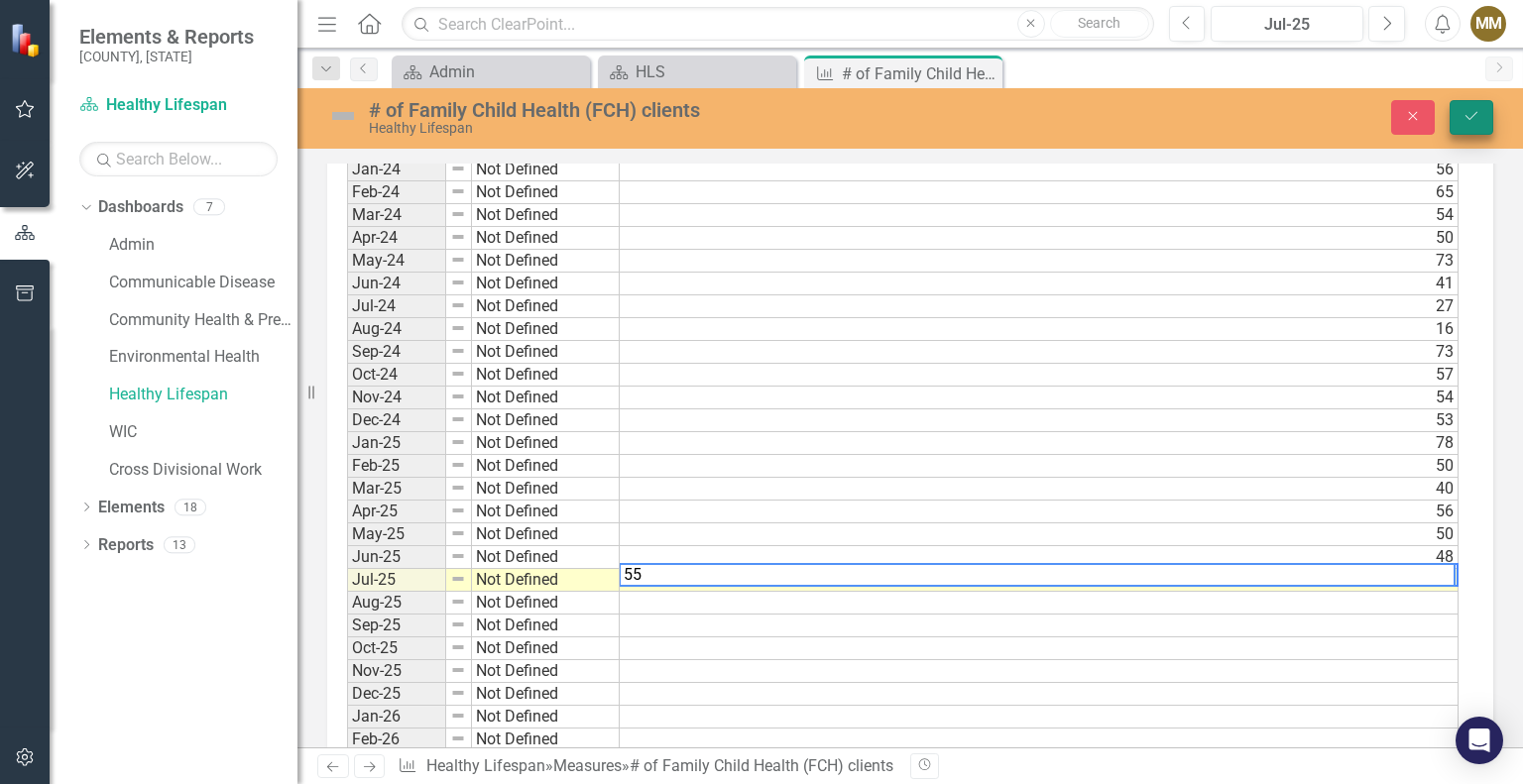 type on "55" 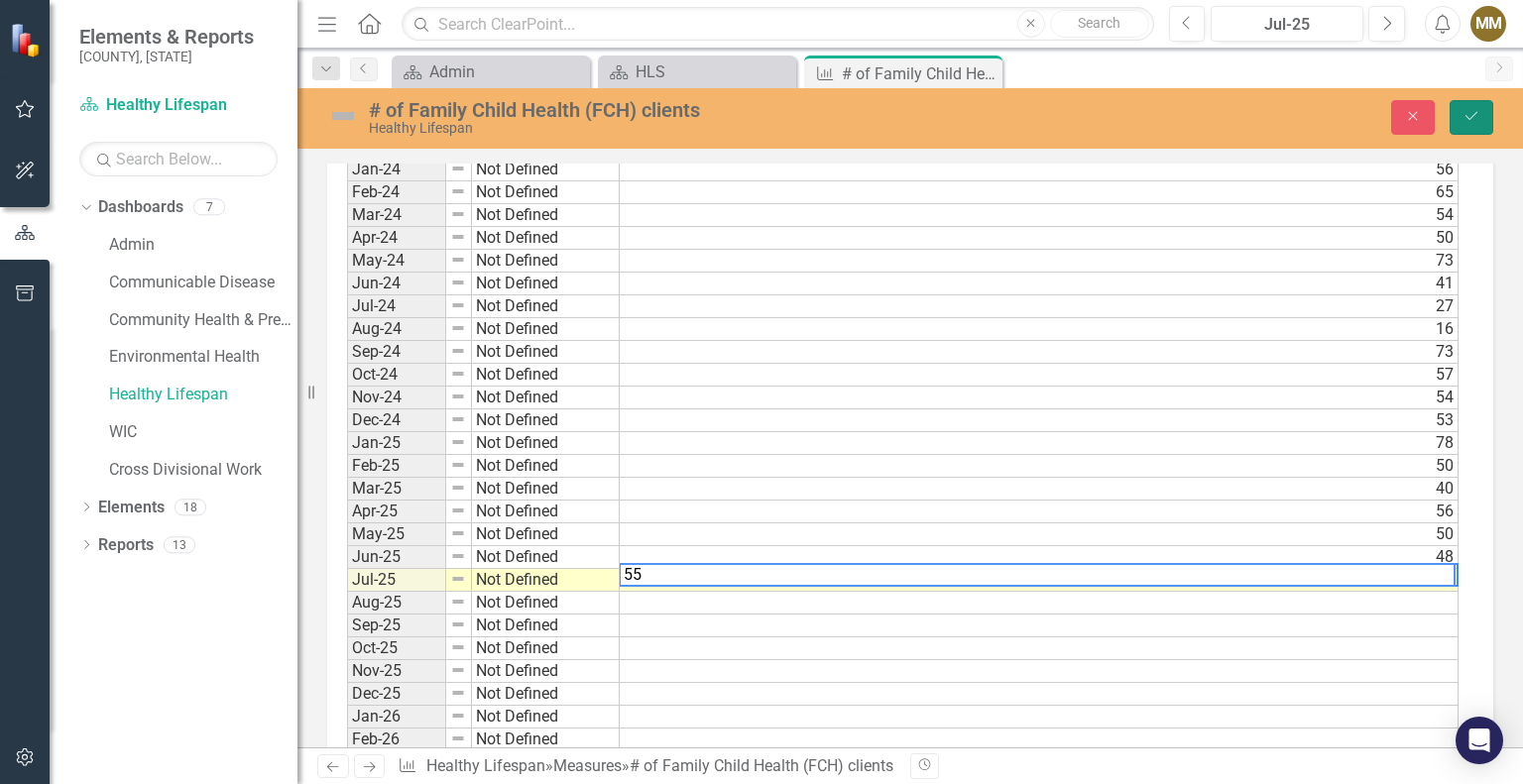 click on "Save" at bounding box center (1471, 117) 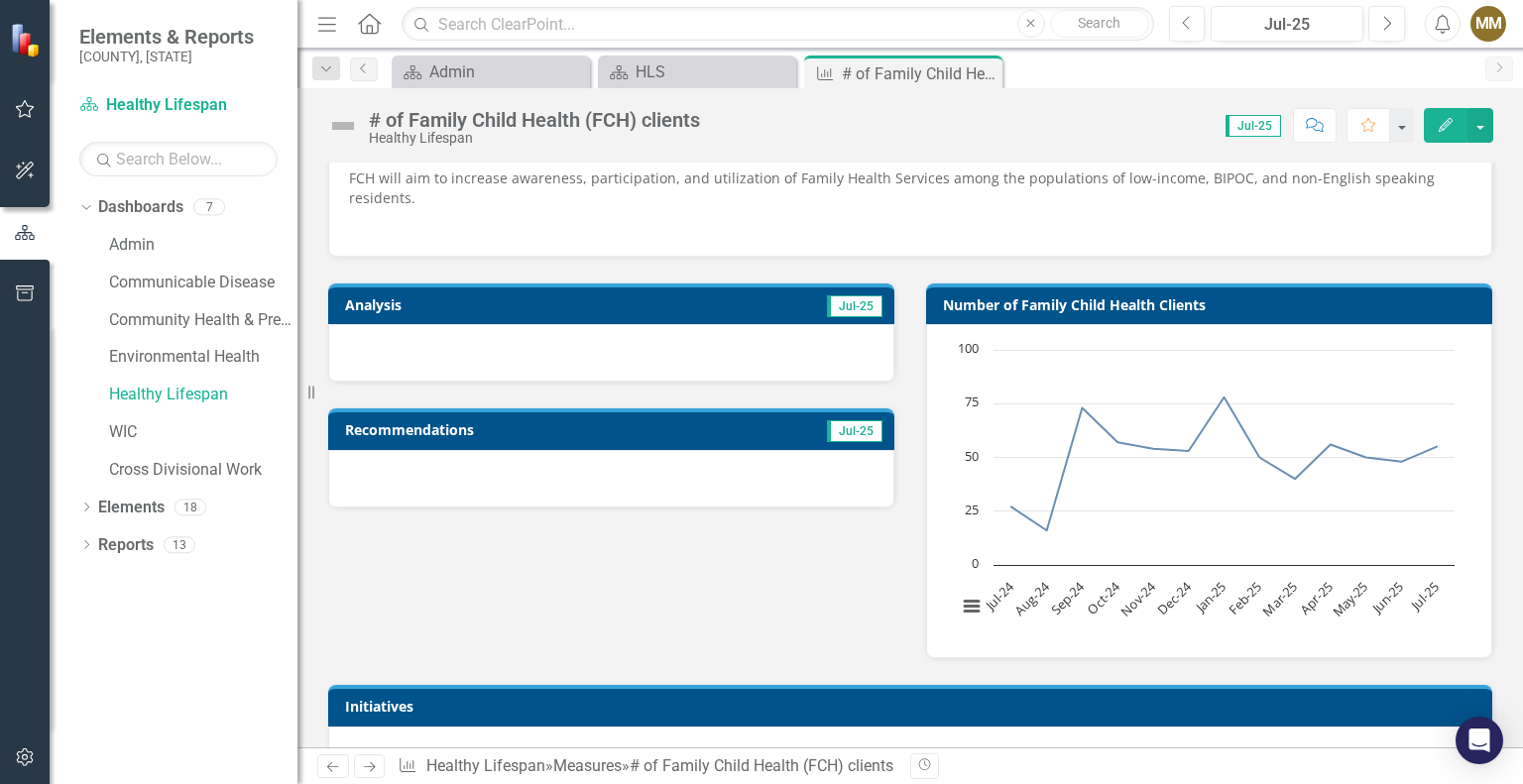 scroll, scrollTop: 325, scrollLeft: 0, axis: vertical 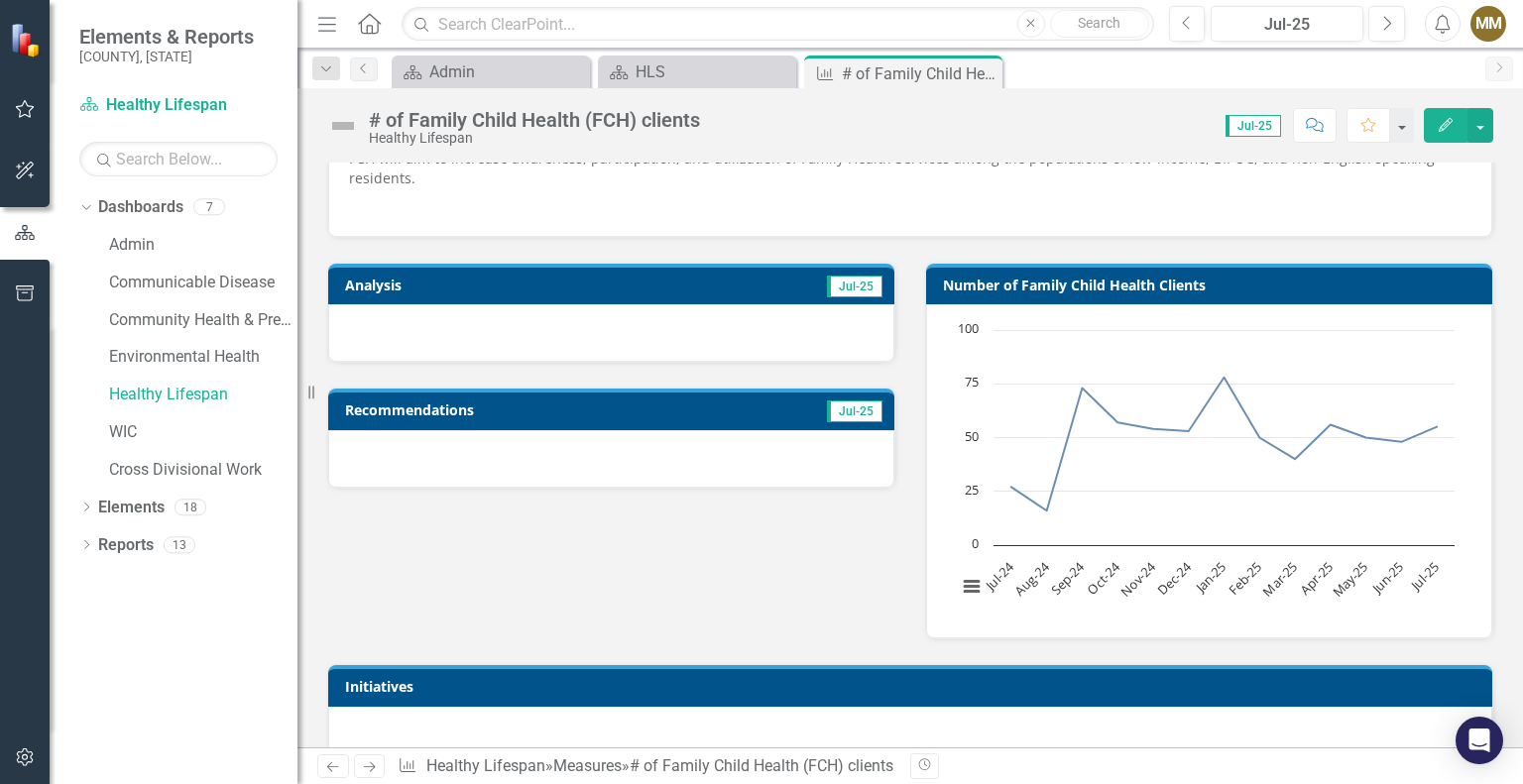 click at bounding box center [611, 333] 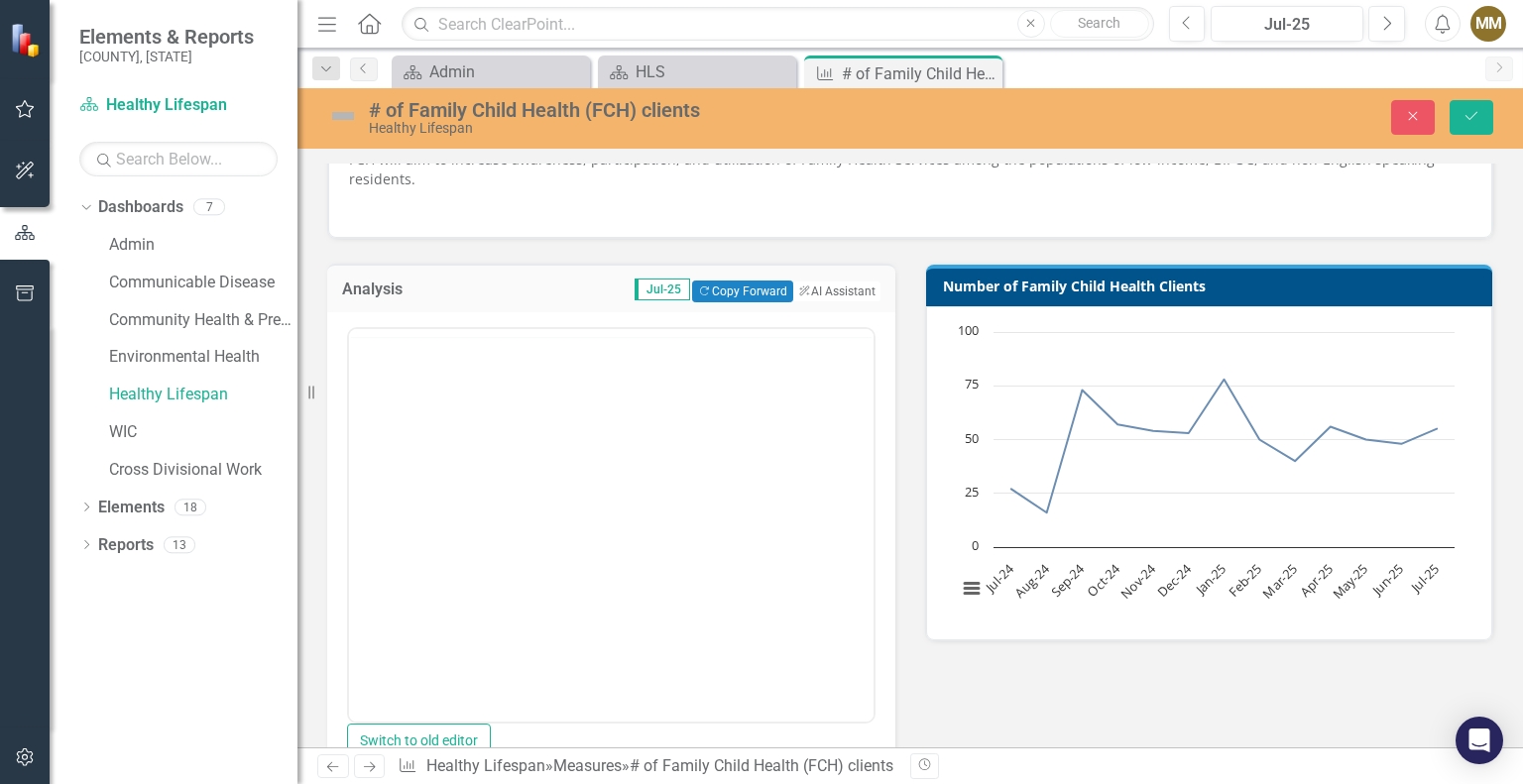scroll, scrollTop: 0, scrollLeft: 0, axis: both 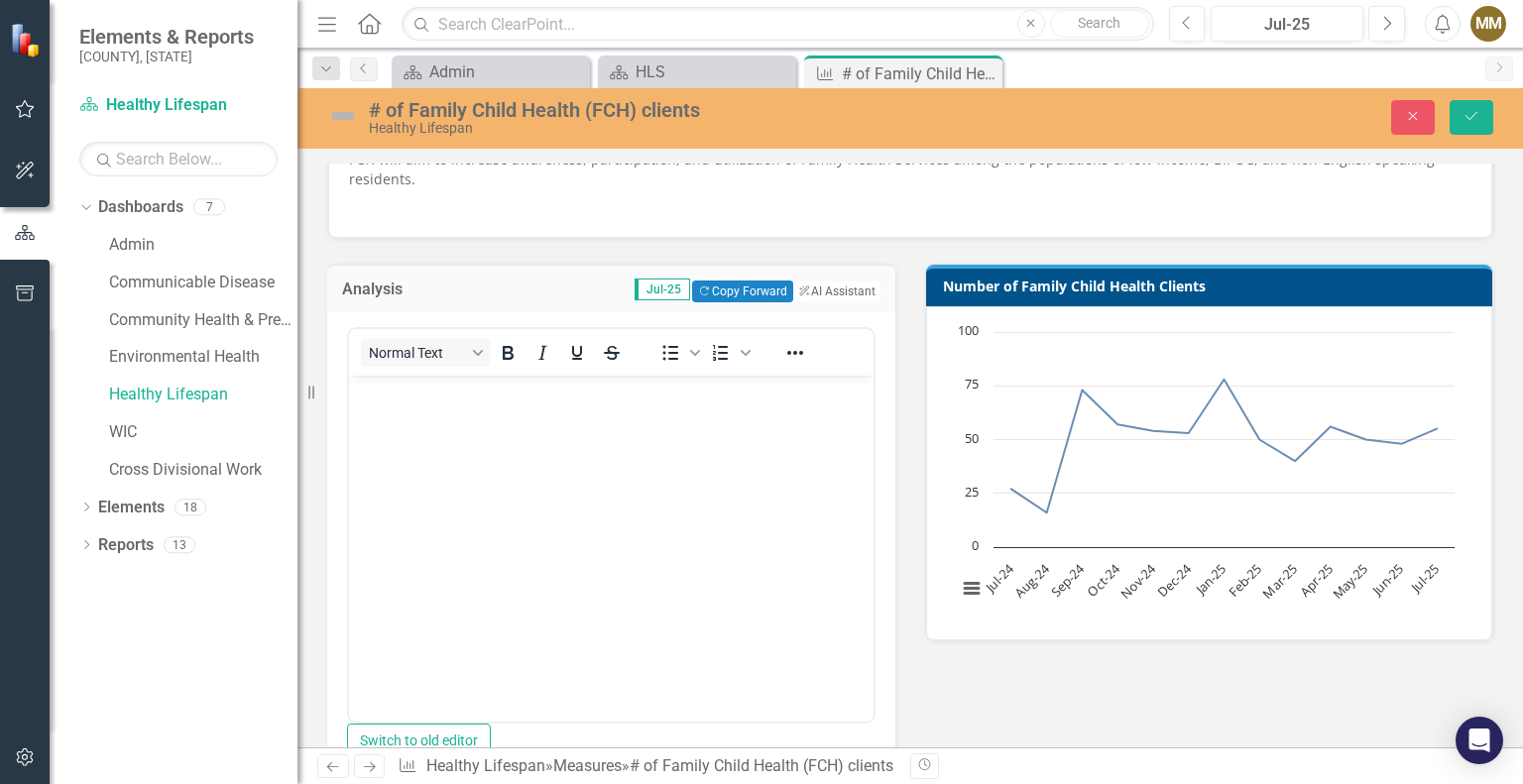 click at bounding box center (611, 392) 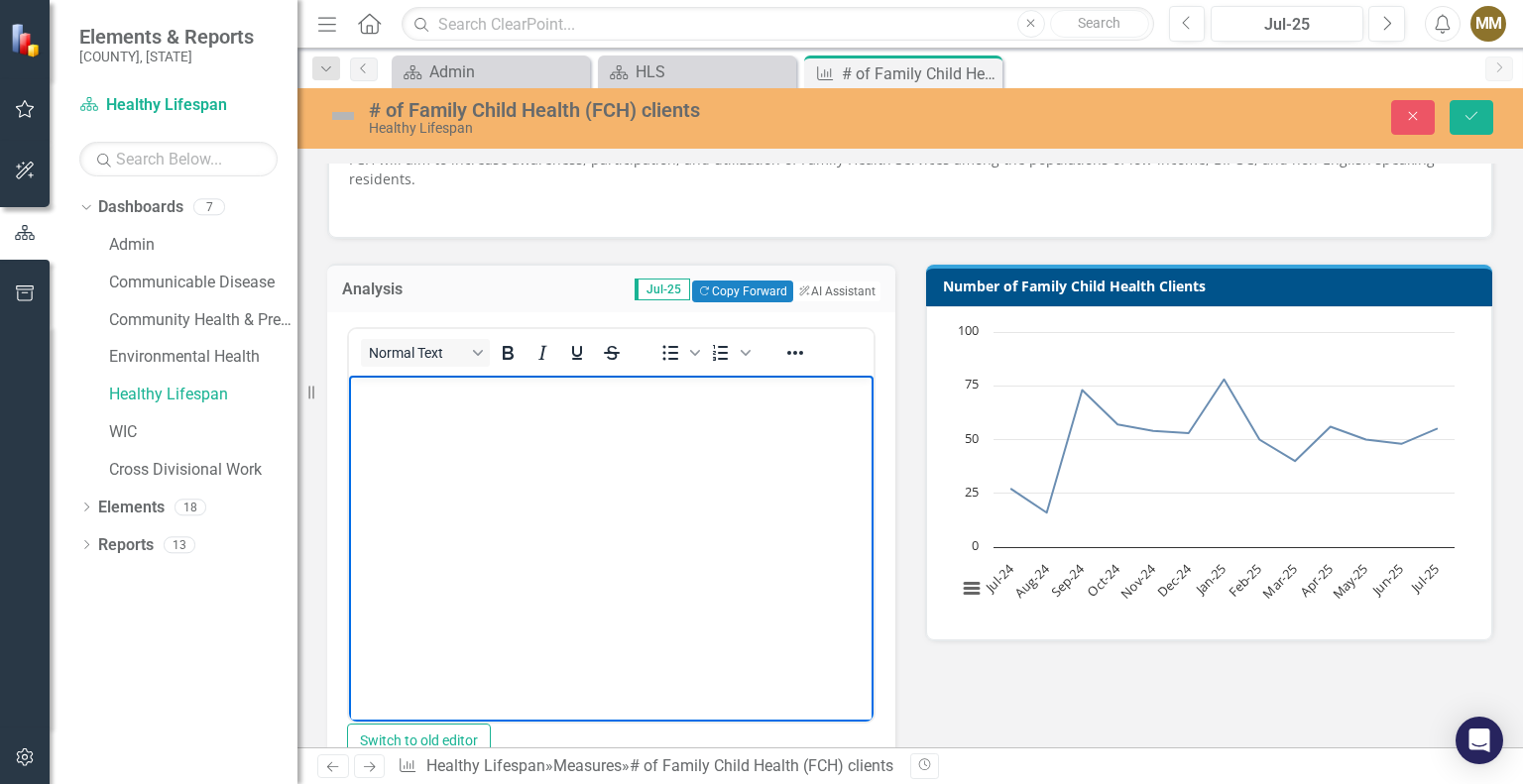 type 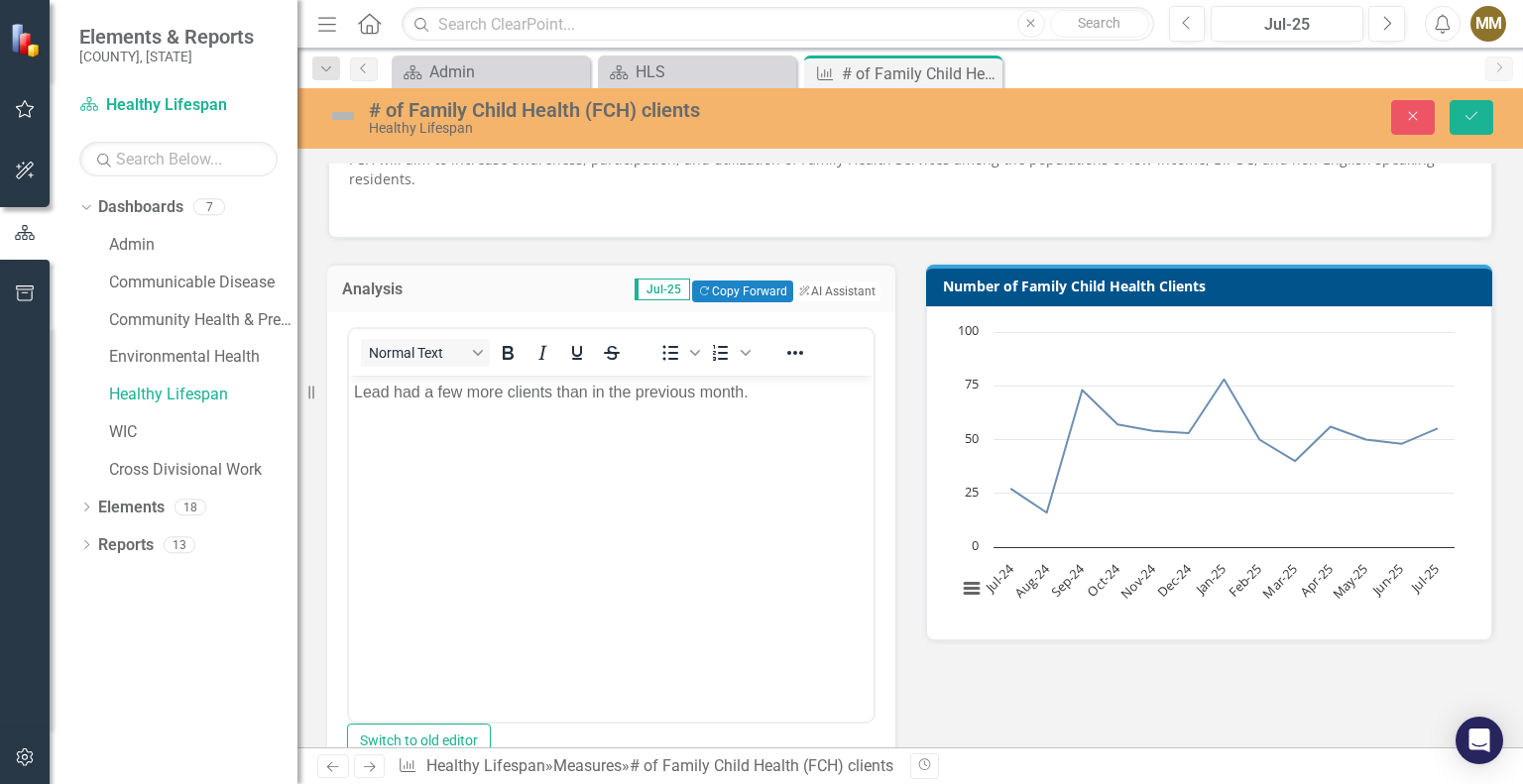 click on "Analysis Jul-25 Copy Forward  Copy Forward  ClearPoint AI  AI Assistant Normal Text To open the popup, press Shift+Enter To open the popup, press Shift+Enter Switch to old editor Recommendations Jul-25 Number of Family Child Health Clients Chart Line chart with 13 data points. Number of Family Child Health Clients (Chart Type: Line)
Plot Bands
Actual
Jul-24: 27
Aug-24: 16
Sep-24: 73
Oct-24: 57
Nov-24: 54
Dec-24: 53
Jan-25: 78
Feb-25: 50
Mar-25: 40
Apr-25: 56
May-25: 50
Jun-25: 48
Jul-25: 55 The chart has 1 X axis displaying categories.  The chart has 1 Y axis displaying values. Data ranges from 16 to 78. Created with Highcharts 11.4.8 Chart context menu Jul-24 Aug-24 Sep-24 Oct-24 Nov-24 Dec-24 Jan-25 Feb-25 Mar-25 Apr-25 May-25 Jun-25 Jul-25 0 25 50 75 100 End of interactive chart." at bounding box center (910, 578) 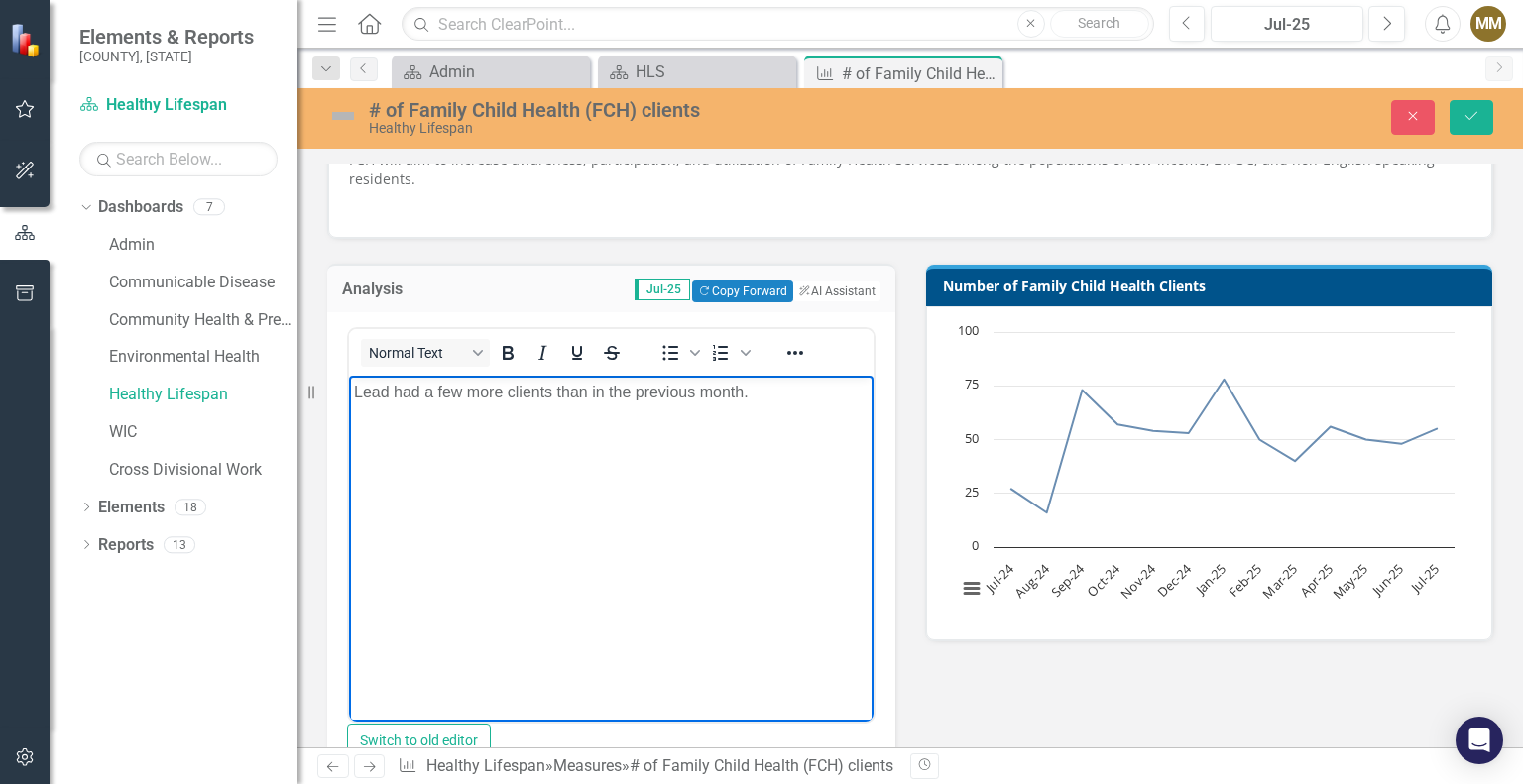 click on "Lead had a few more clients than in the previous month." at bounding box center (611, 523) 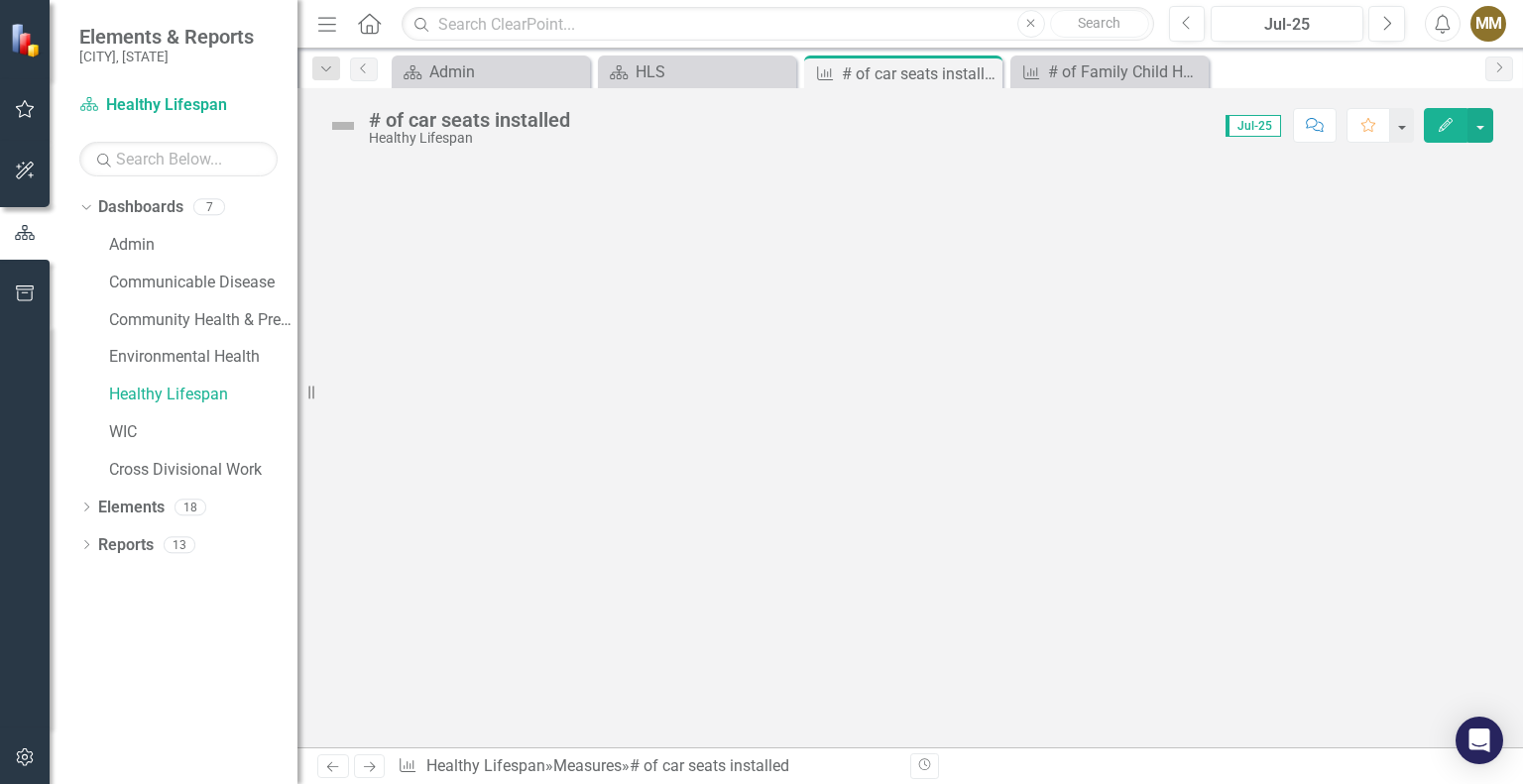 scroll, scrollTop: 0, scrollLeft: 0, axis: both 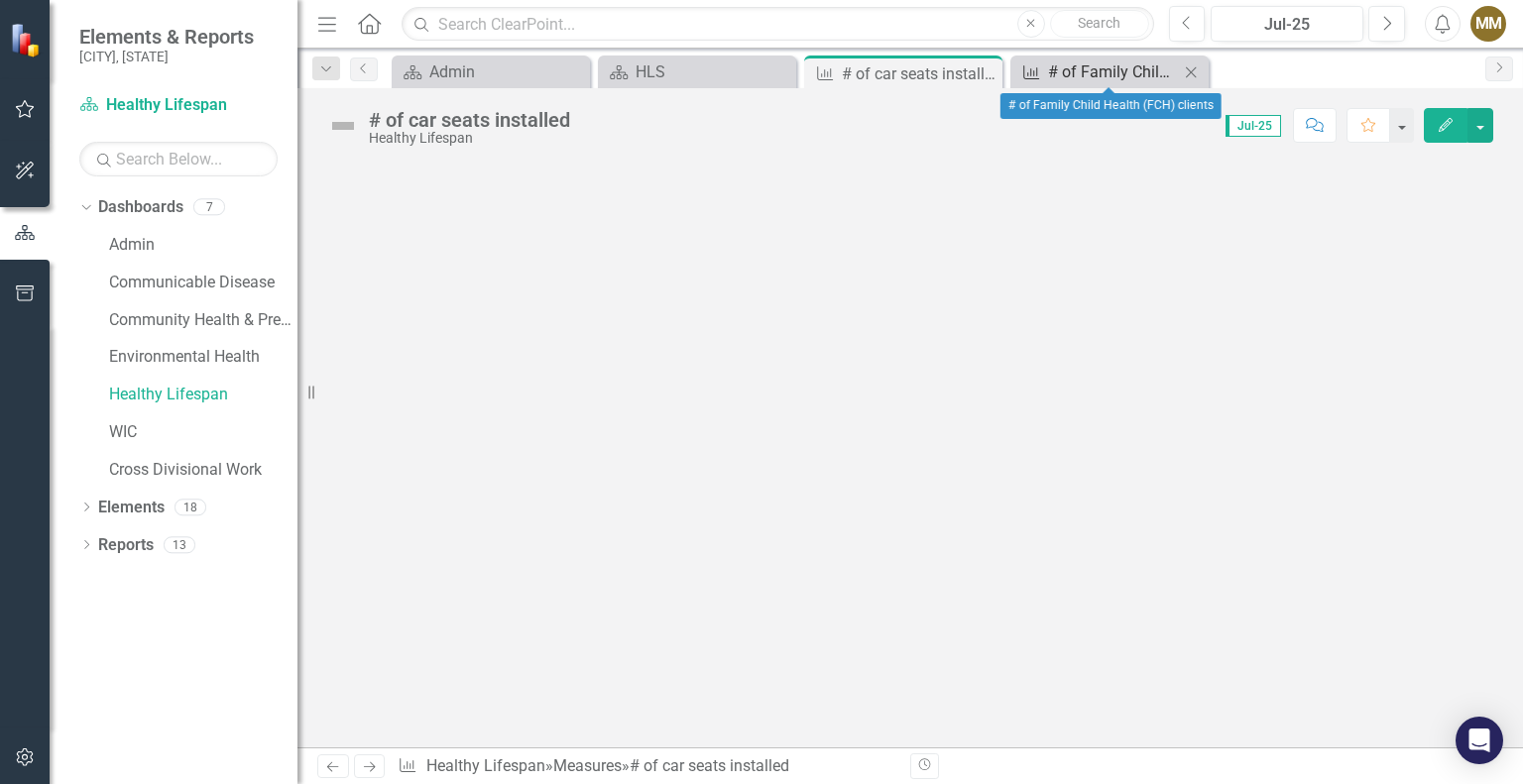 click on "# of Family Child Health (FCH) clients" at bounding box center (1113, 71) 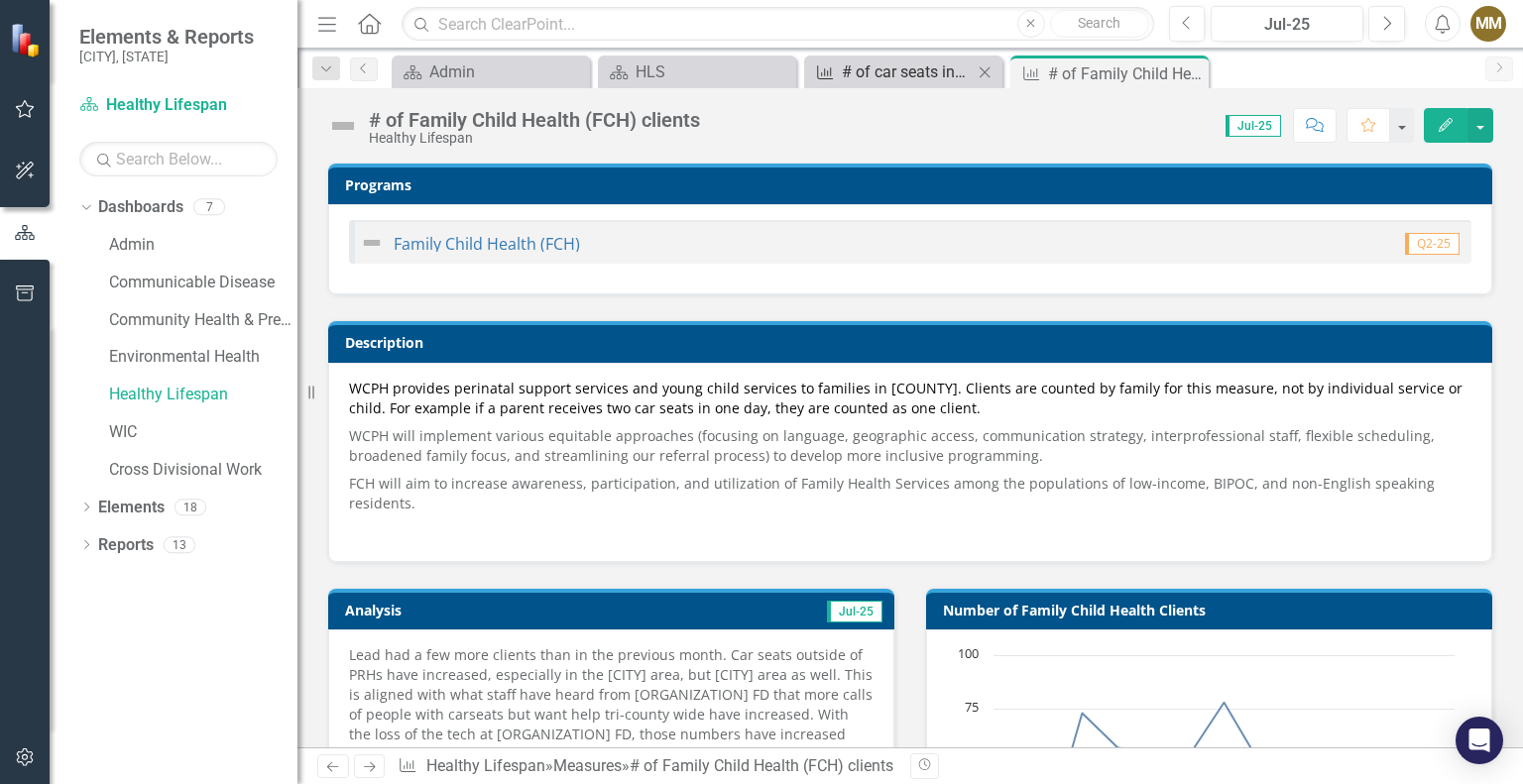 click on "# of car seats installed" at bounding box center [907, 71] 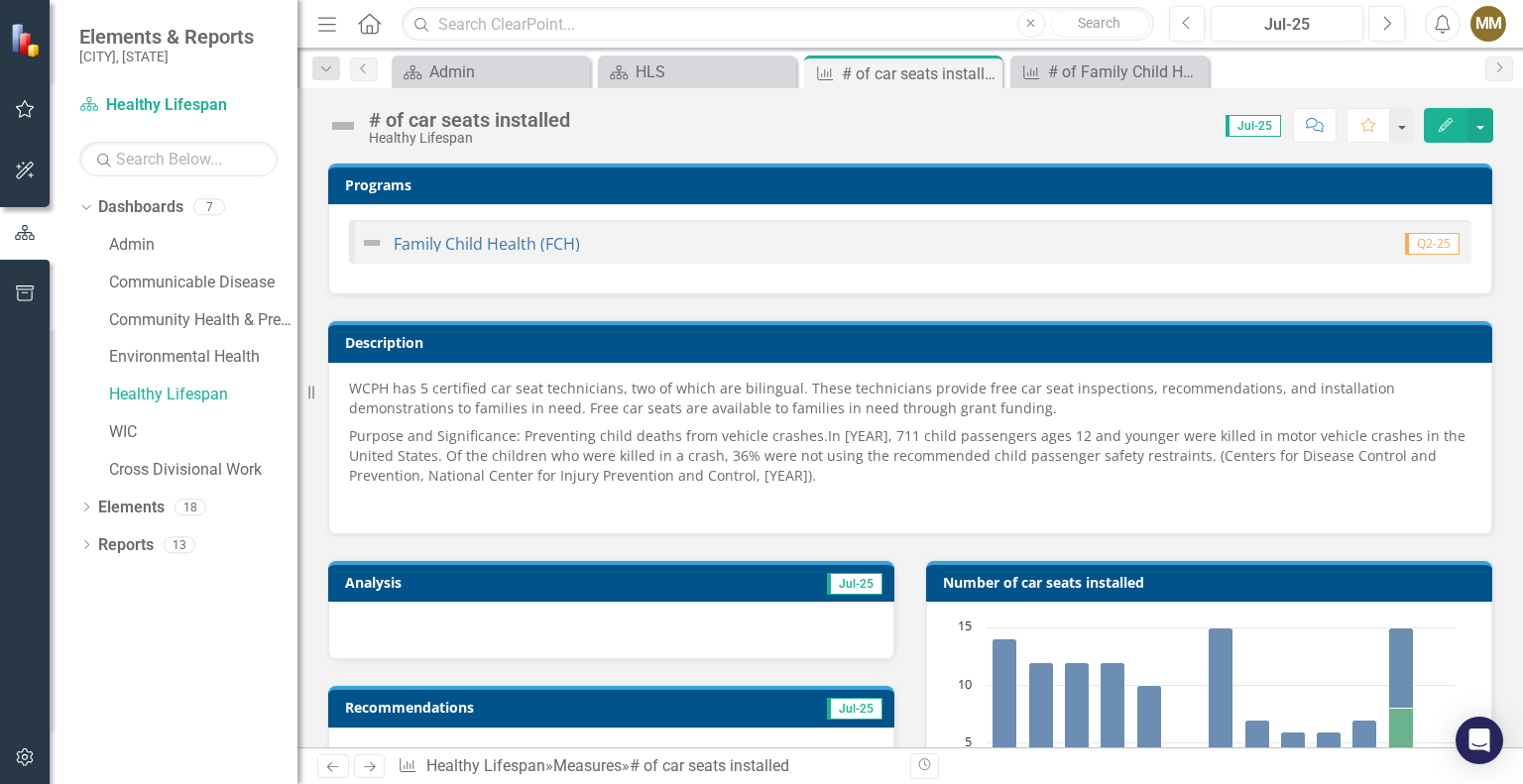 click at bounding box center [611, 630] 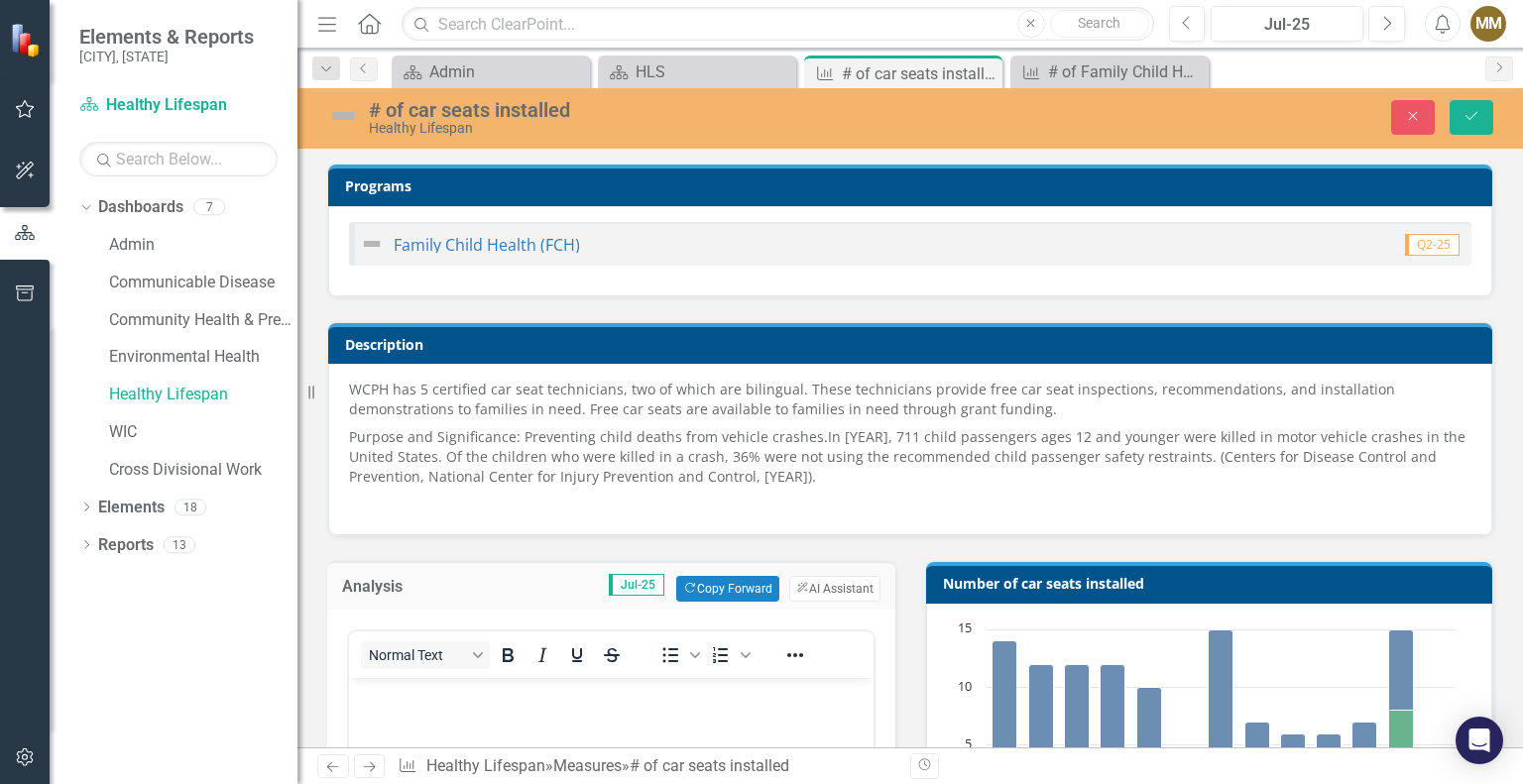 scroll, scrollTop: 0, scrollLeft: 0, axis: both 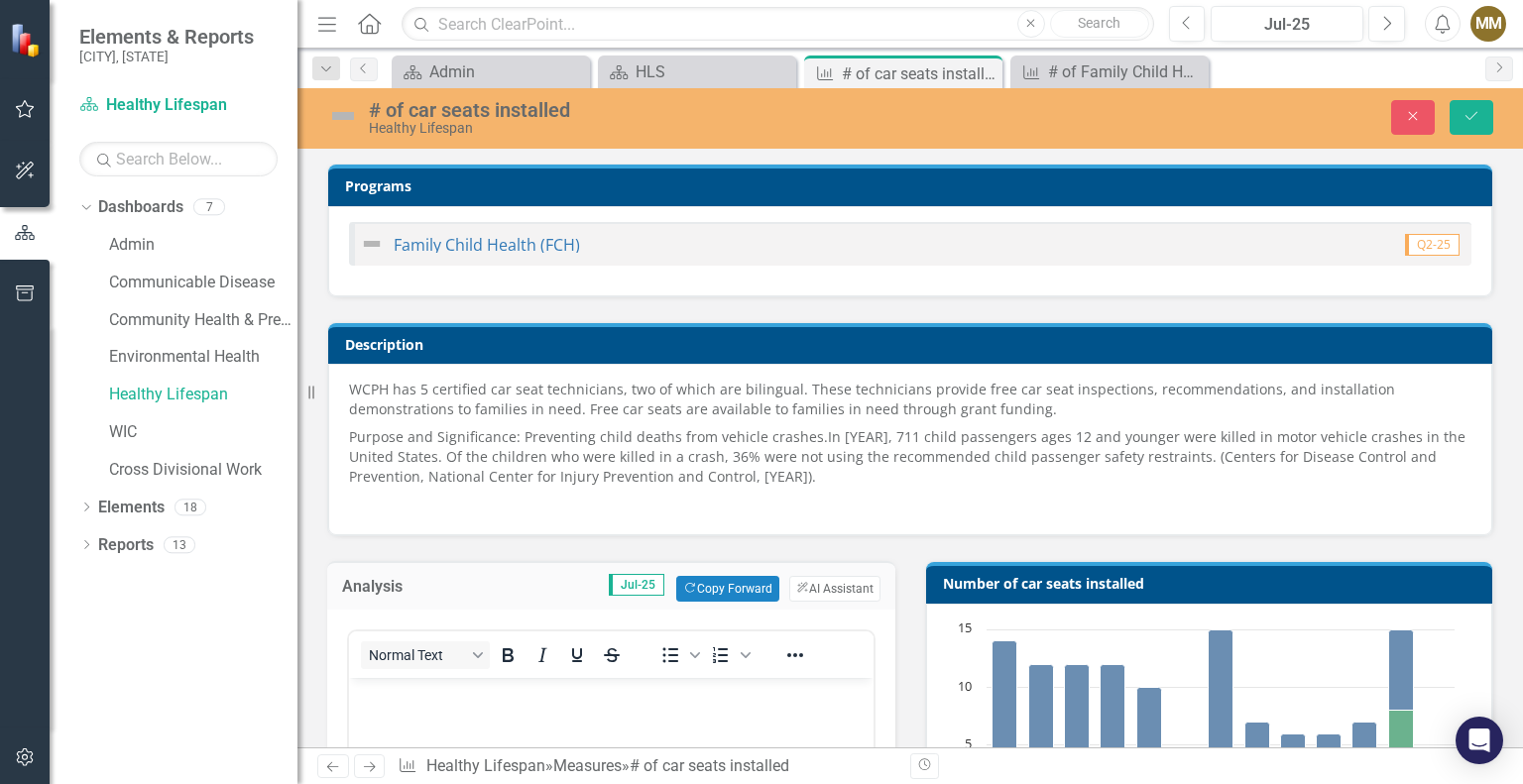 click at bounding box center [611, 695] 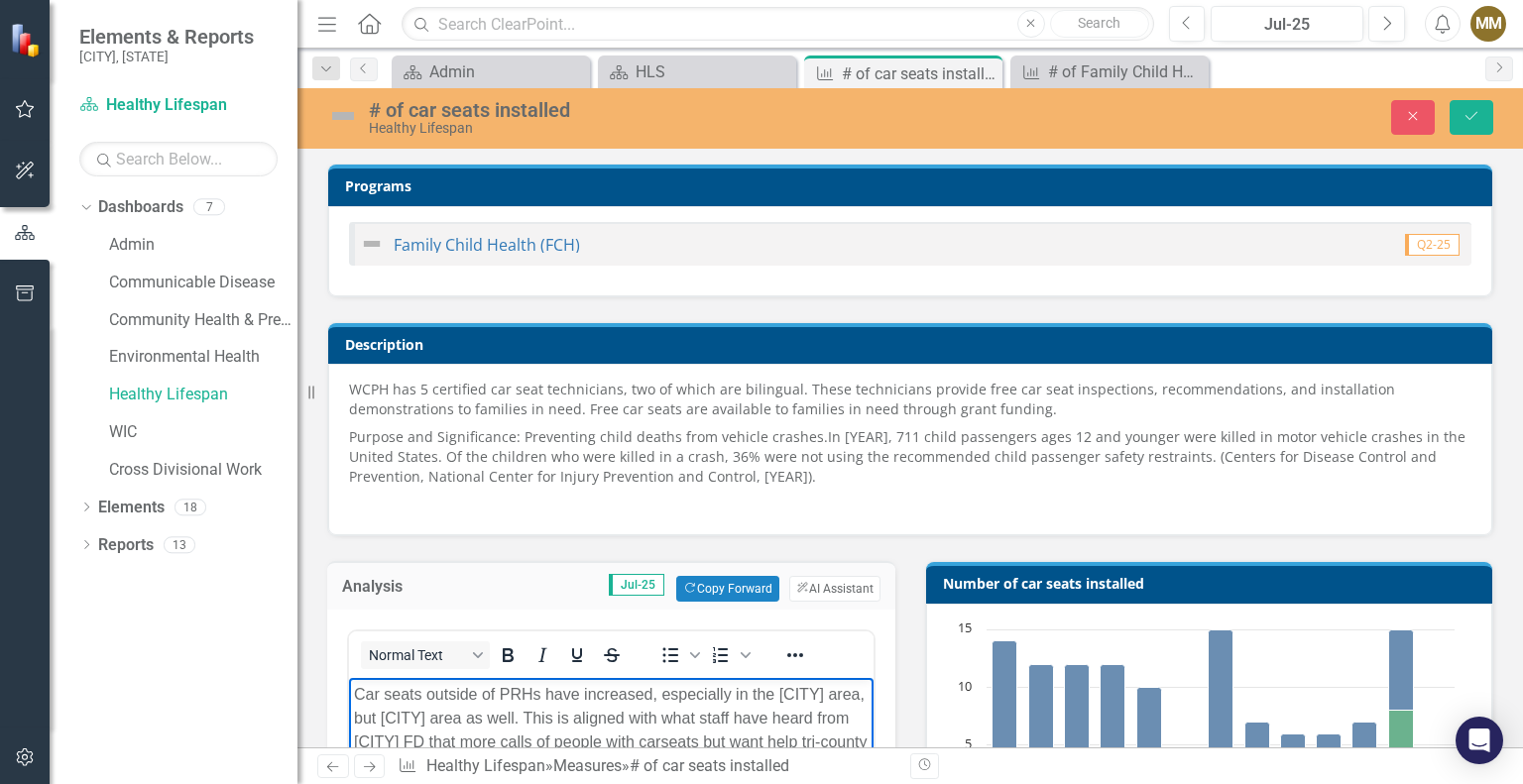 scroll, scrollTop: 55, scrollLeft: 0, axis: vertical 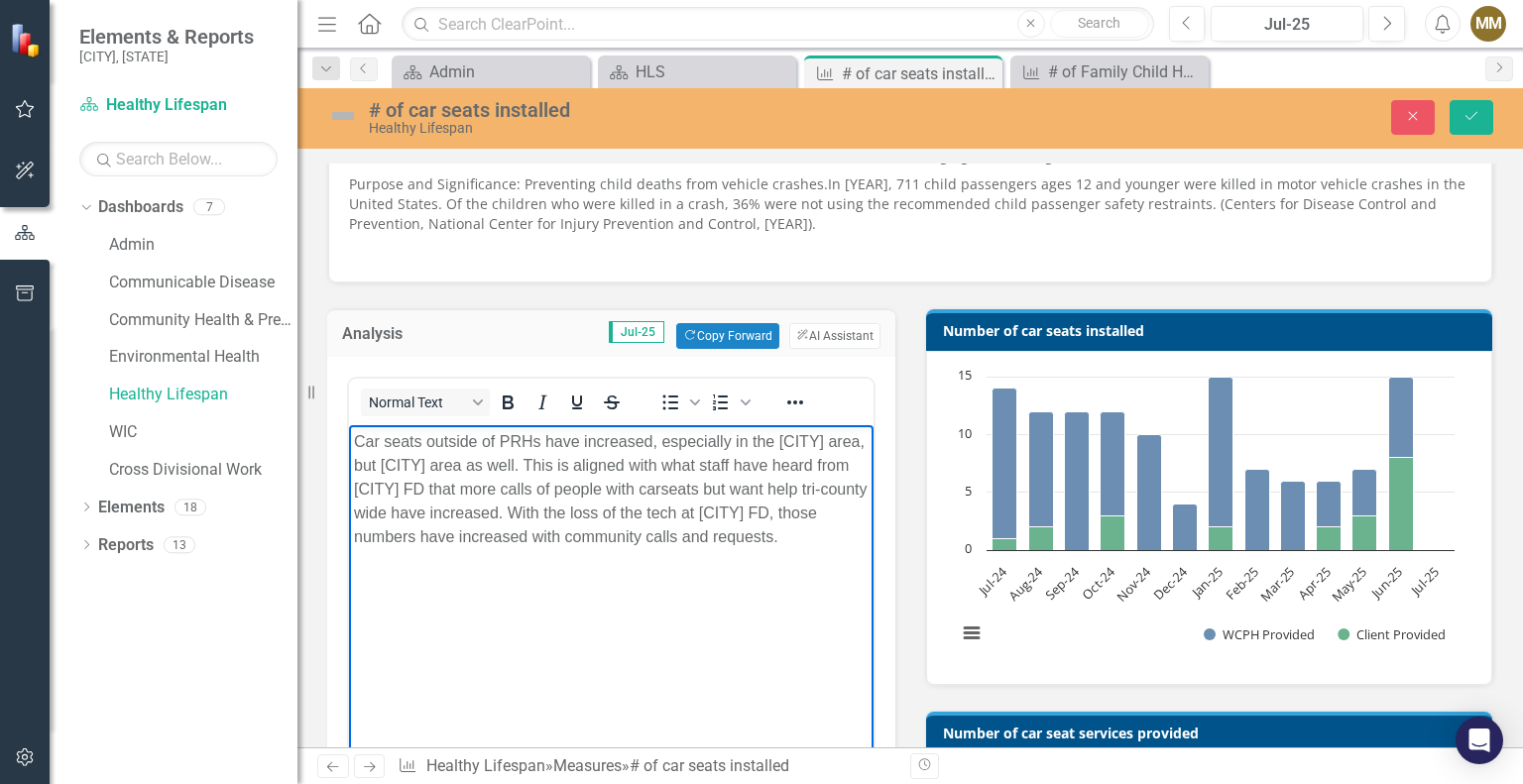 click on "Car seats outside of PRHs have increased, especially in the Oshkosh area, but Neenah area as well. This is aligned with what staff have heard from Fox Crossing FD that more calls of people with carseats but want help tri-county wide have increased. With the loss of the tech at Oshkosh FD, those numbers have increased with community calls and requests." at bounding box center [611, 490] 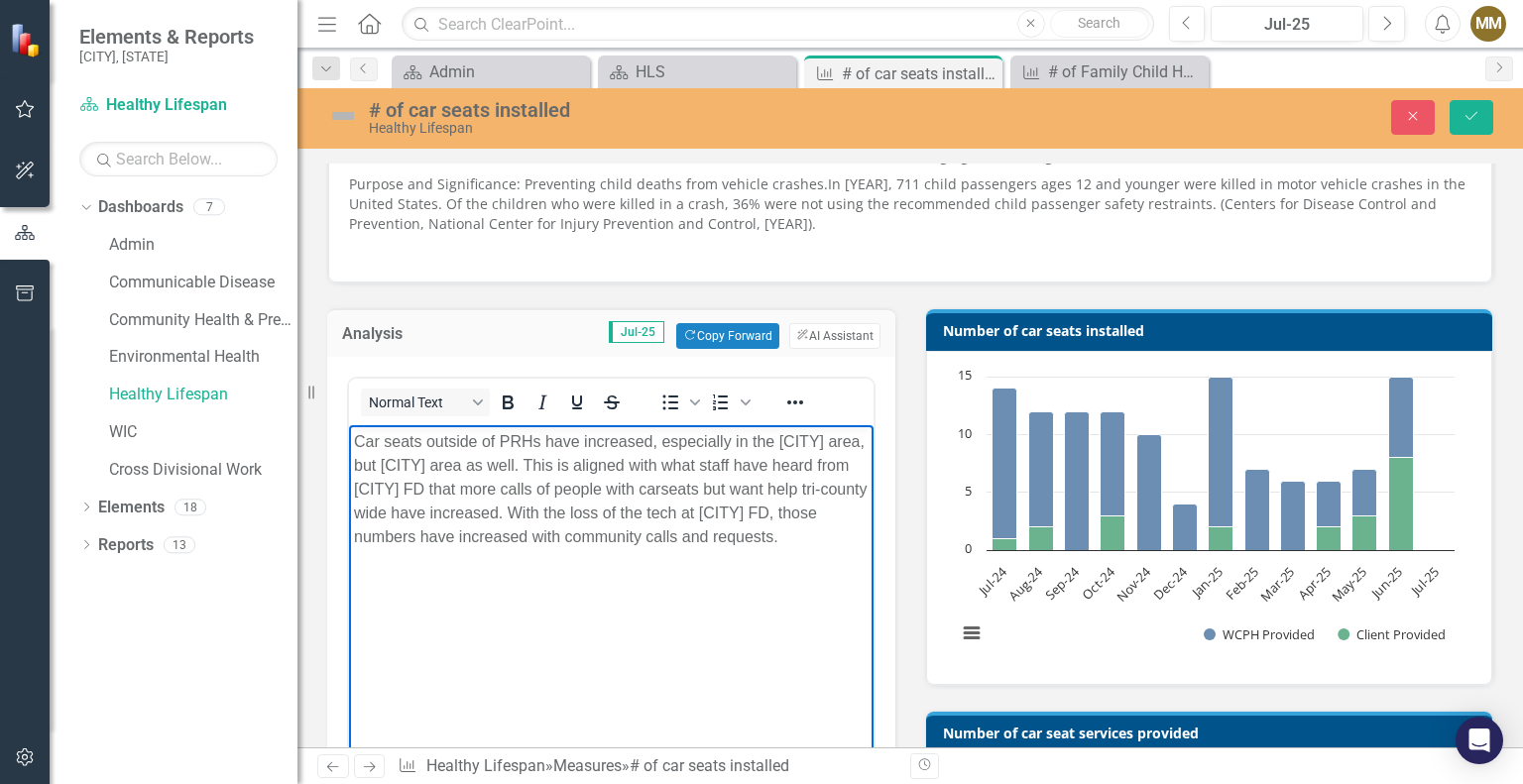 type 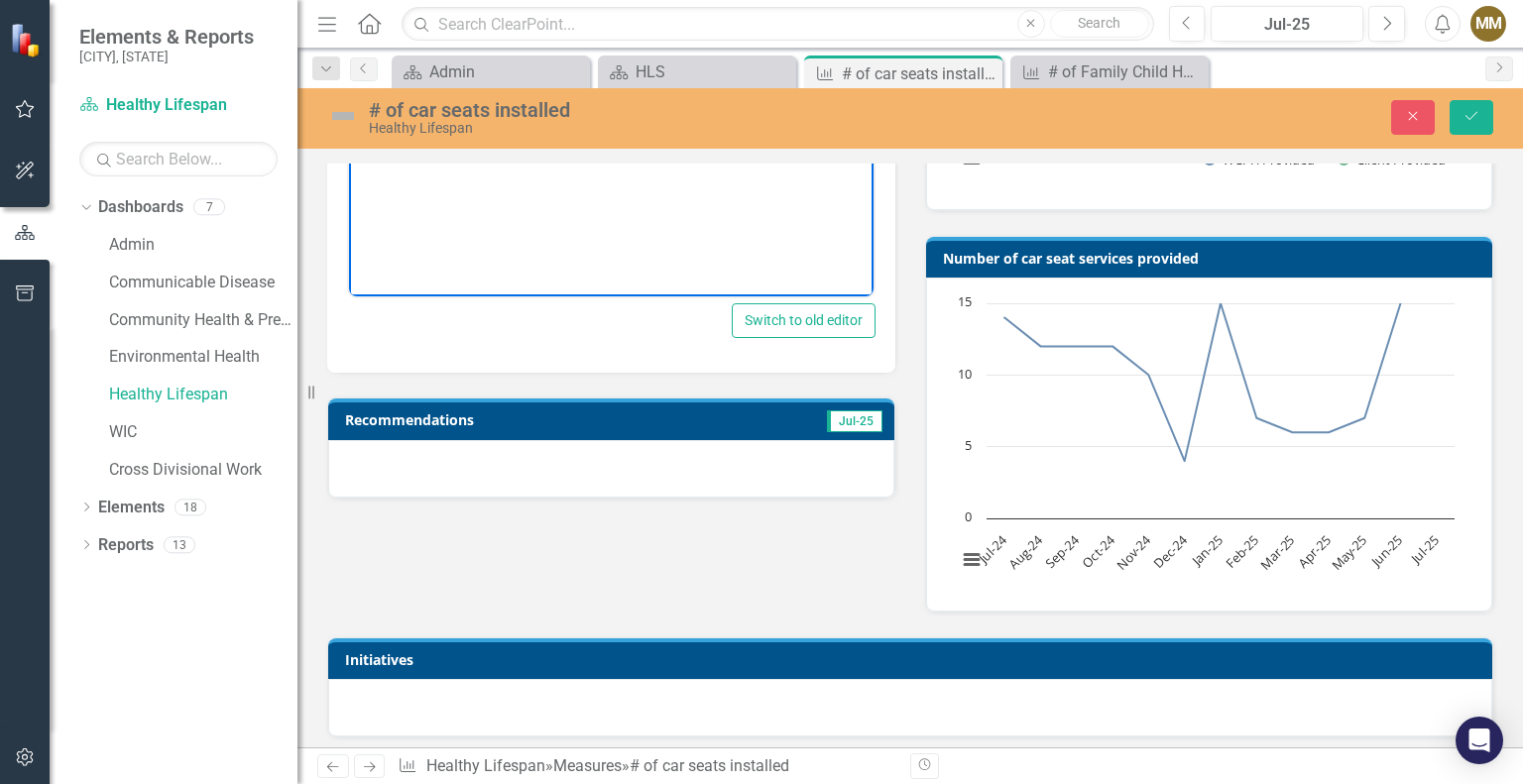 scroll, scrollTop: 731, scrollLeft: 0, axis: vertical 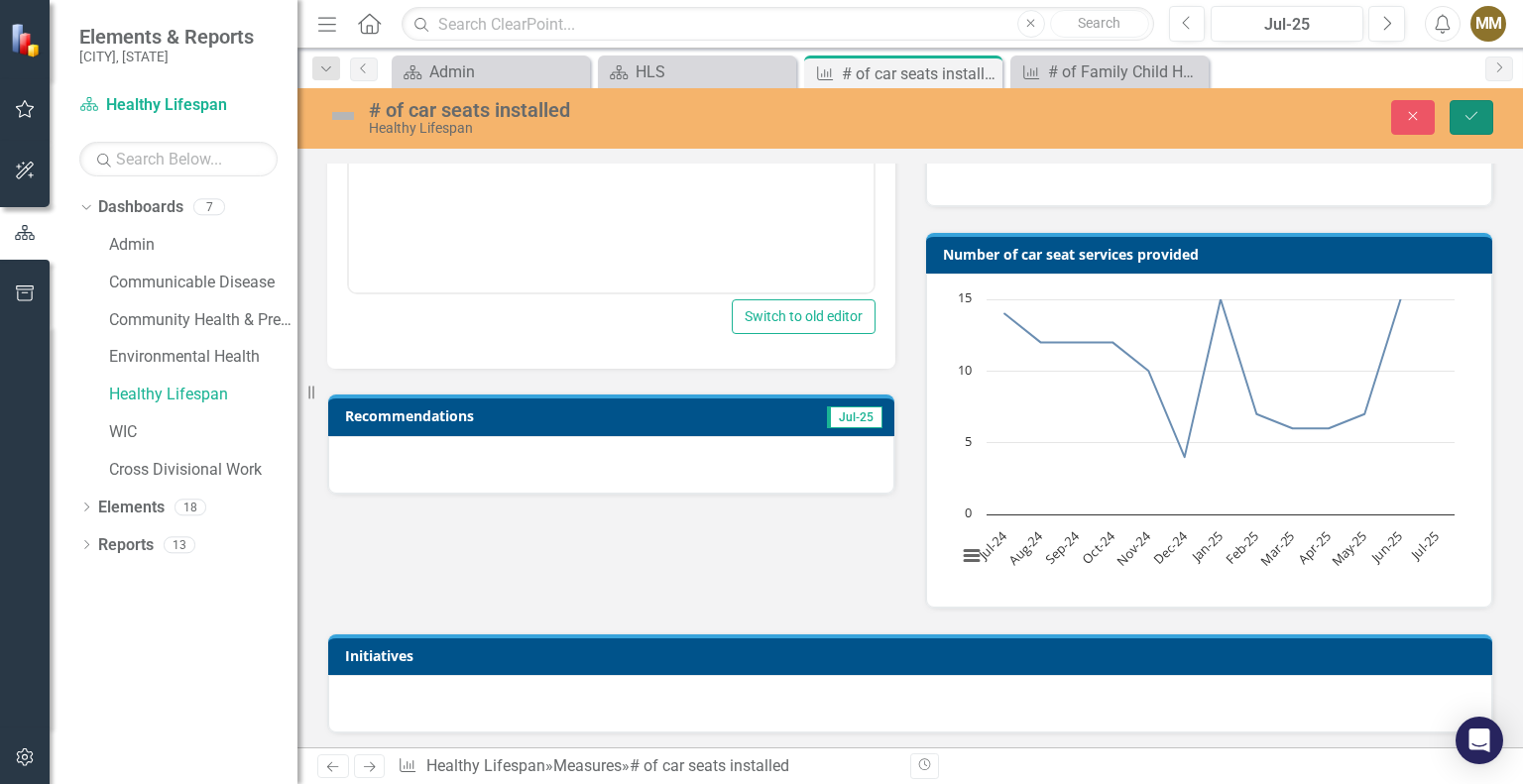 click on "Save" at bounding box center (1471, 117) 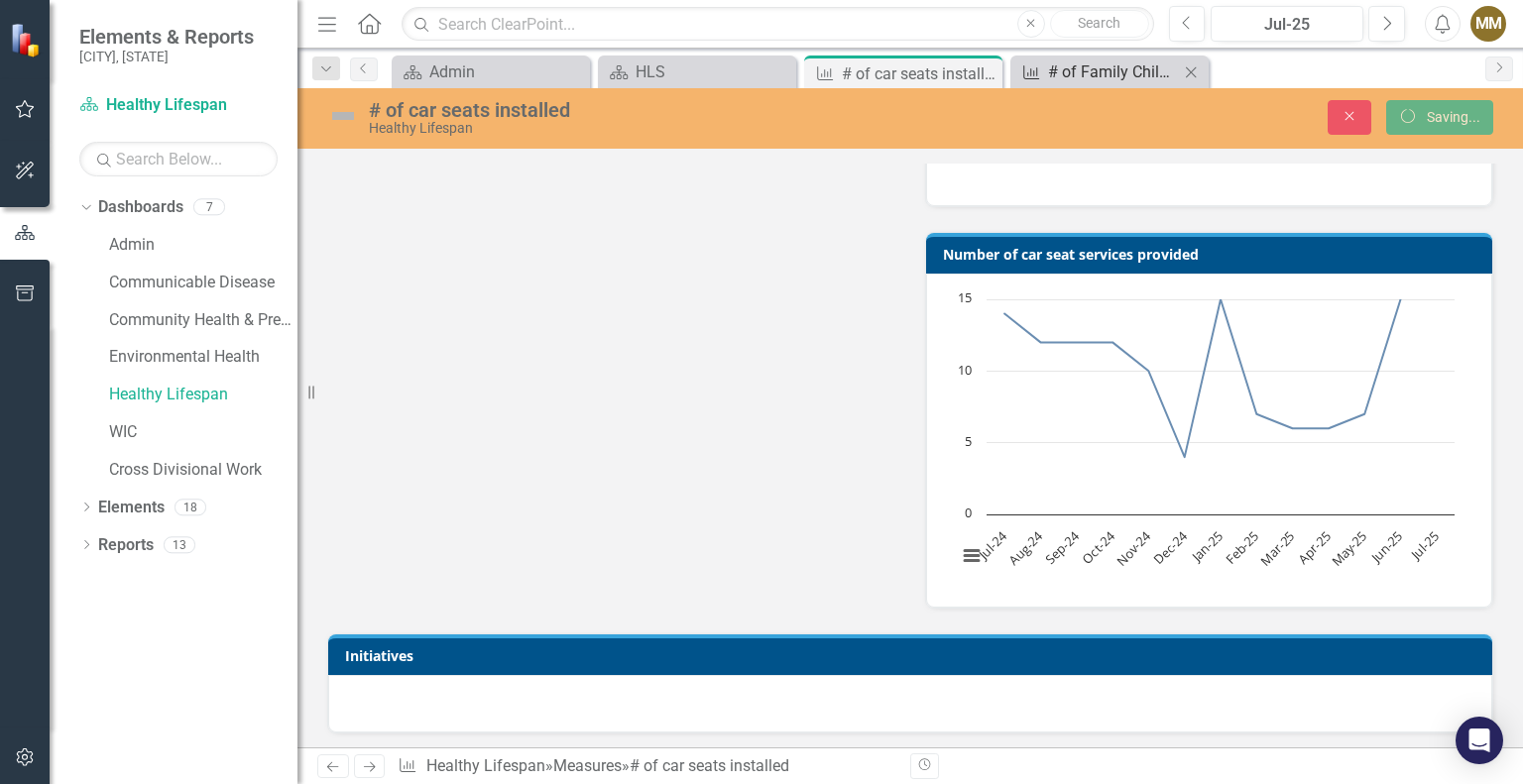 scroll, scrollTop: 726, scrollLeft: 0, axis: vertical 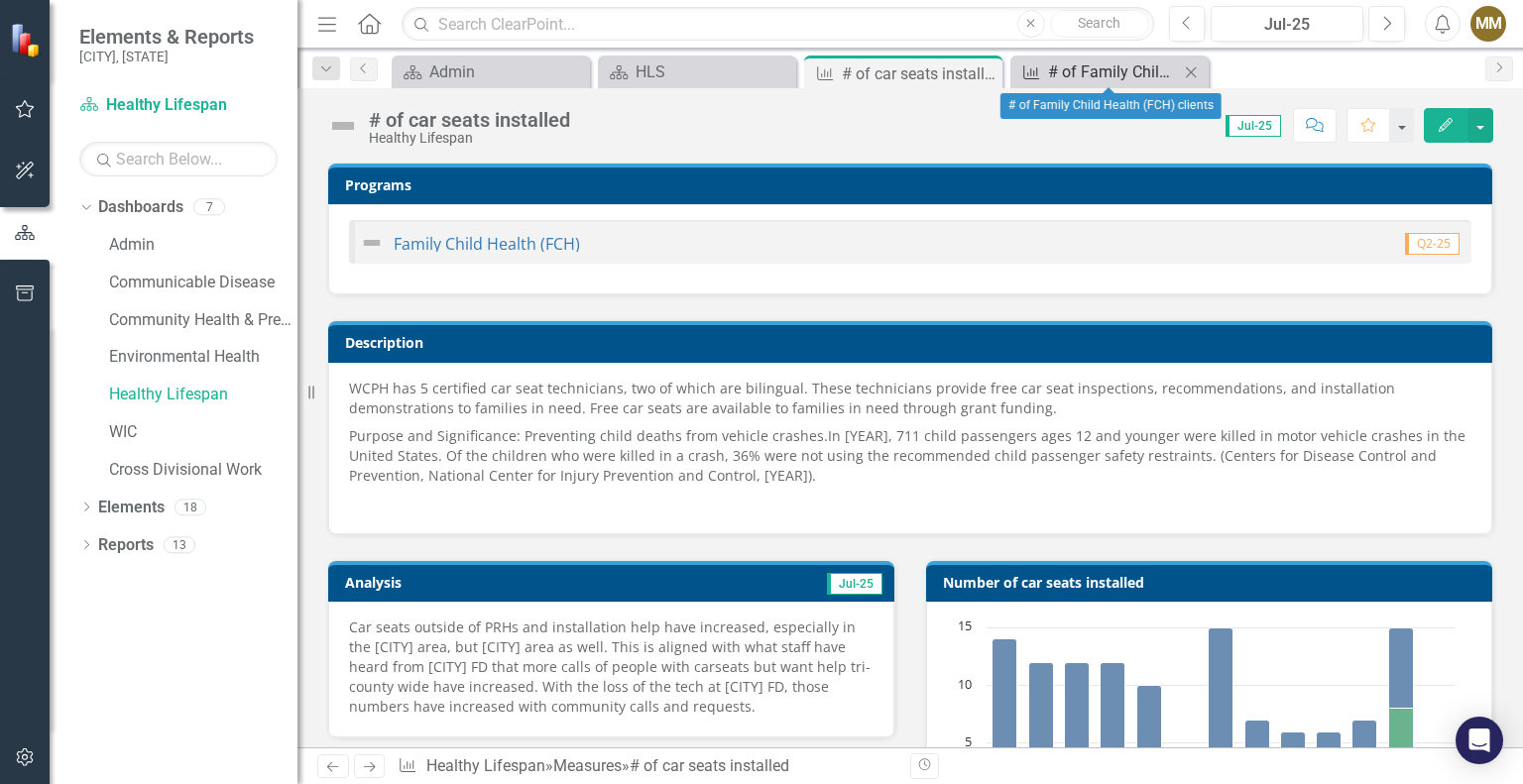 click on "# of Family Child Health (FCH) clients" at bounding box center [1113, 71] 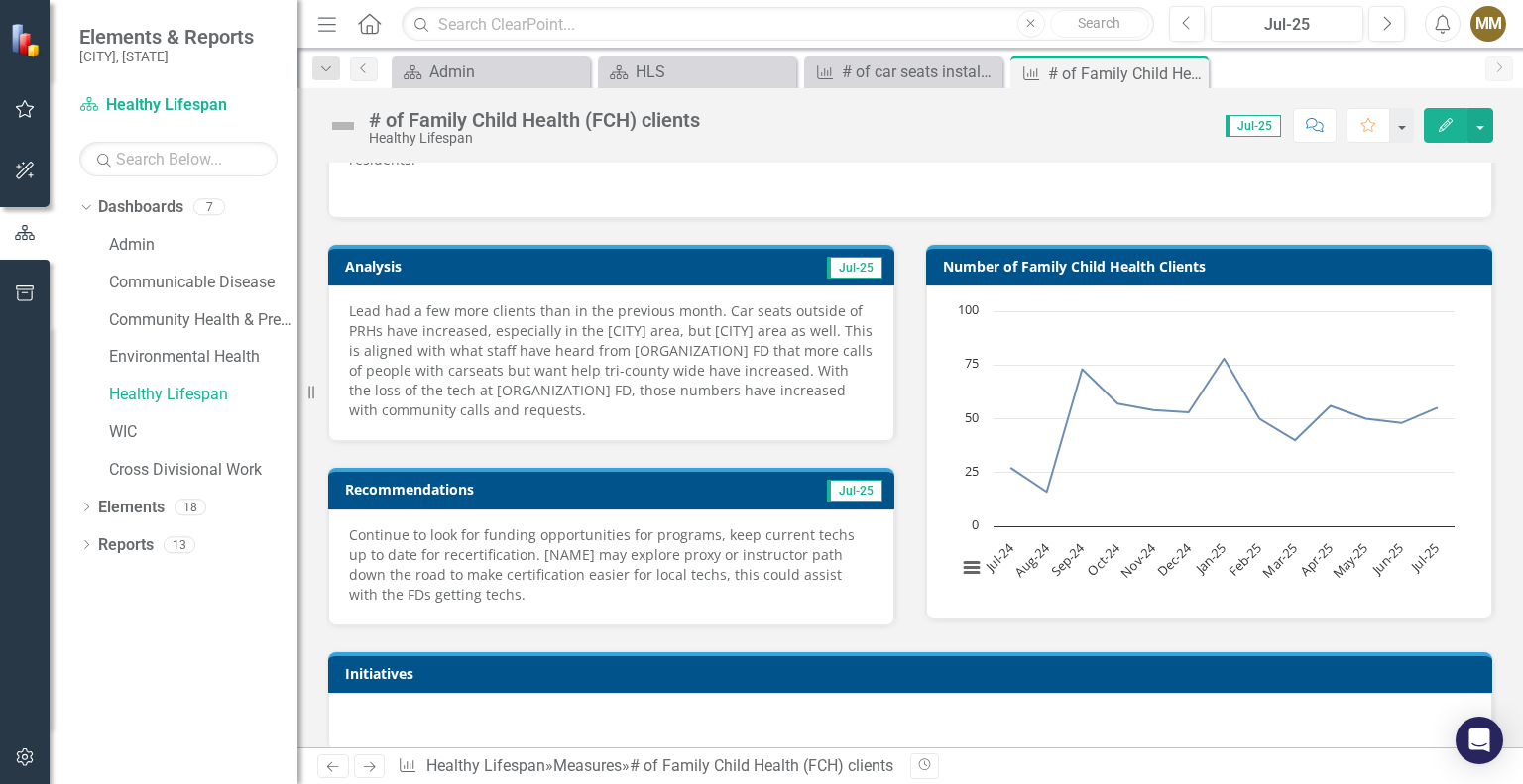 scroll, scrollTop: 371, scrollLeft: 0, axis: vertical 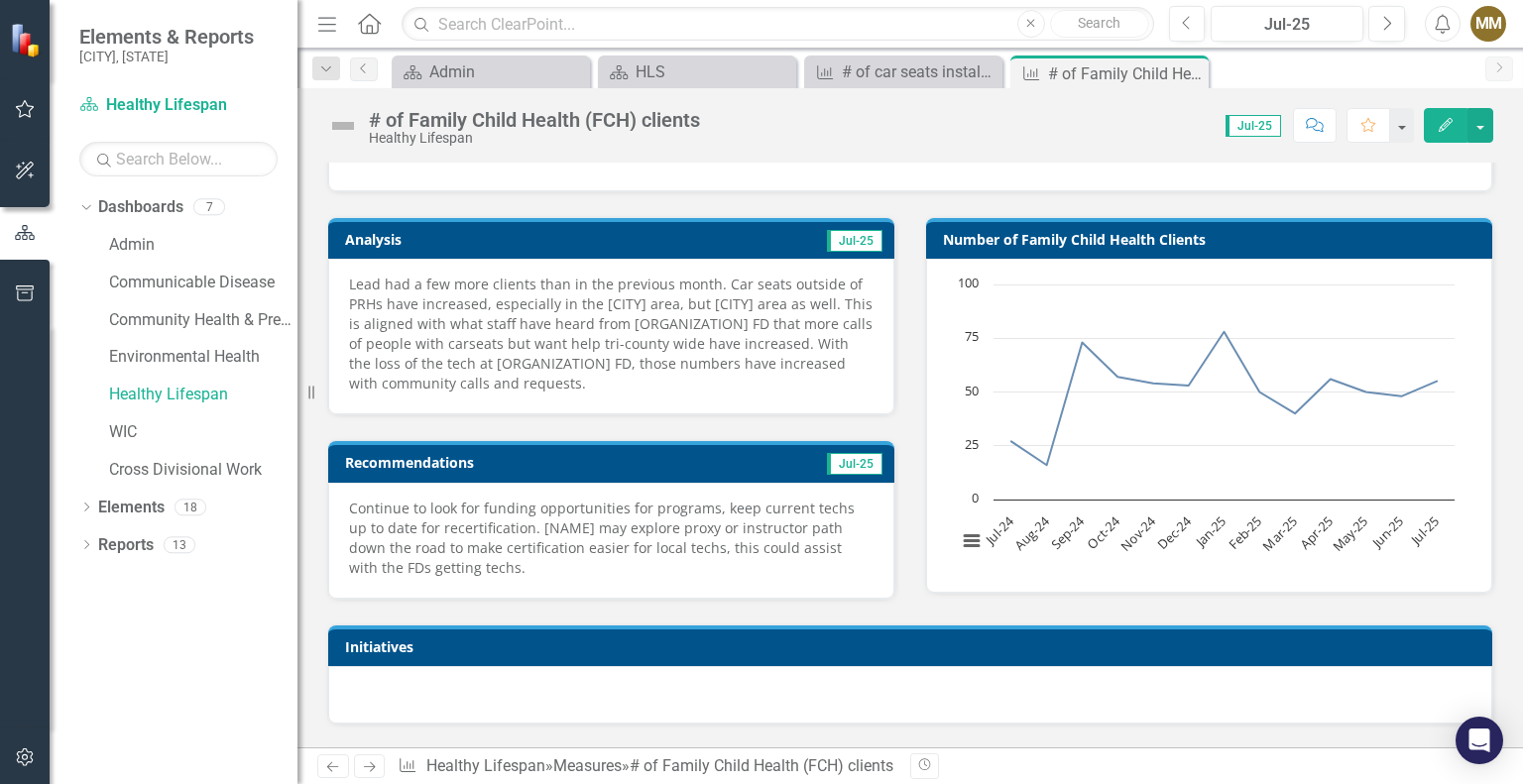 click on "Continue to look for funding opportunities for programs, keep current techs up to date for recertification. Marissa may explore proxy or instructor path down the road to make certification easier for local techs, this could assist with the FDs getting techs." at bounding box center (611, 538) 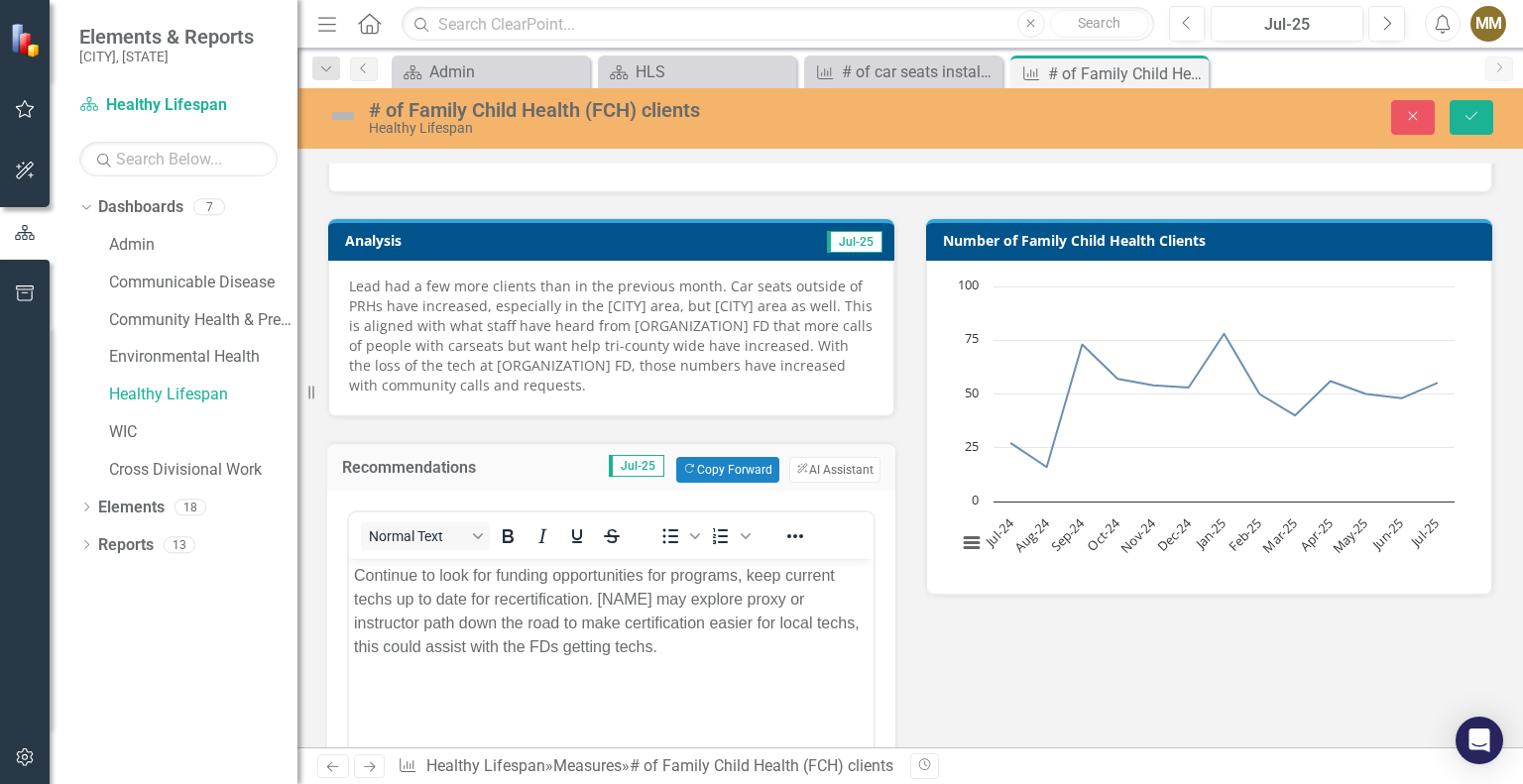 scroll, scrollTop: 0, scrollLeft: 0, axis: both 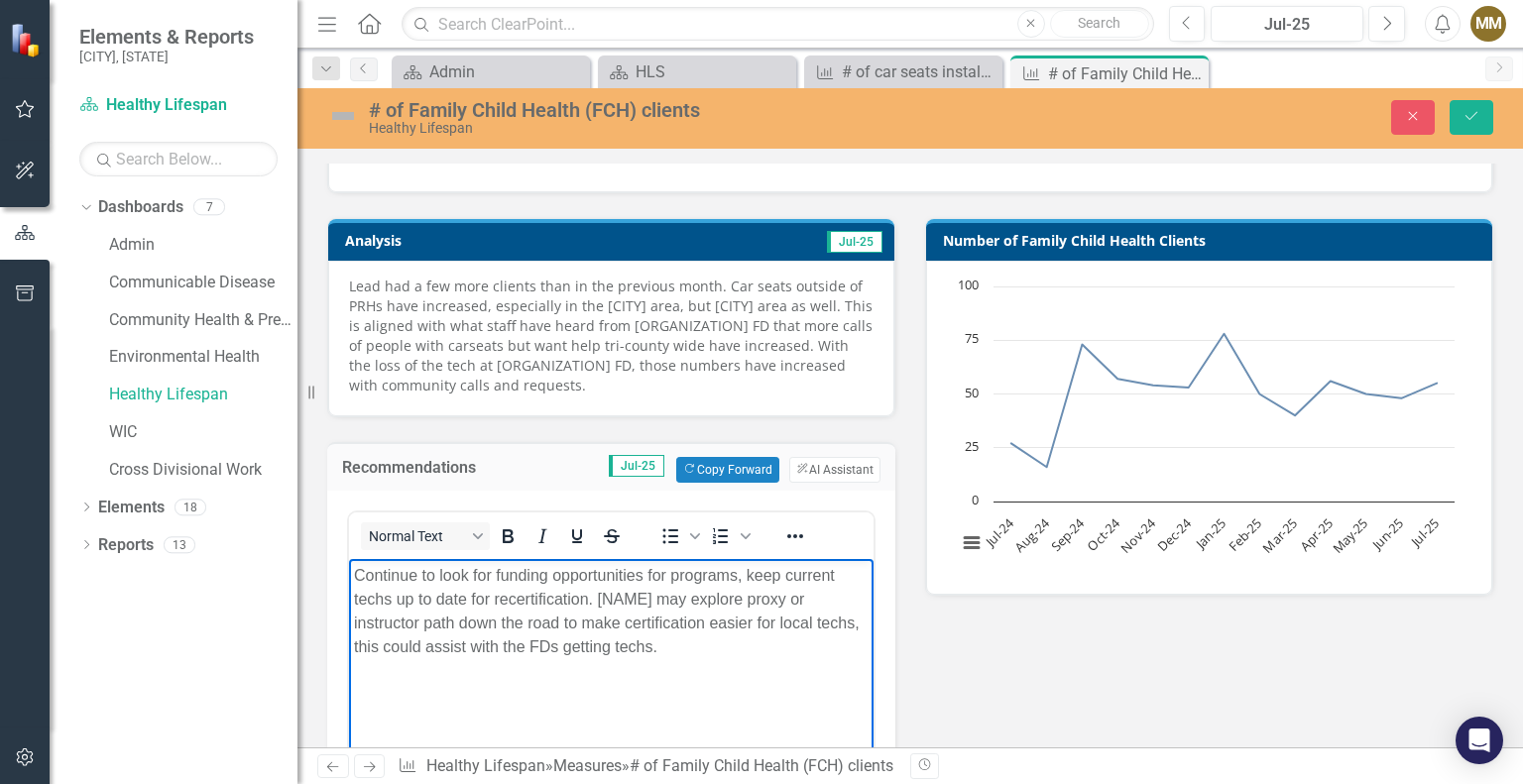 drag, startPoint x: 681, startPoint y: 661, endPoint x: 342, endPoint y: 558, distance: 354.3021 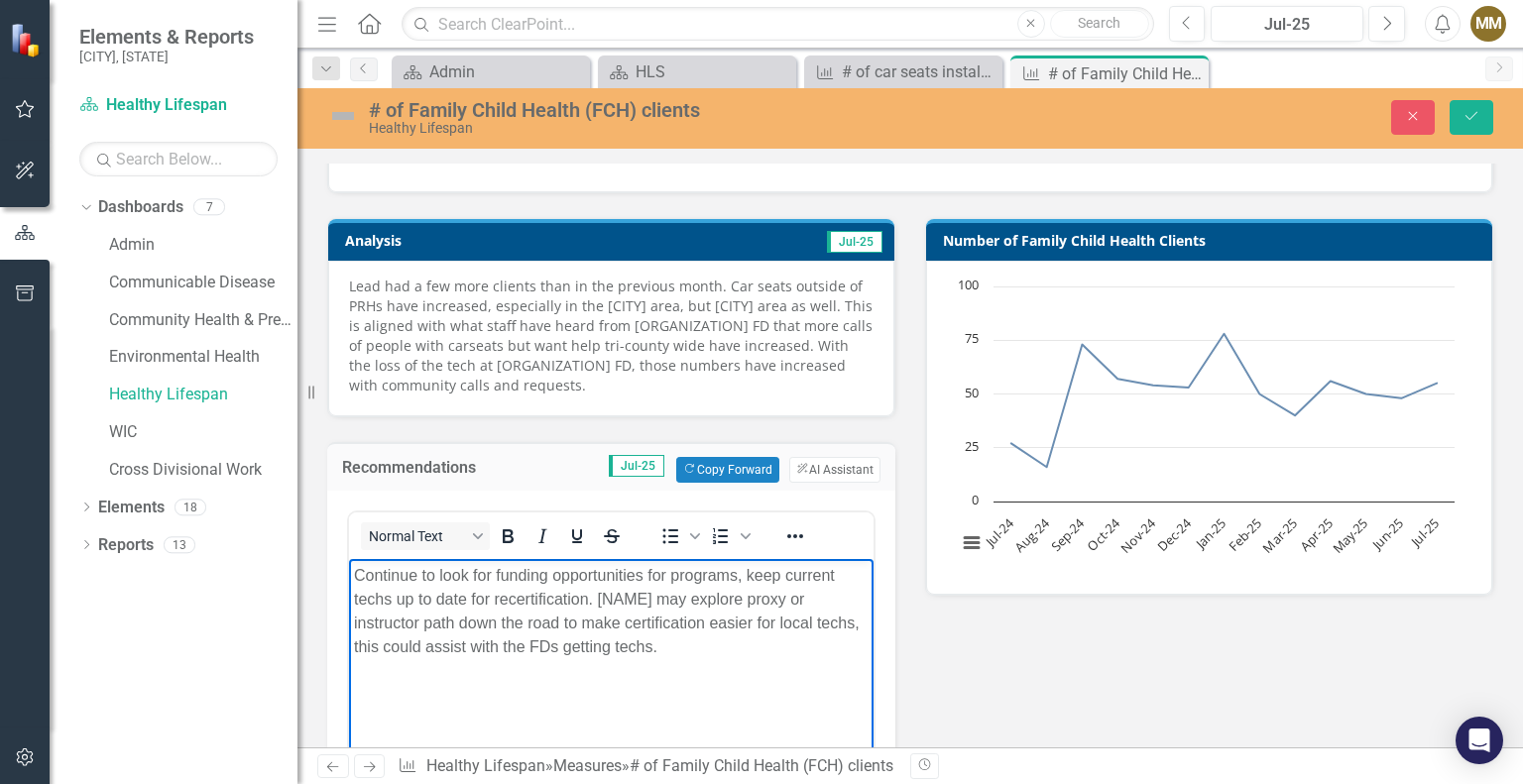 click on "Continue to look for funding opportunities for programs, keep current techs up to date for recertification. Marissa may explore proxy or instructor path down the road to make certification easier for local techs, this could assist with the FDs getting techs." at bounding box center [611, 707] 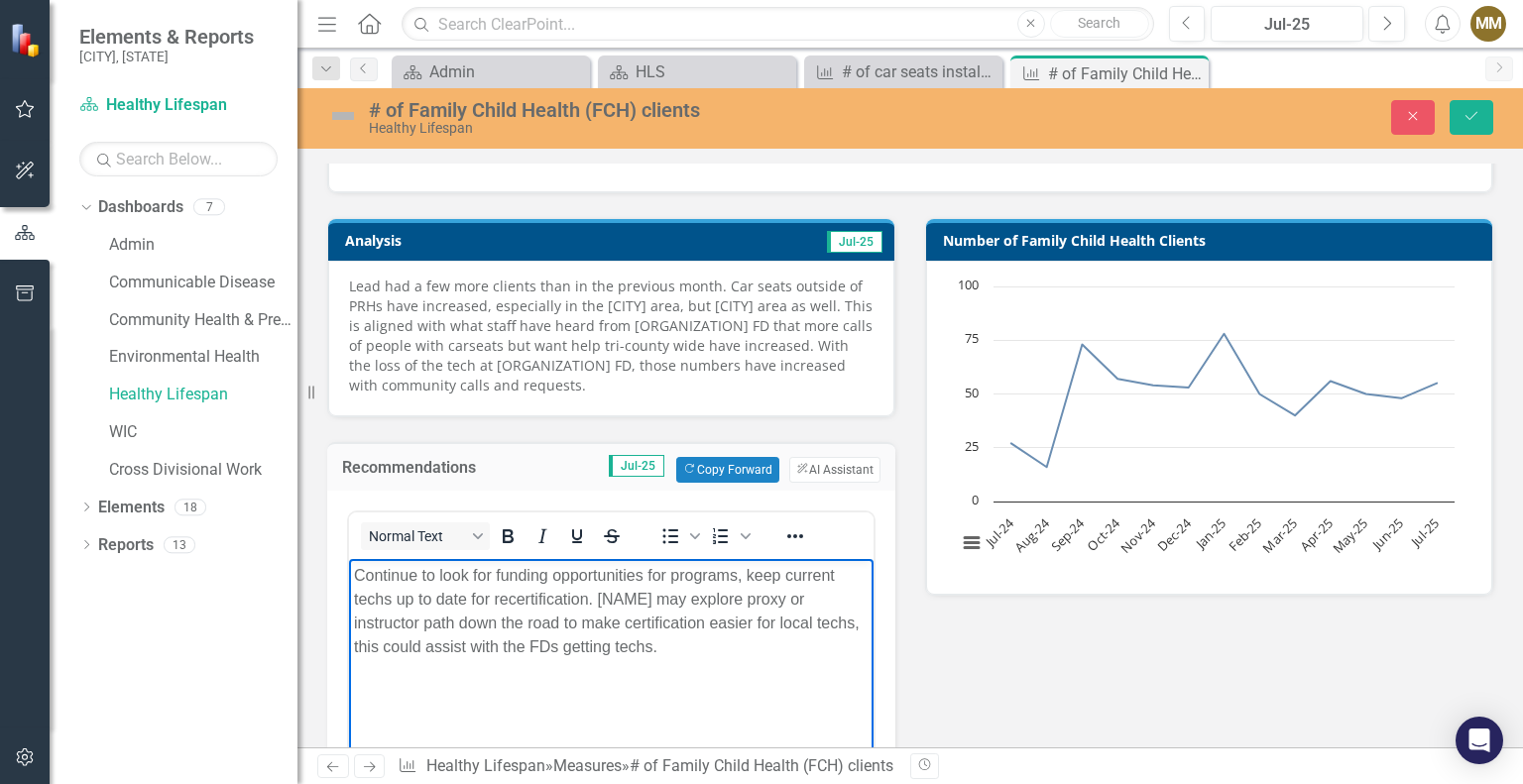 copy on "Continue to look for funding opportunities for programs, keep current techs up to date for recertification. Marissa may explore proxy or instructor path down the road to make certification easier for local techs, this could assist with the FDs getting techs." 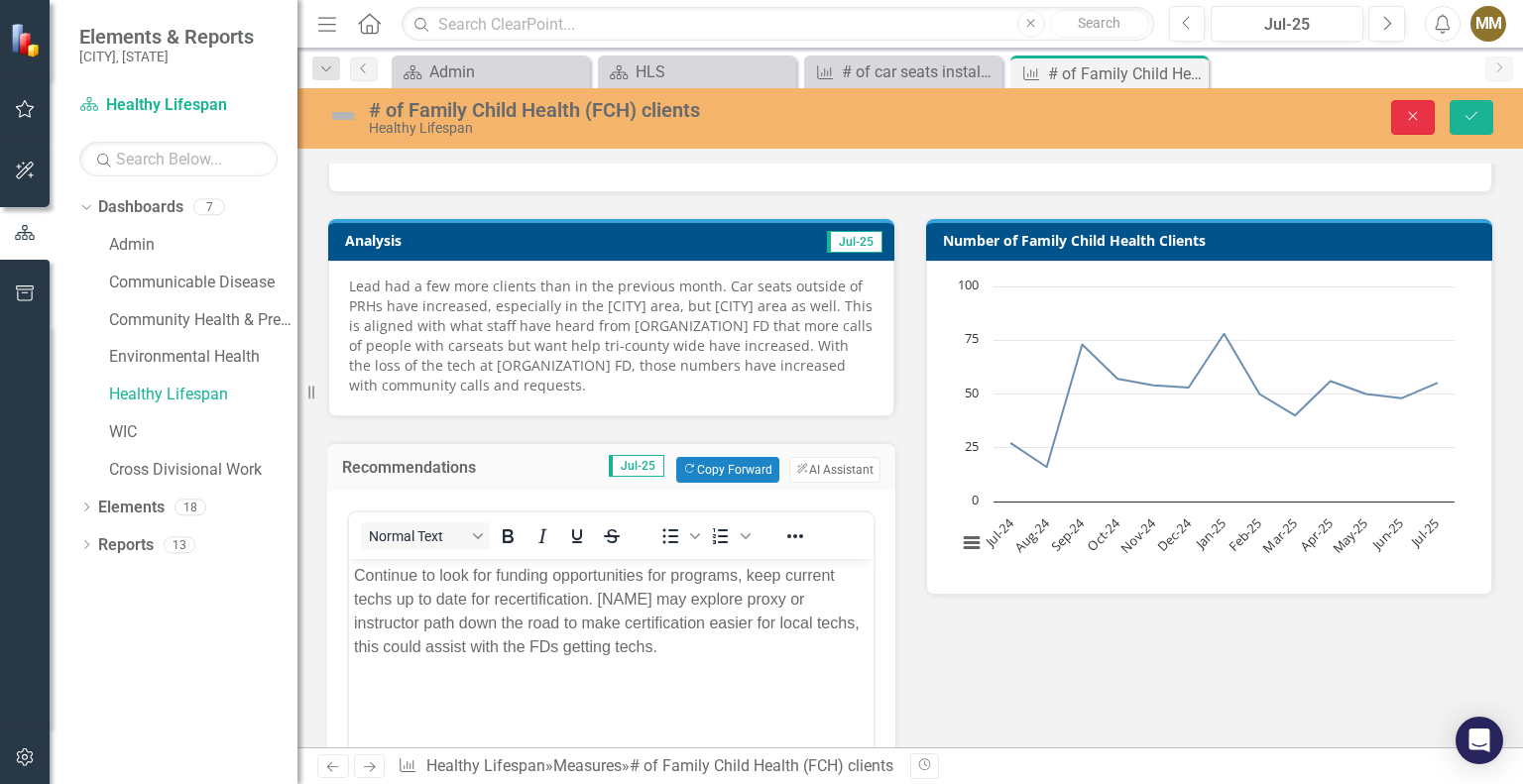 click on "Close" at bounding box center [1413, 117] 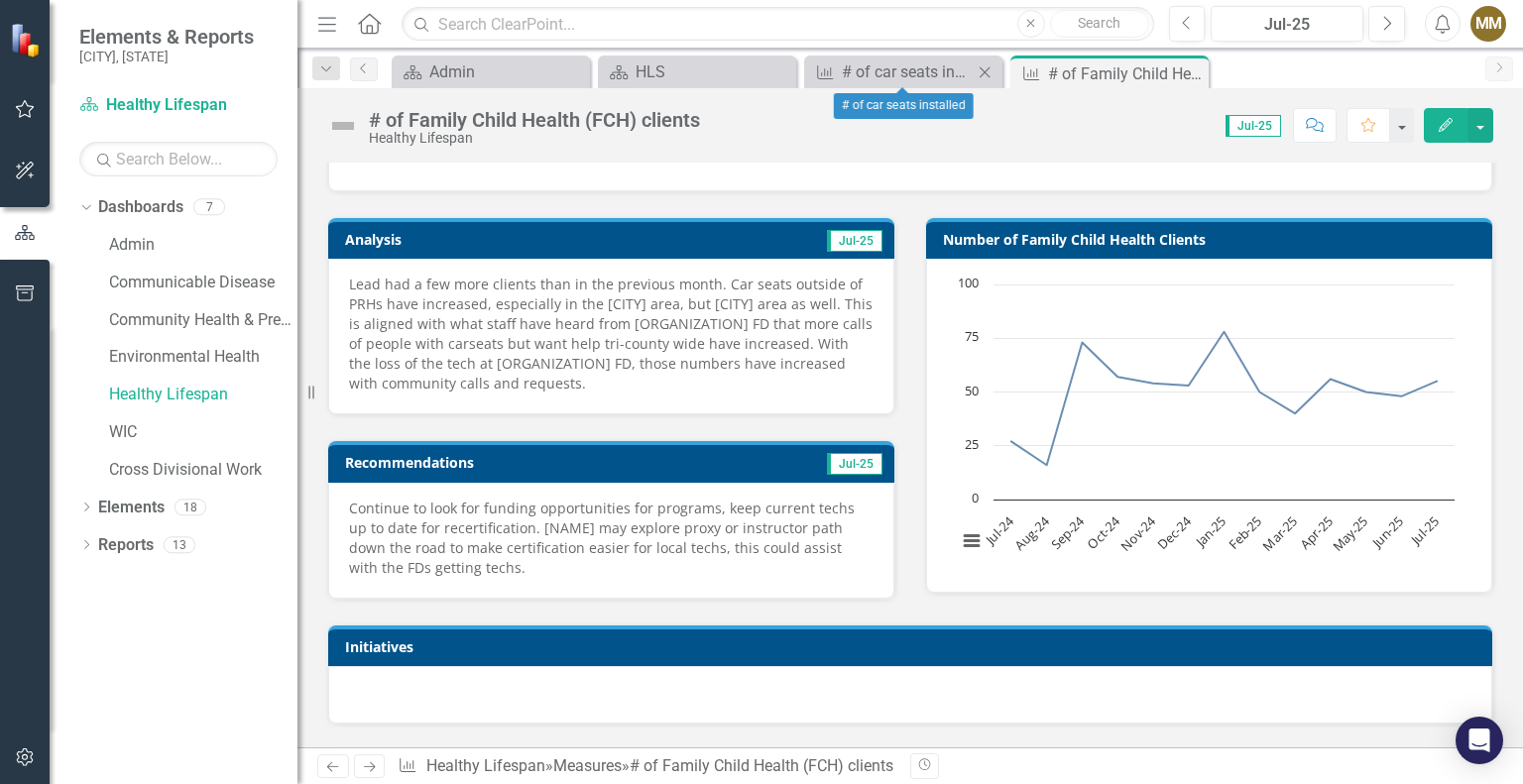 click on "Measure # of car seats installed Close" at bounding box center (903, 71) 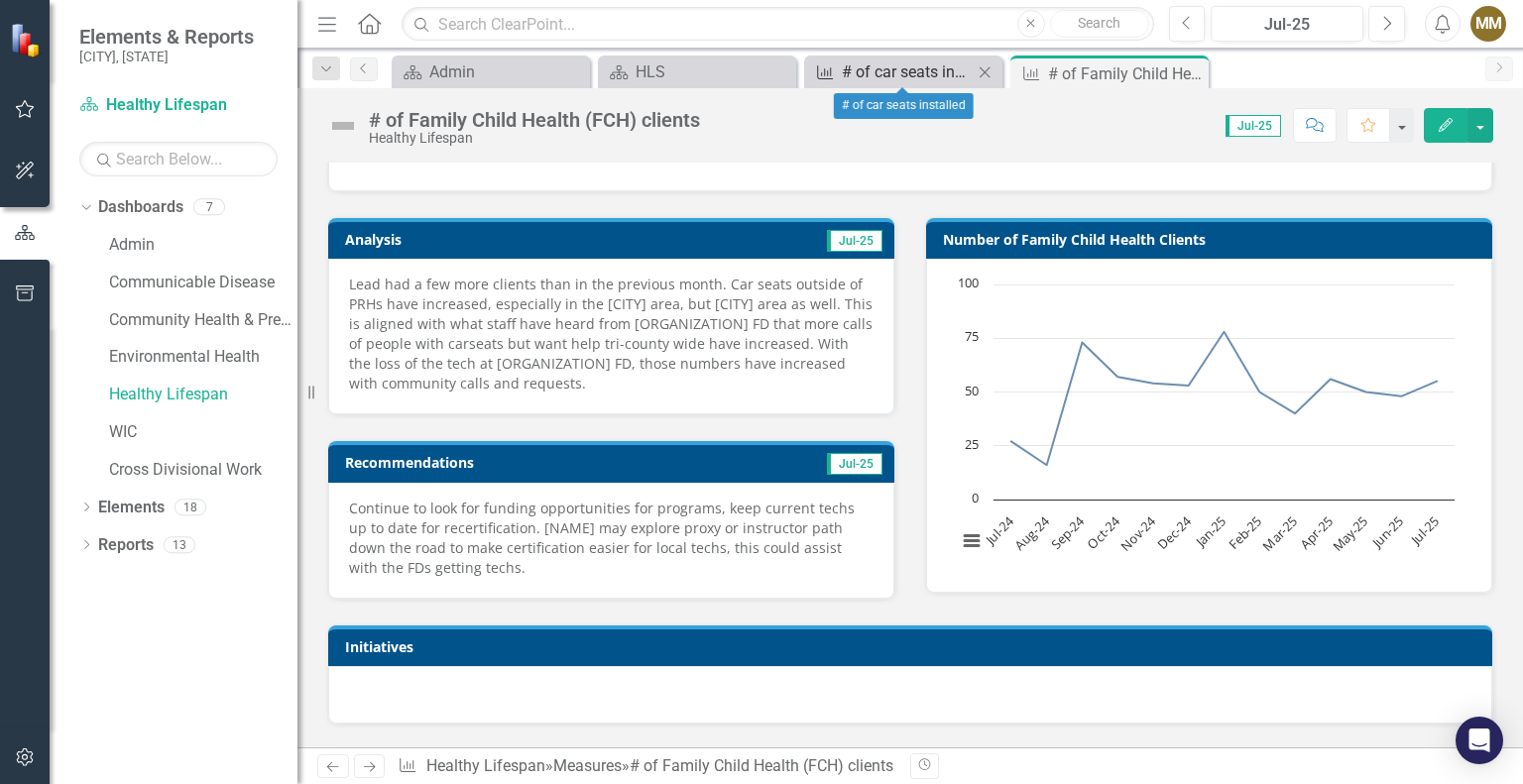 click on "# of car seats installed" at bounding box center [907, 71] 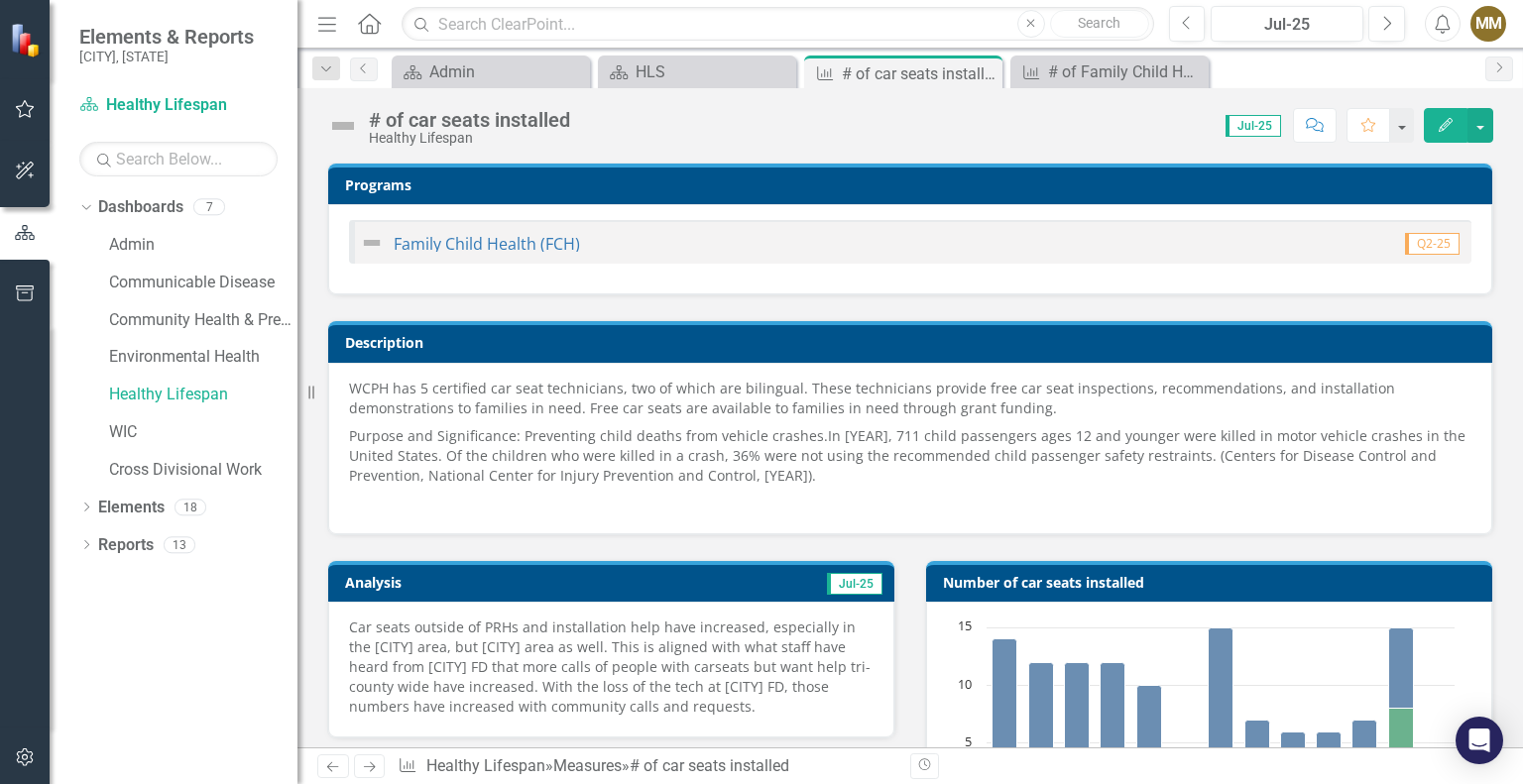 scroll, scrollTop: 534, scrollLeft: 0, axis: vertical 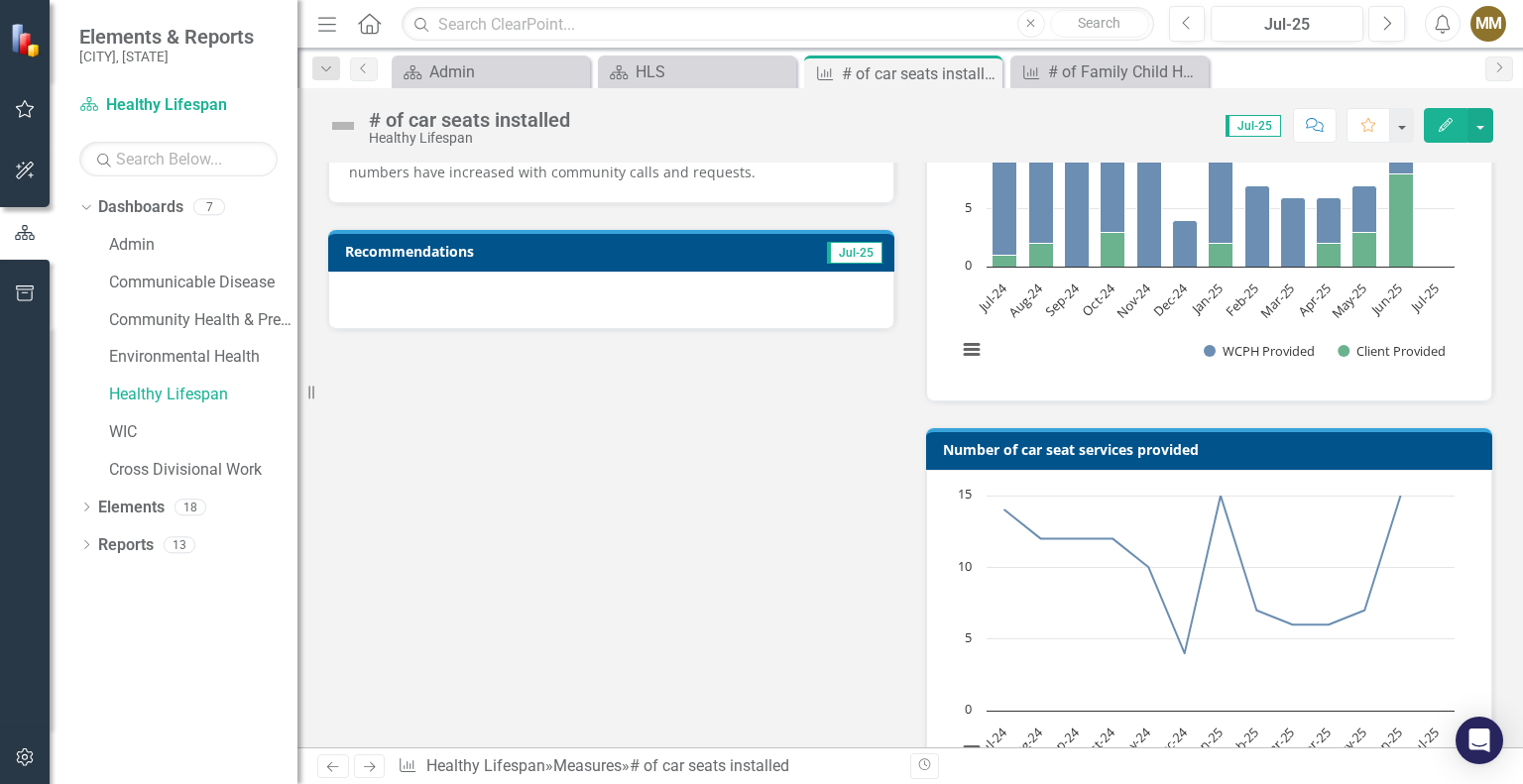 click at bounding box center (611, 300) 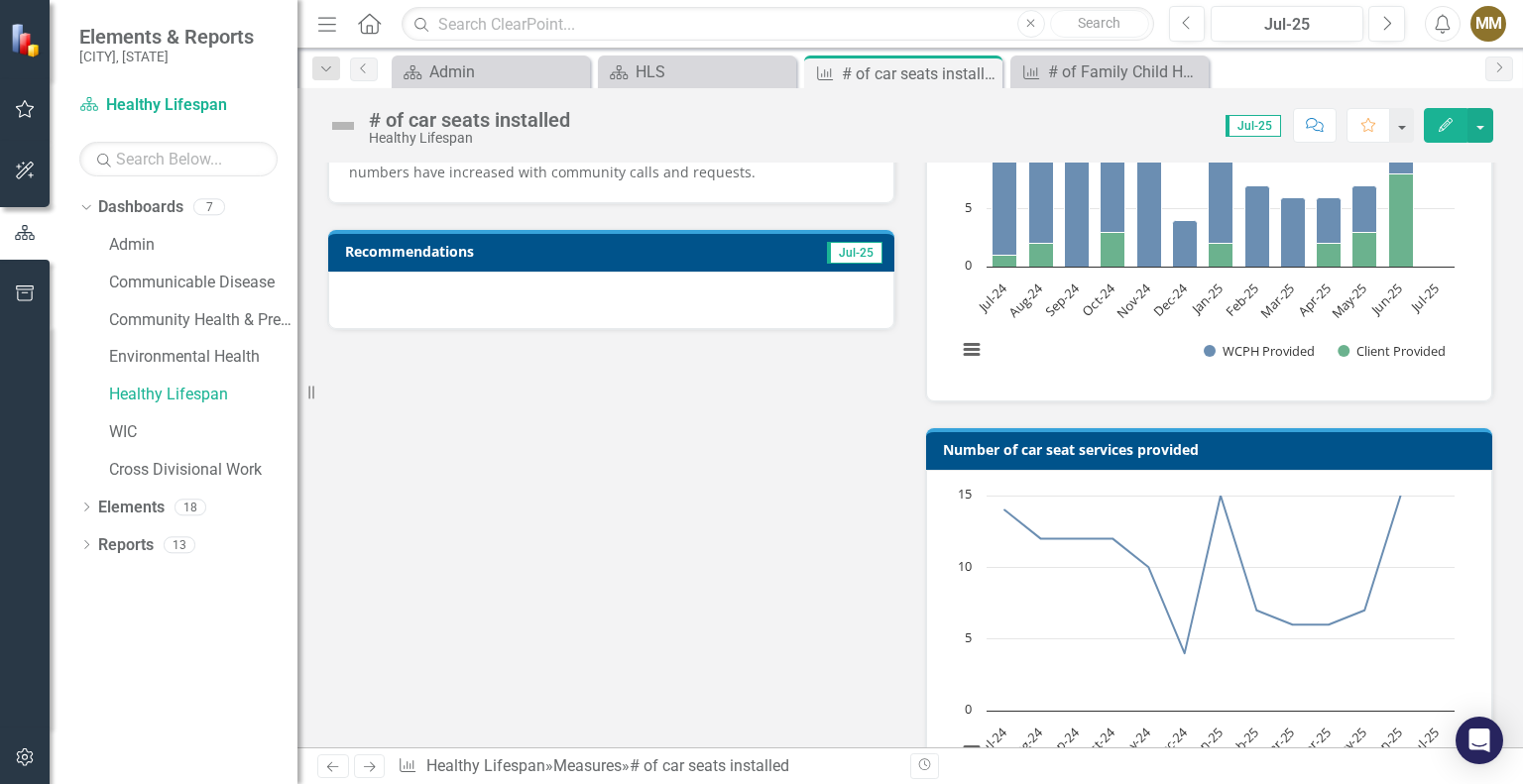 click at bounding box center [611, 300] 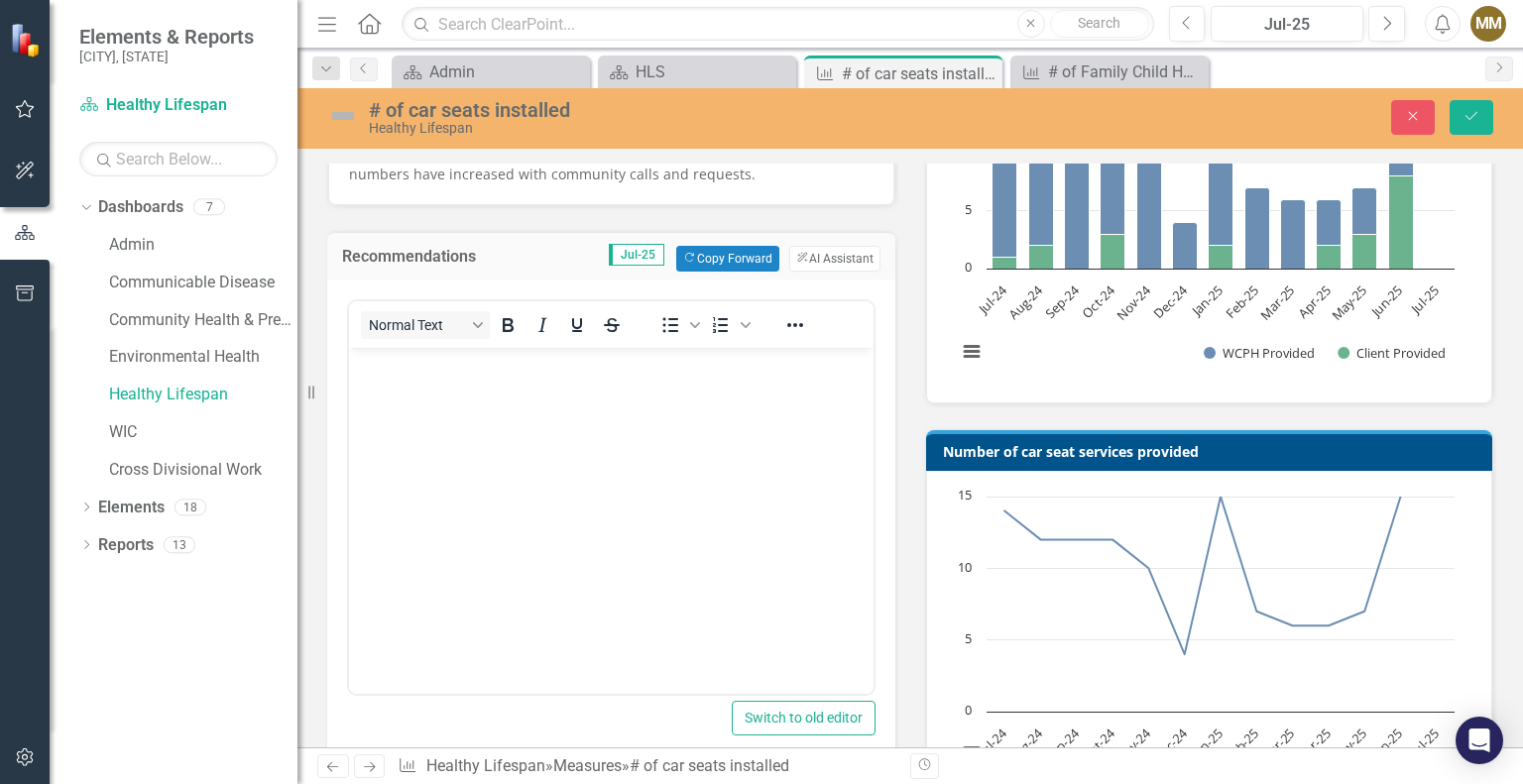 scroll, scrollTop: 0, scrollLeft: 0, axis: both 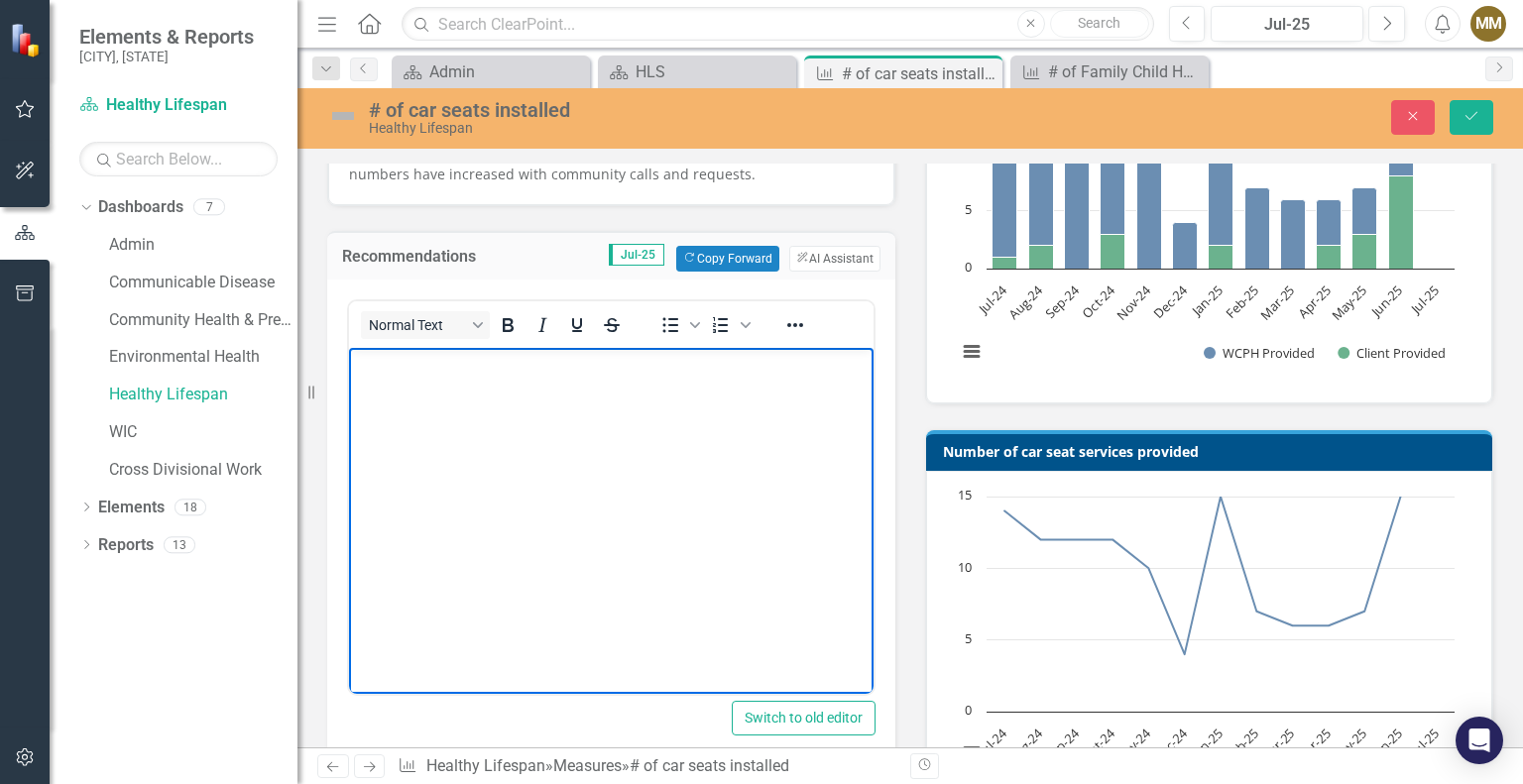 click at bounding box center [611, 496] 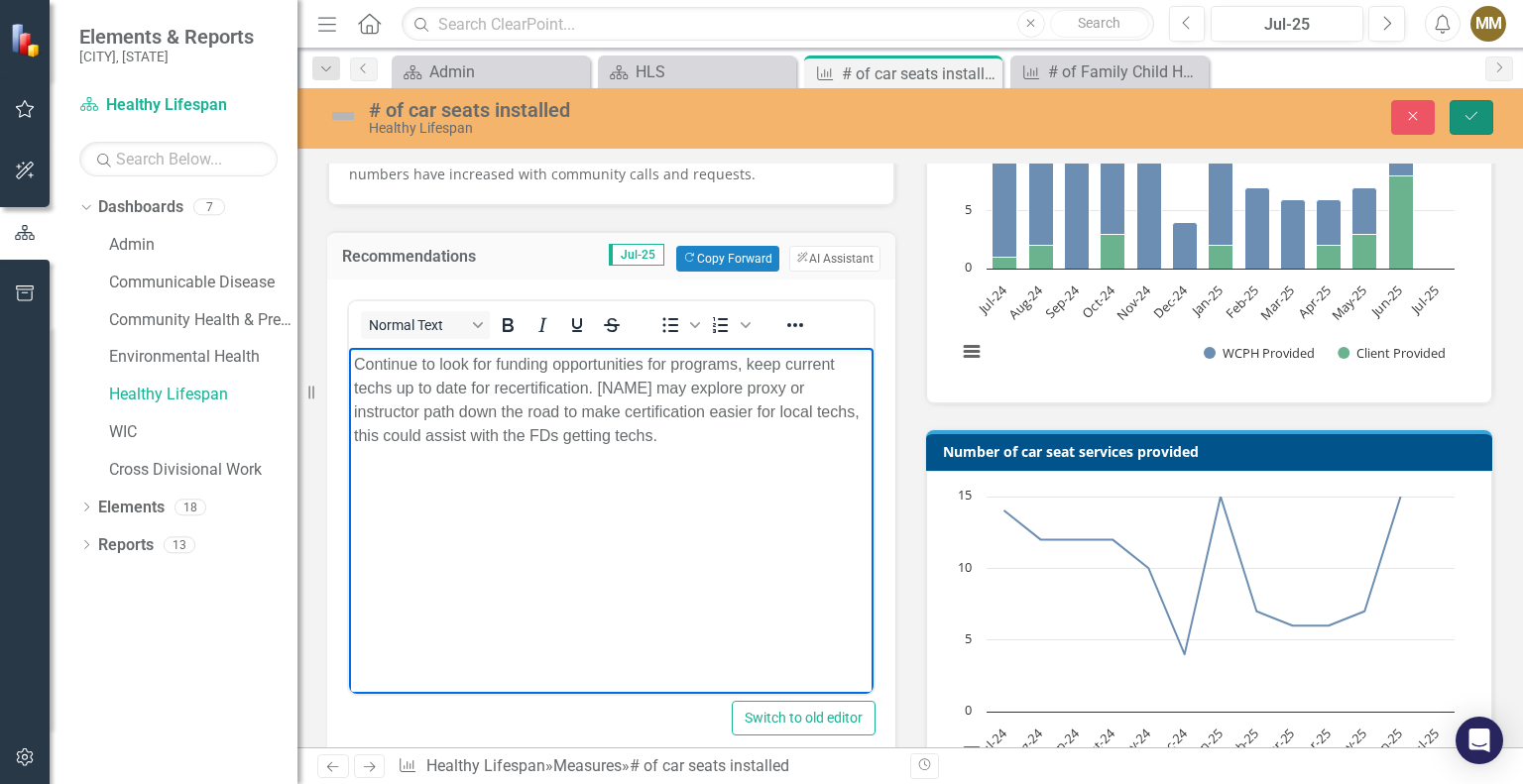 click on "Save" 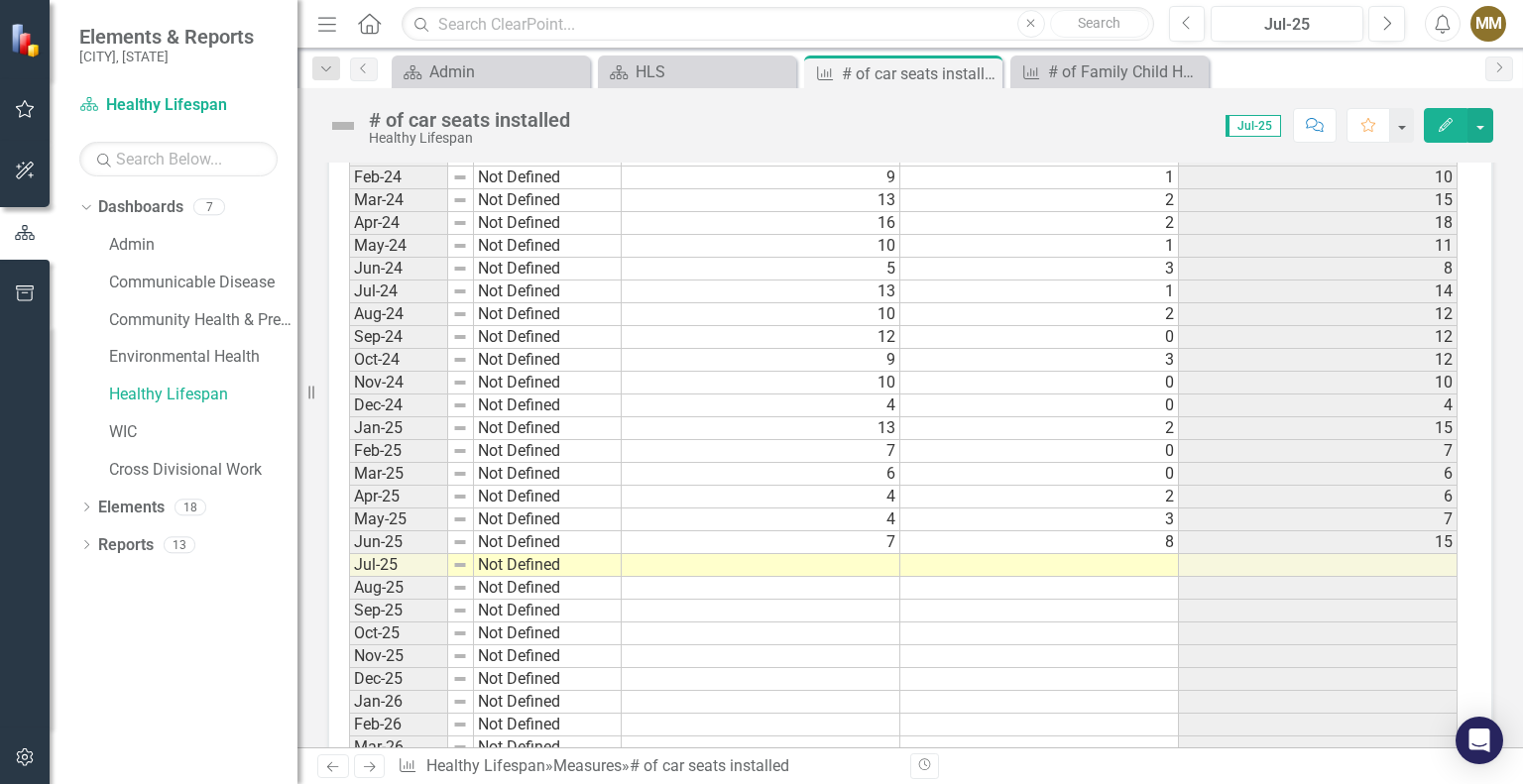 scroll, scrollTop: 1705, scrollLeft: 0, axis: vertical 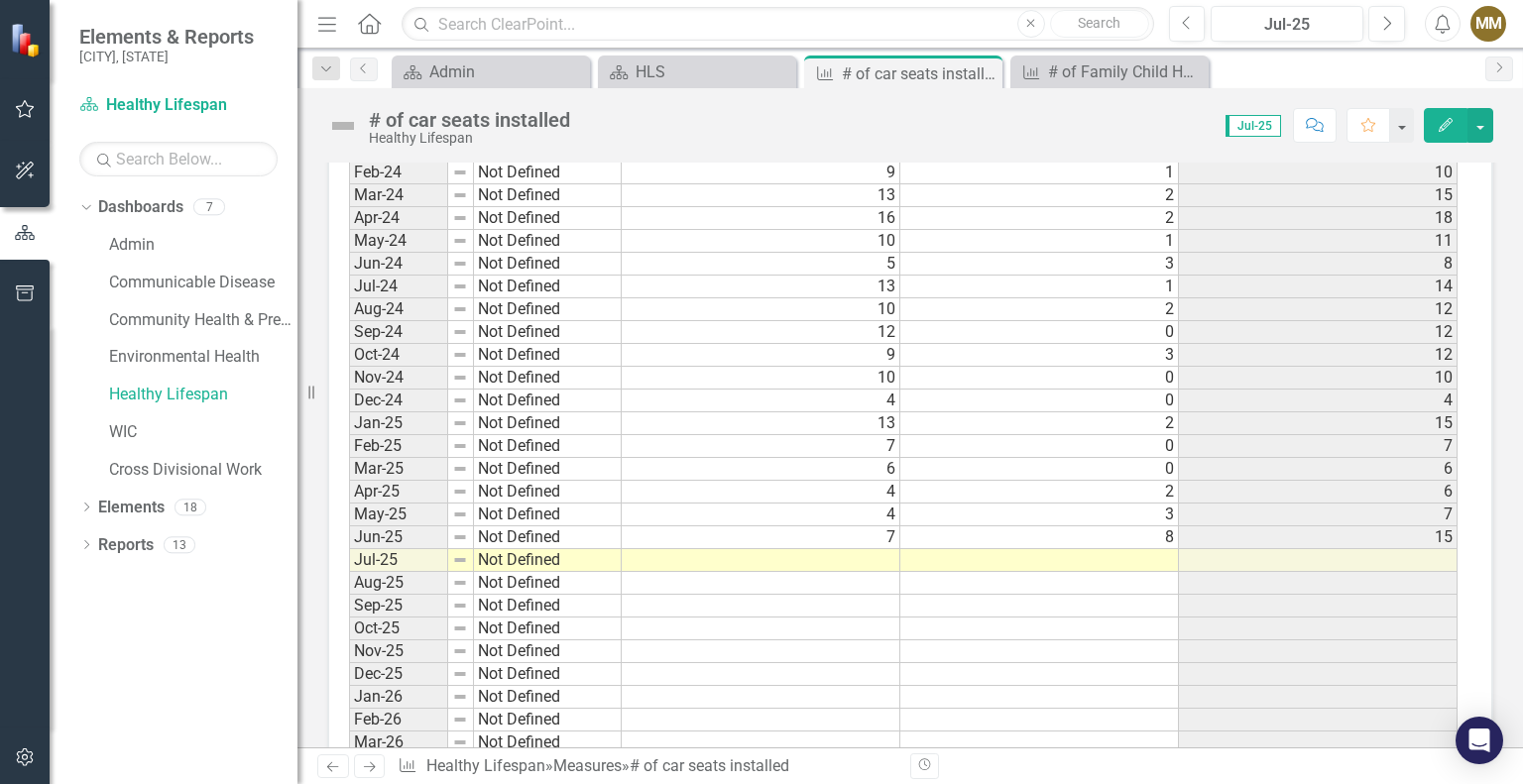 click on "Period Status WCPH Provided Seat Client Provided Seat Total Jan-23 Not Defined 5 0 5 Feb-23 Not Defined 6 0 6 Mar-23 Not Defined 8 3 11 Apr-23 Not Defined 11 0 11 May-23 Not Defined 11 2 13 Jun-23 Not Defined 7 0 7 Jul-23 Not Defined 22 1 23 Aug-23 Not Defined 11 2 13 Sep-23 Not Defined 13 3 16 Oct-23 Not Defined 15 1 16 Nov-23 Not Defined 12 4 16 Dec-23 Not Defined 13 5 18 Jan-24 Not Defined 6 3 9 Feb-24 Not Defined 9 1 10 Mar-24 Not Defined 13 2 15 Apr-24 Not Defined 16 2 18 May-24 Not Defined 10 1 11 Jun-24 Not Defined 5 3 8 Jul-24 Not Defined 13 1 14 Aug-24 Not Defined 10 2 12 Sep-24 Not Defined 12 0 12 Oct-24 Not Defined 9 3 12 Nov-24 Not Defined 10 0 10 Dec-24 Not Defined 4 0 4 Jan-25 Not Defined 13 2 15 Feb-25 Not Defined 7 0 7 Mar-25 Not Defined 6 0 6 Apr-25 Not Defined 4 2 6 May-25 Not Defined 4 3 7 Jun-25 Not Defined 7 8 15 Jul-25 Not Defined Aug-25 Not Defined Sep-25 Not Defined Oct-25 Not Defined Nov-25 Not Defined Dec-25 Not Defined Jan-26 Not Defined Feb-26 Not Defined Mar-26 Not Defined Apr-26" at bounding box center [349, 537] 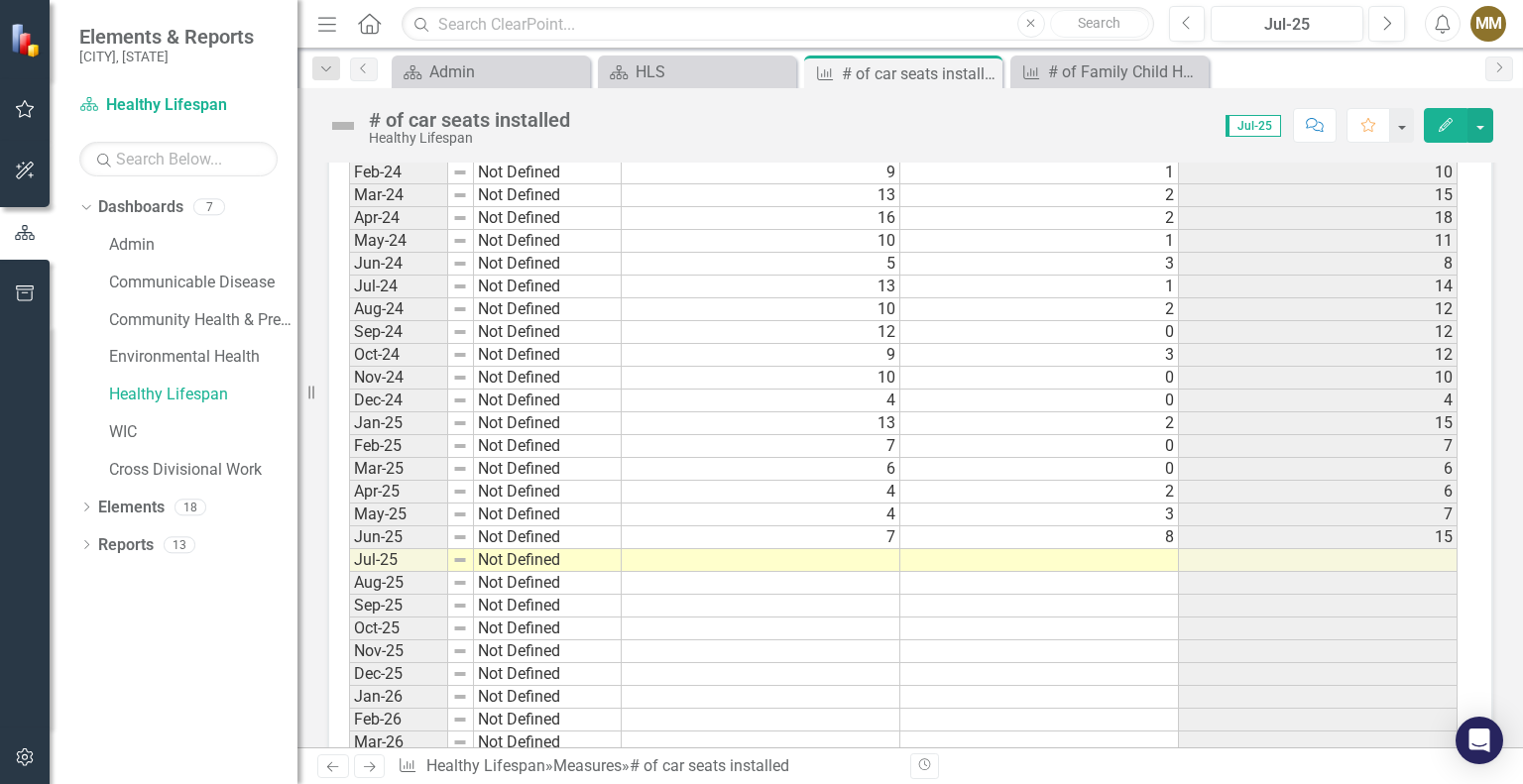 click at bounding box center (0, 0) 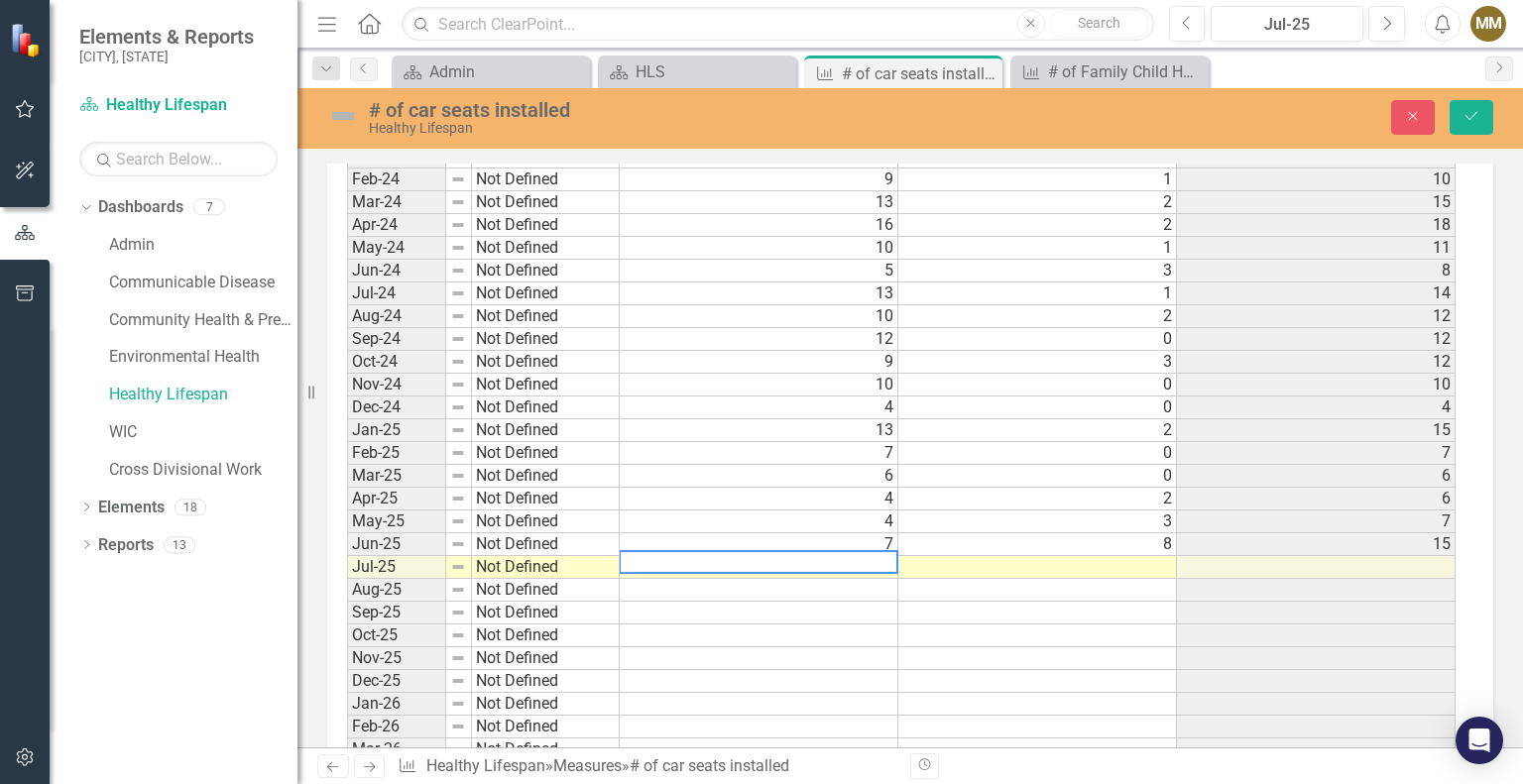 scroll, scrollTop: 1709, scrollLeft: 0, axis: vertical 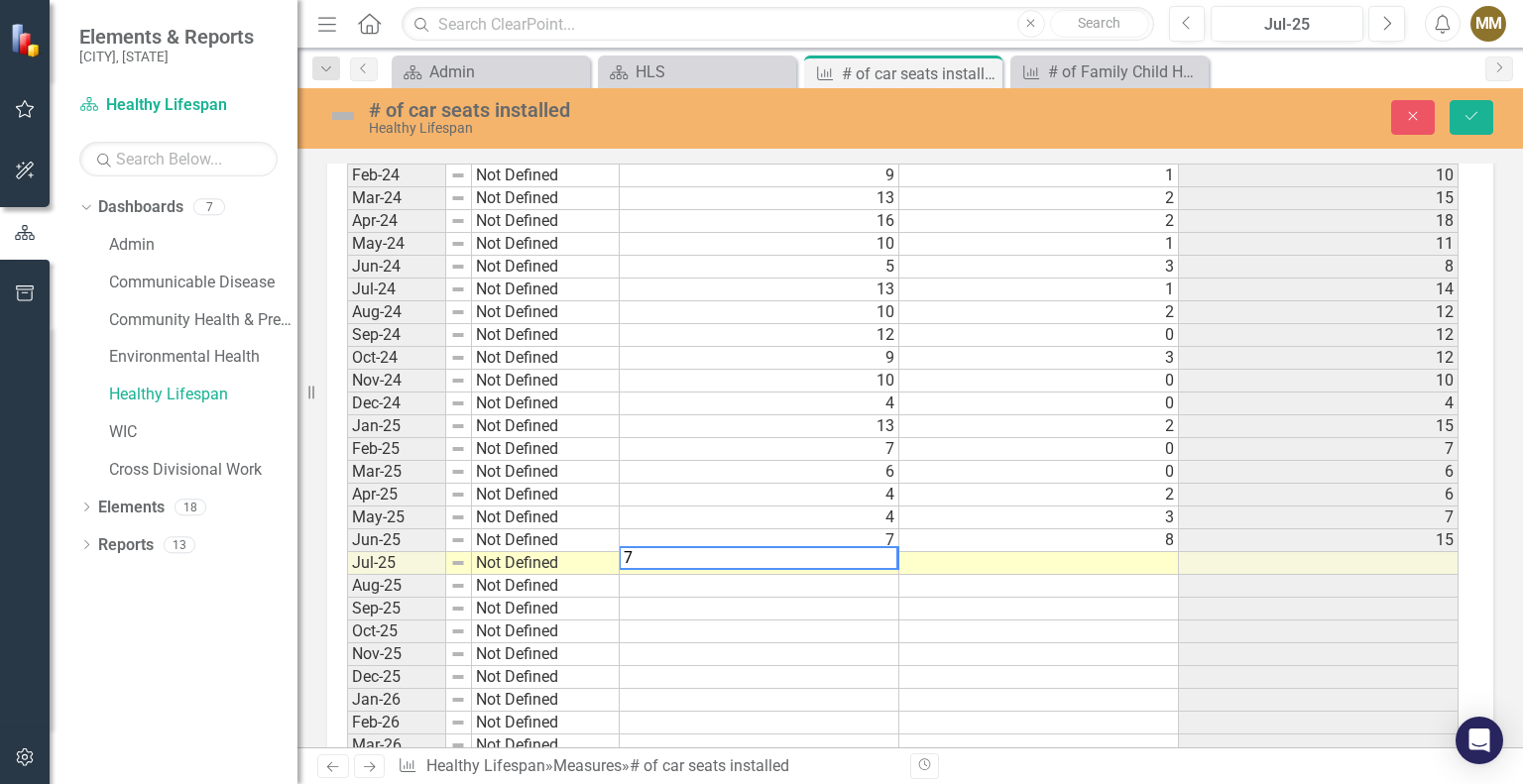 type on "7" 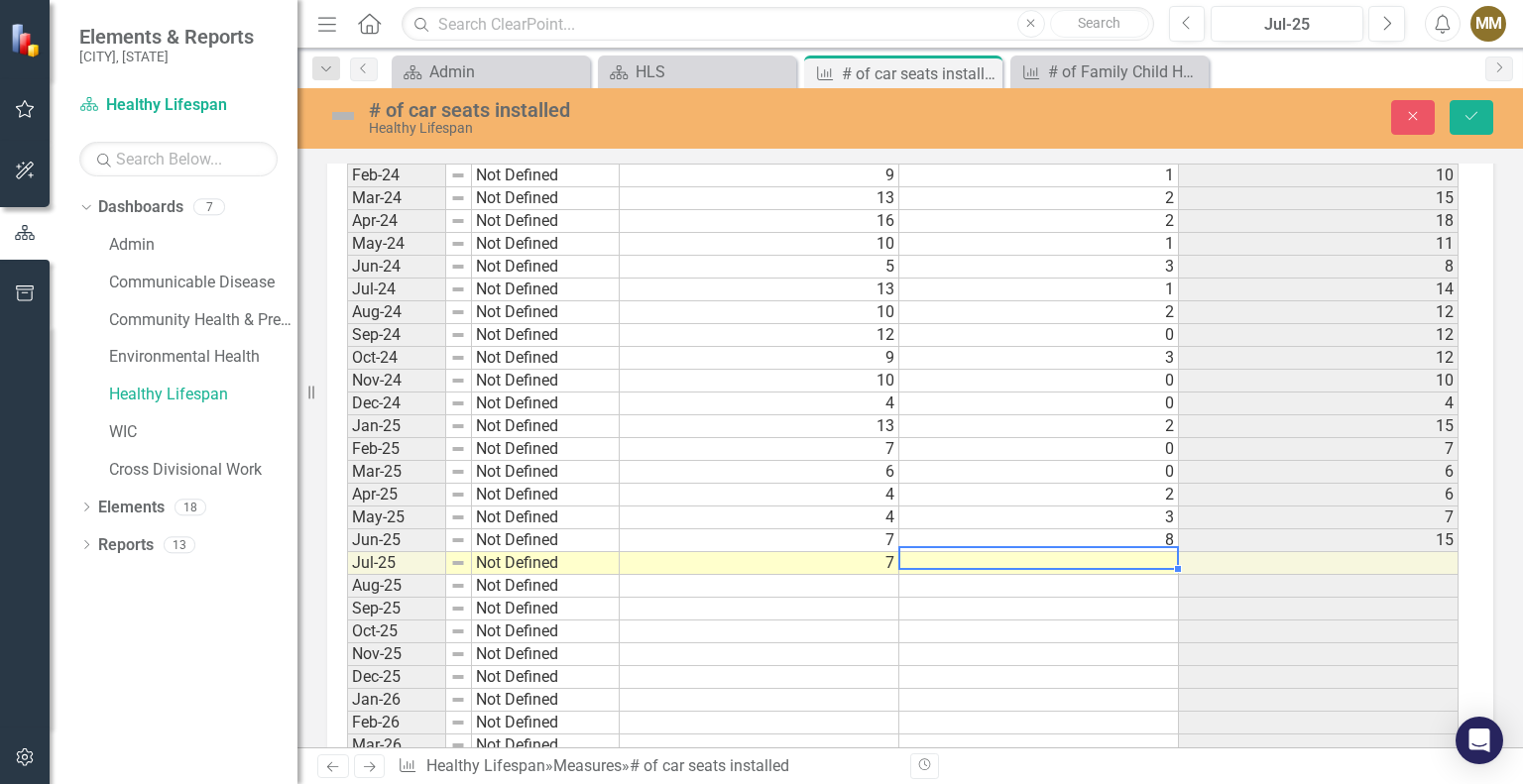 click at bounding box center (1039, 563) 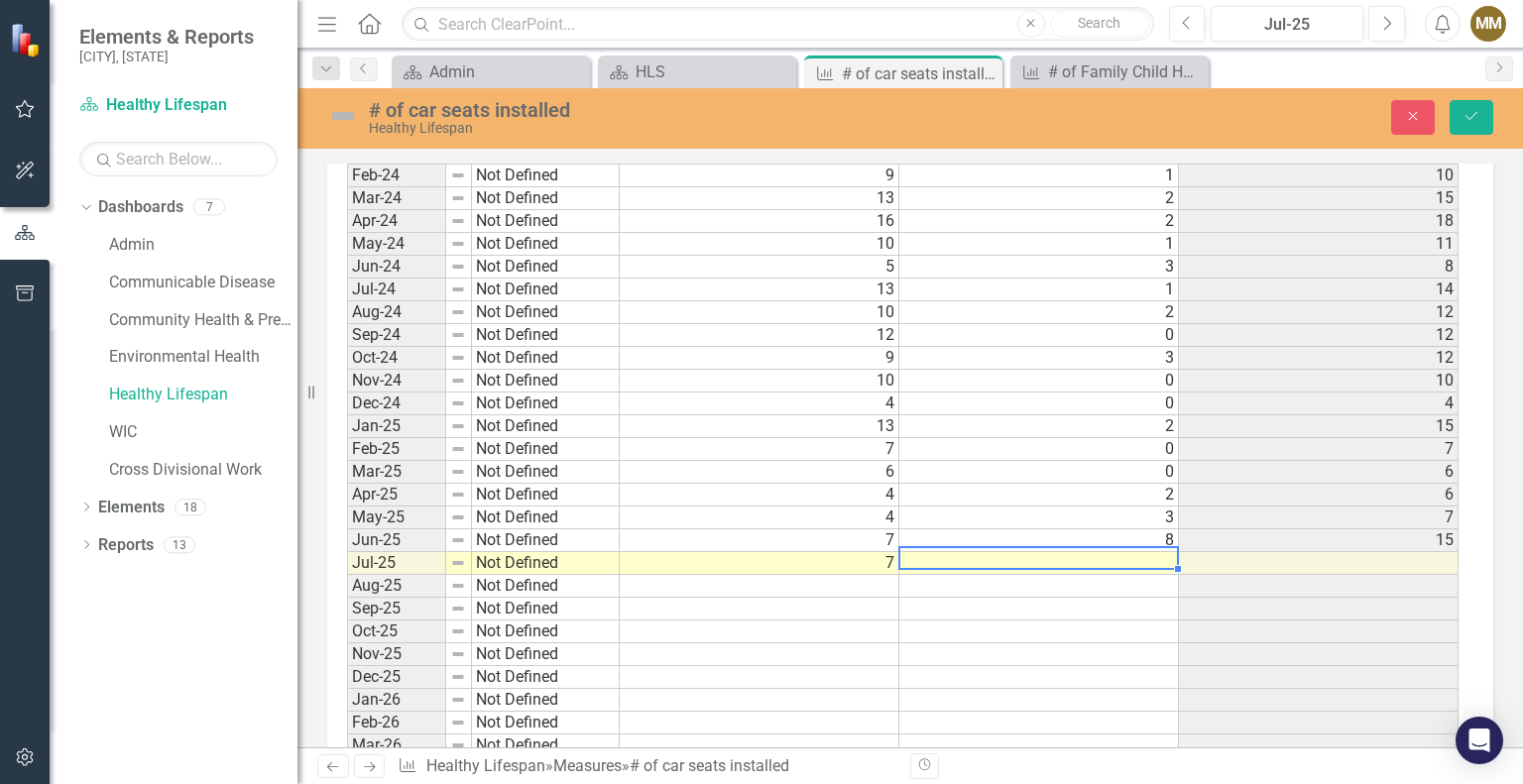 click at bounding box center [1039, 563] 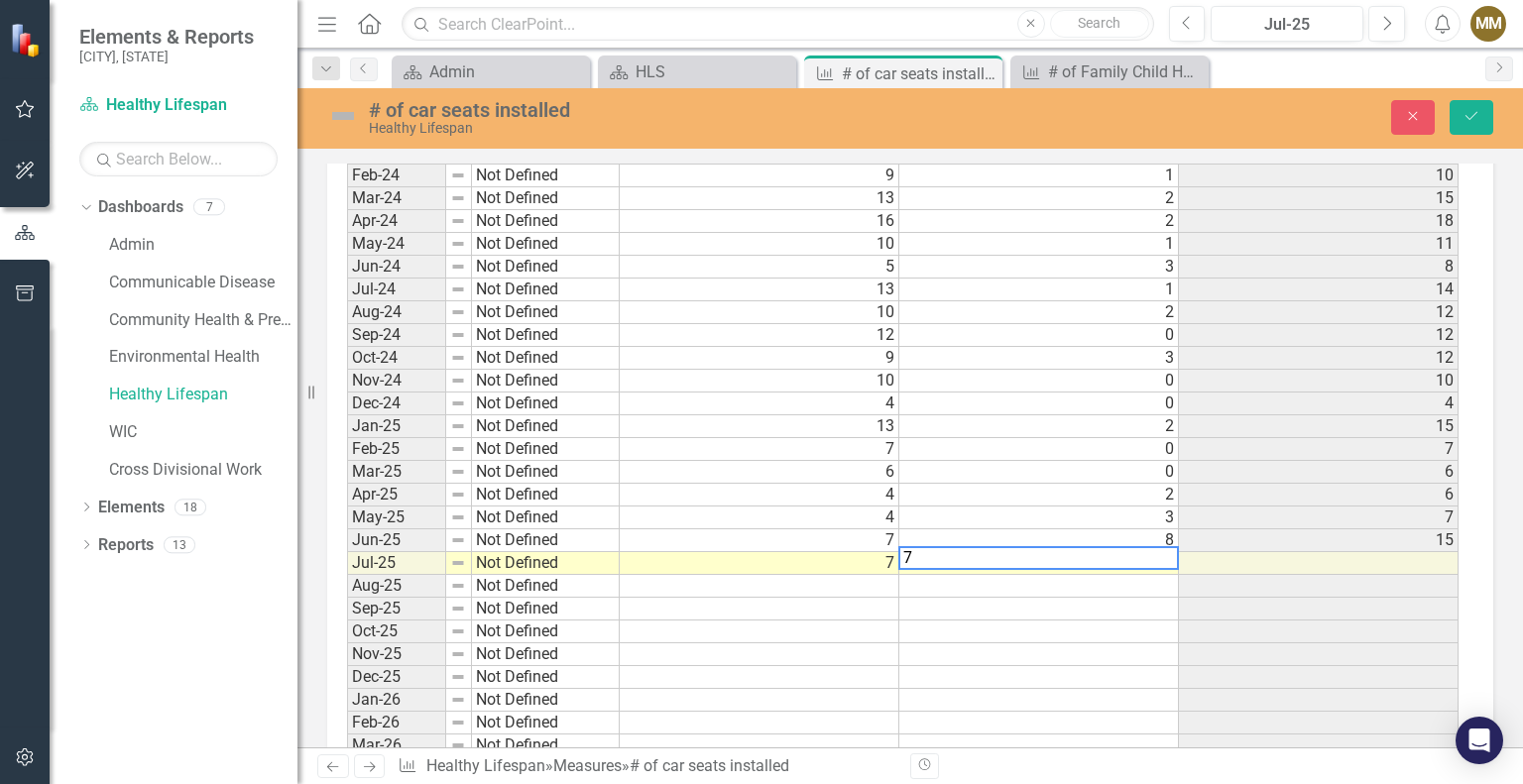 type on "7" 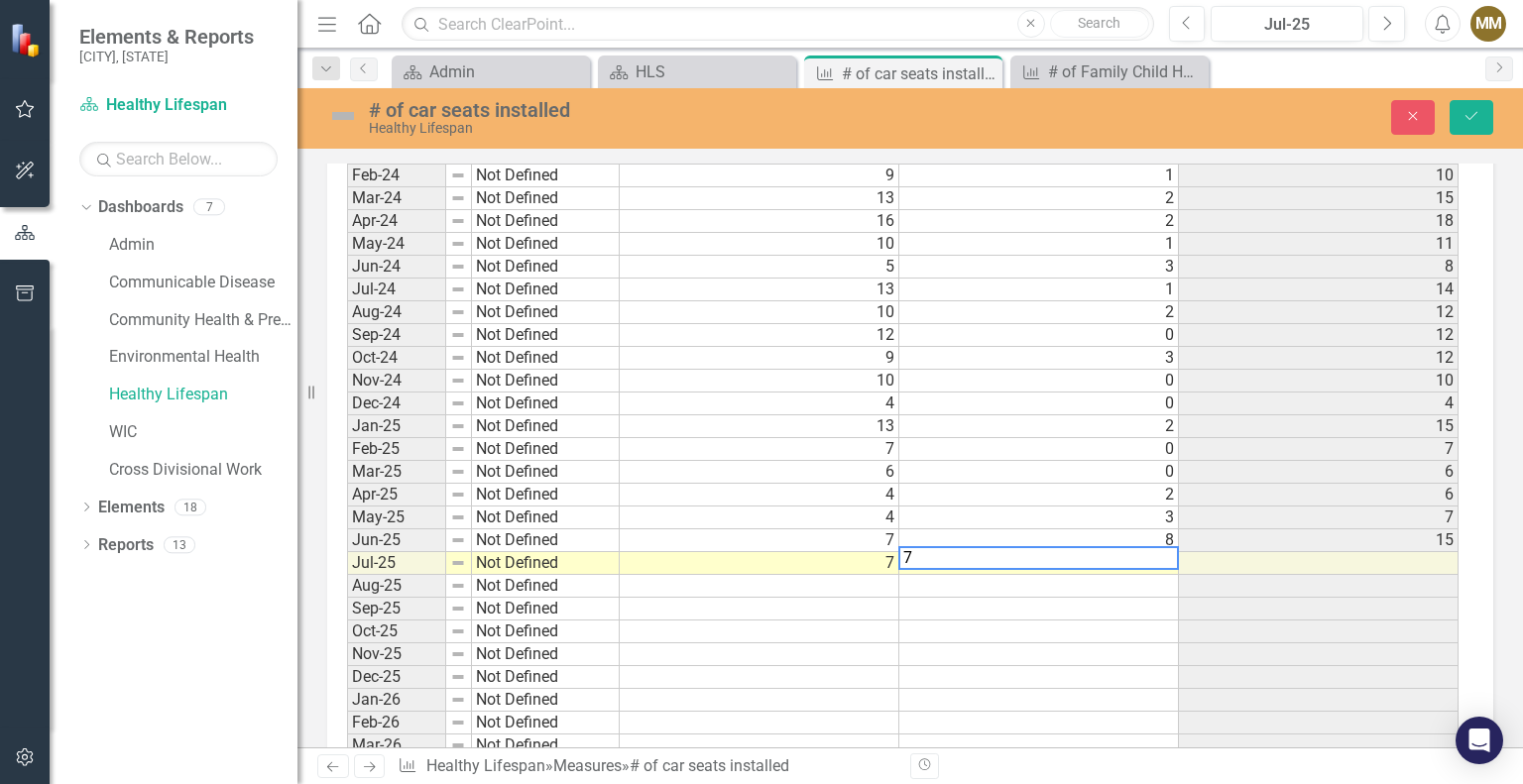 click at bounding box center (1039, 631) 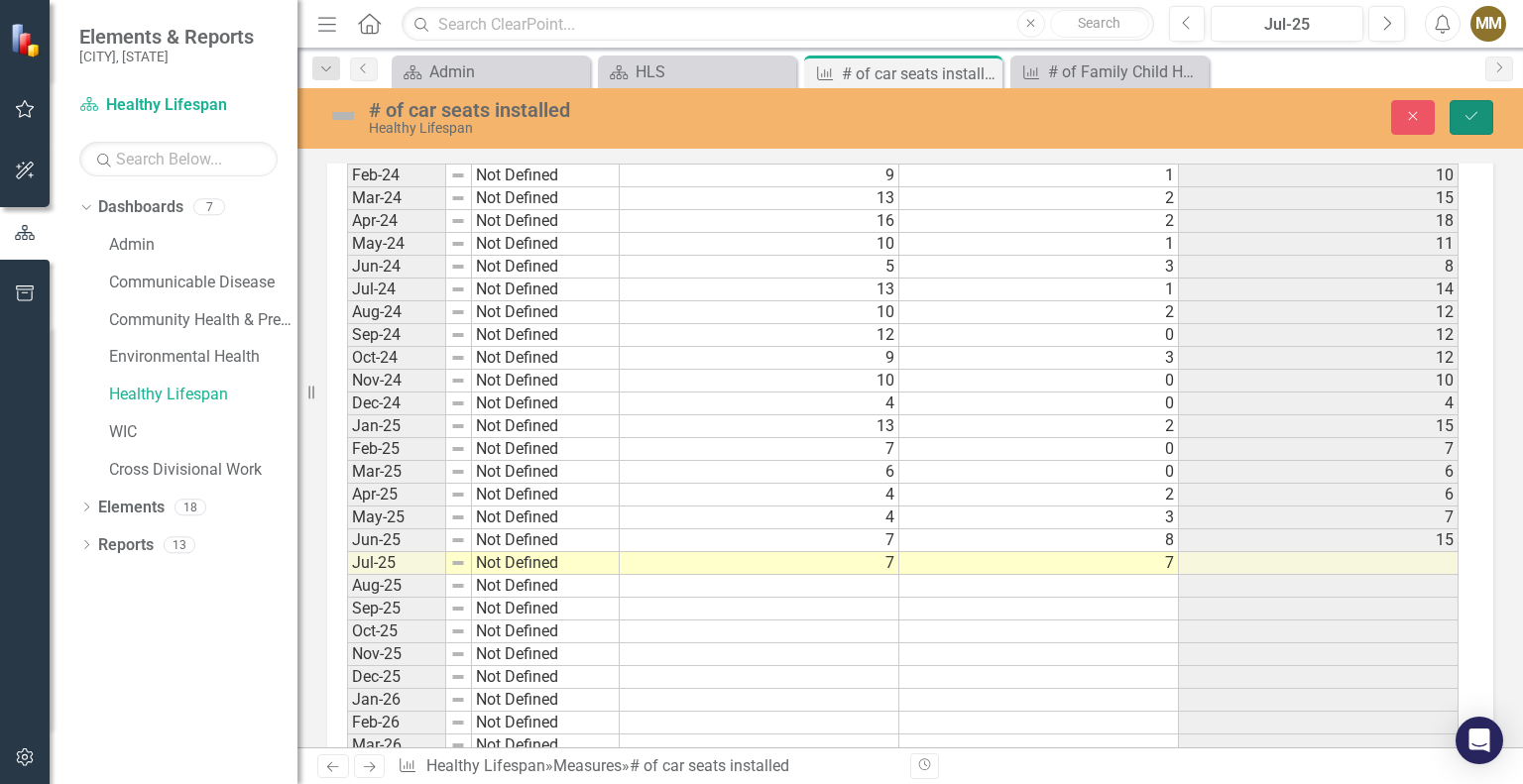 click on "Save" at bounding box center [1471, 117] 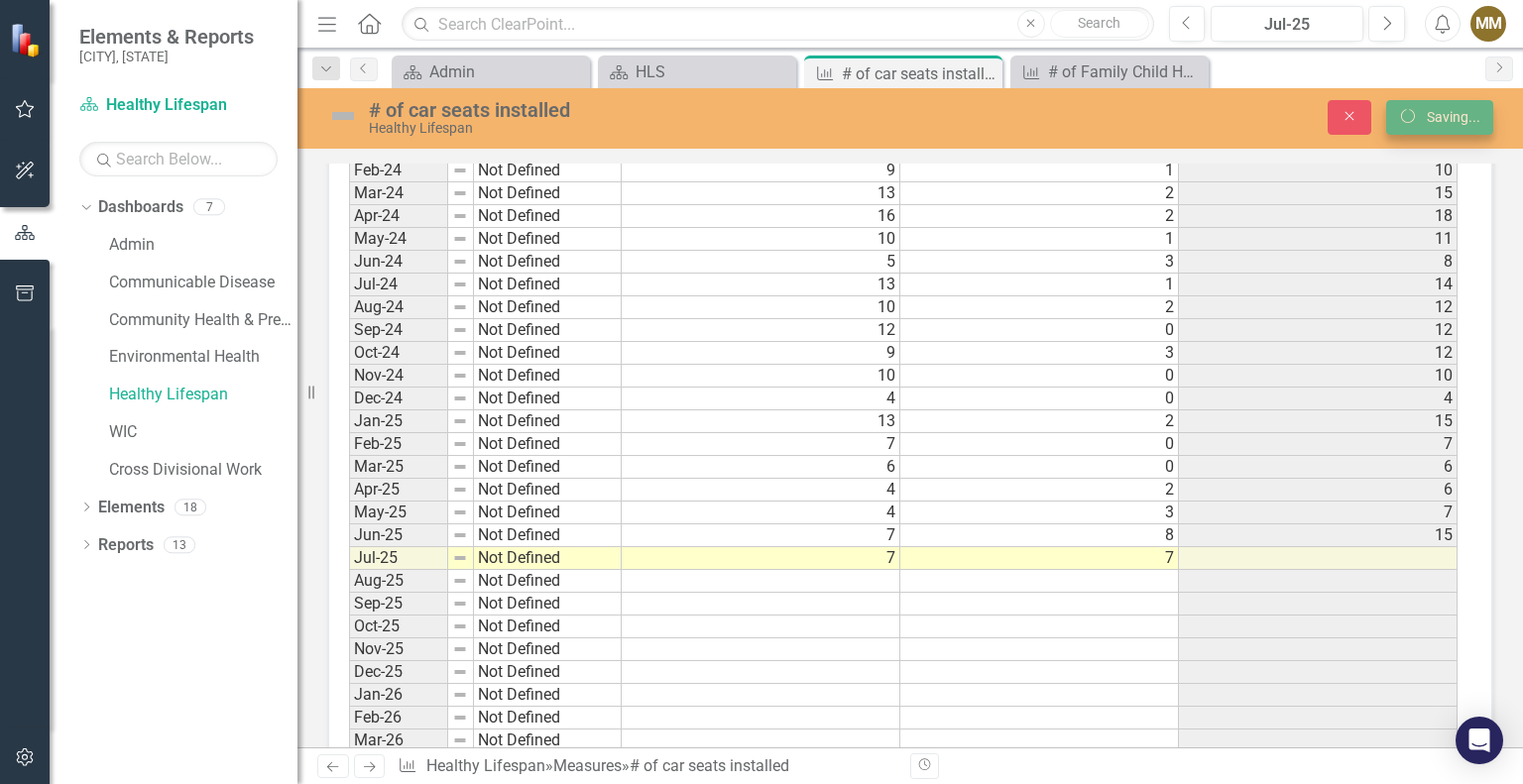 scroll, scrollTop: 1705, scrollLeft: 0, axis: vertical 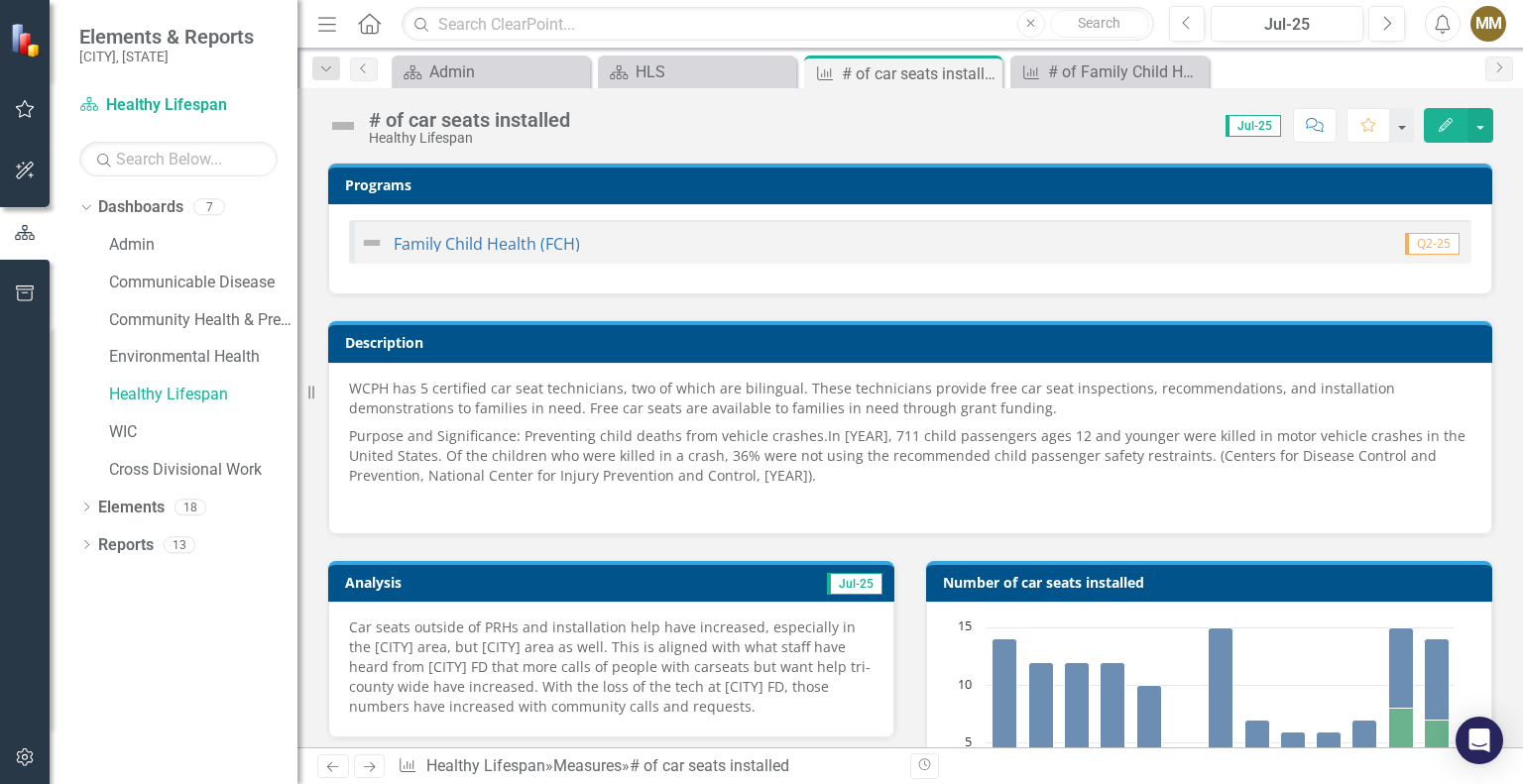 click on "Car seats outside of PRHs and installation help have increased, especially in the Oshkosh area, but Neenah area as well. This is aligned with what staff have heard from Fox Crossing FD that more calls of people with carseats but want help tri-county wide have increased. With the loss of the tech at Oshkosh FD, those numbers have increased with community calls and requests." at bounding box center (611, 667) 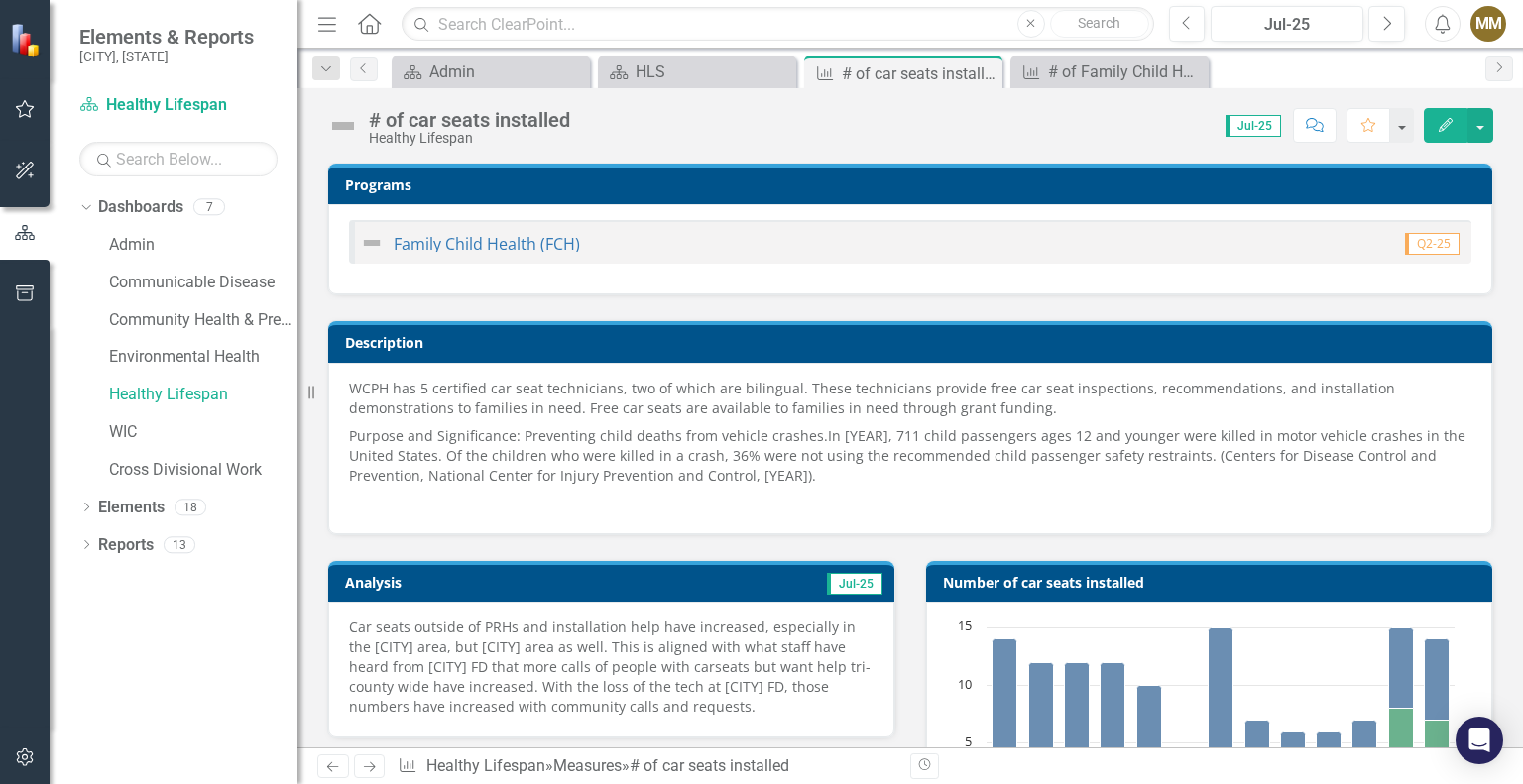 click on "Car seats outside of PRHs and installation help have increased, especially in the Oshkosh area, but Neenah area as well. This is aligned with what staff have heard from Fox Crossing FD that more calls of people with carseats but want help tri-county wide have increased. With the loss of the tech at Oshkosh FD, those numbers have increased with community calls and requests." at bounding box center [611, 667] 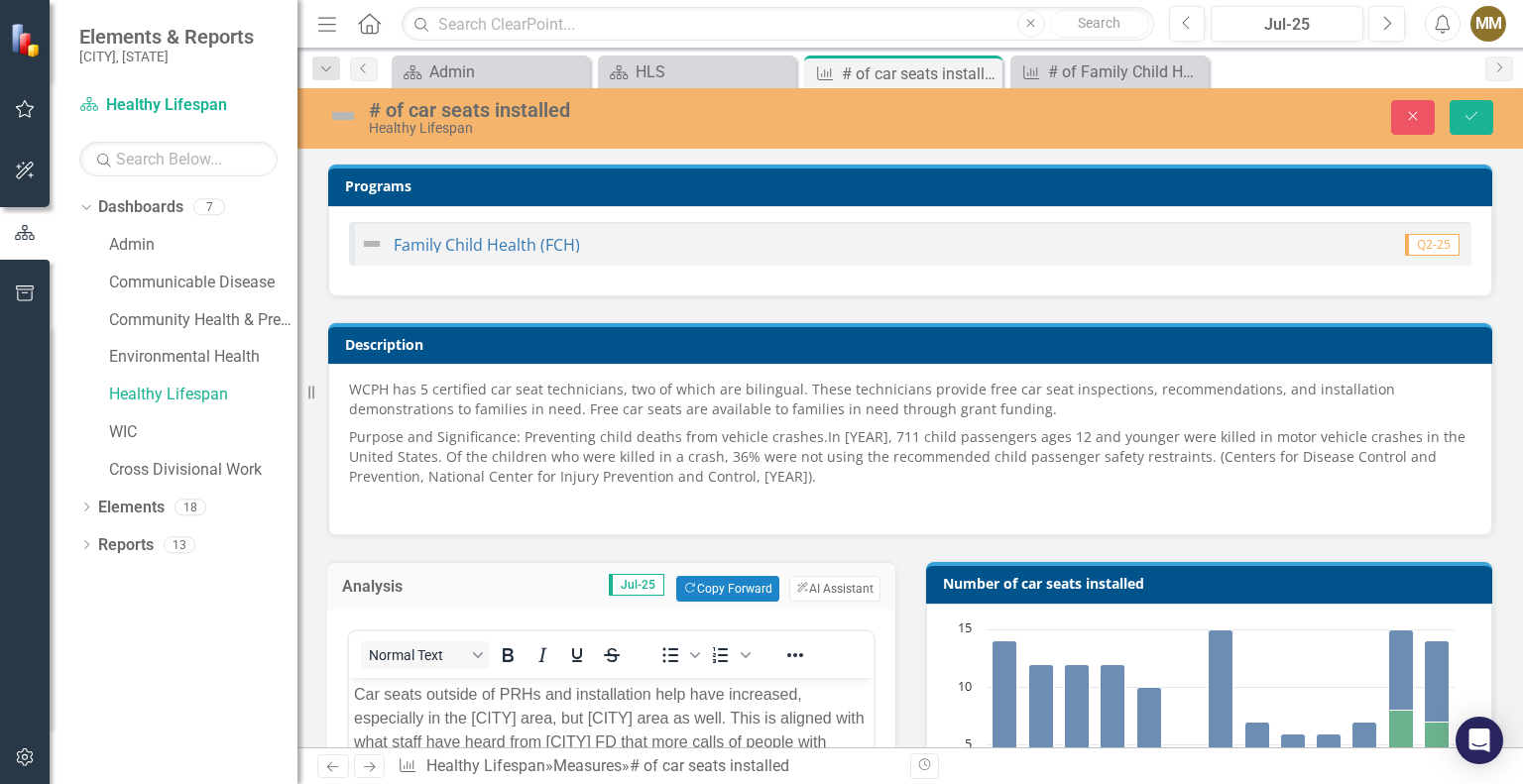scroll, scrollTop: 0, scrollLeft: 0, axis: both 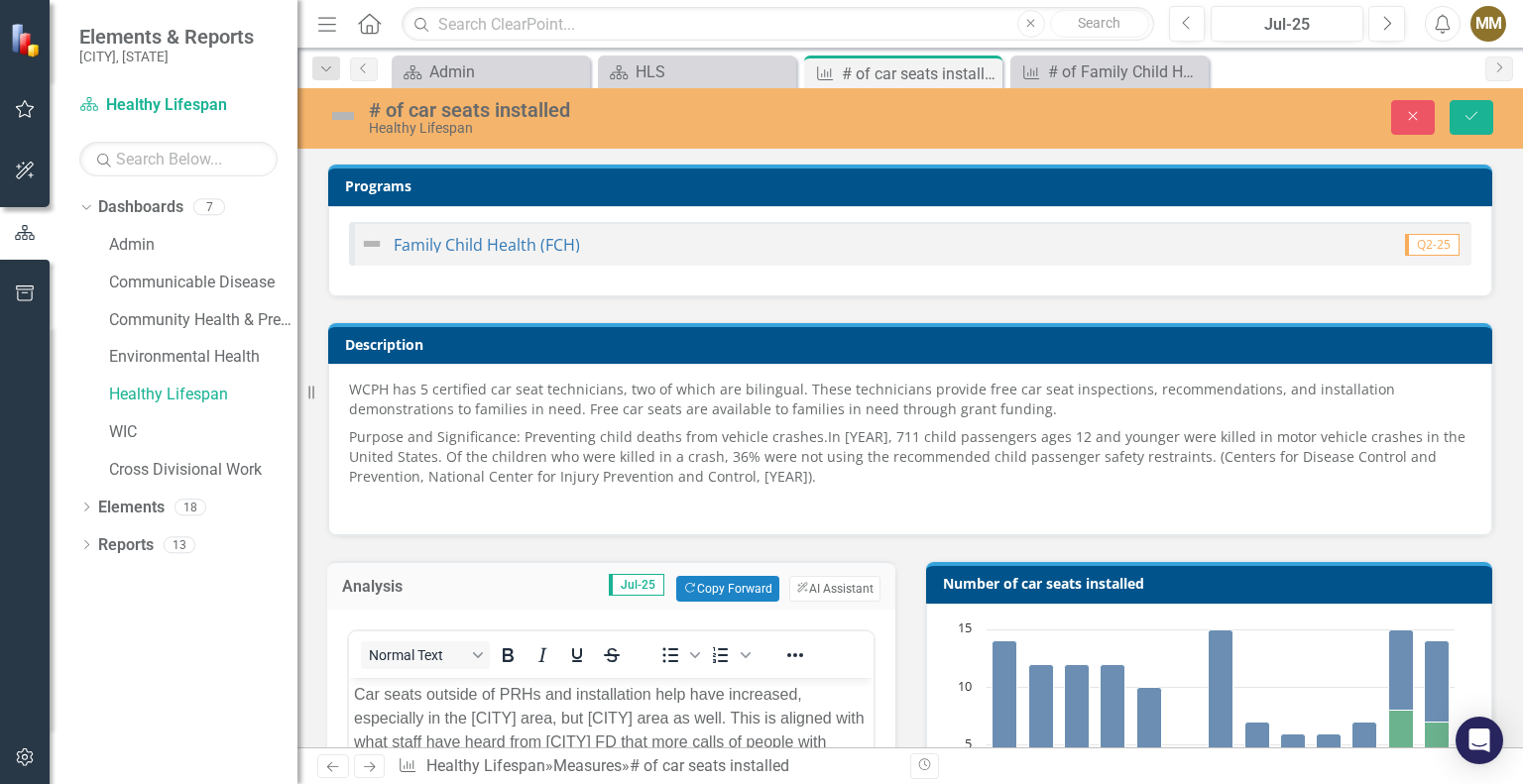 click on "Car seats outside of PRHs and installation help have increased, especially in the Oshkosh area, but Neenah area as well. This is aligned with what staff have heard from Fox Crossing FD that more calls of people with carseats but want help tri-county wide have increased. With the loss of the tech at Oshkosh FD, those numbers have increased with community calls and requests." at bounding box center (611, 754) 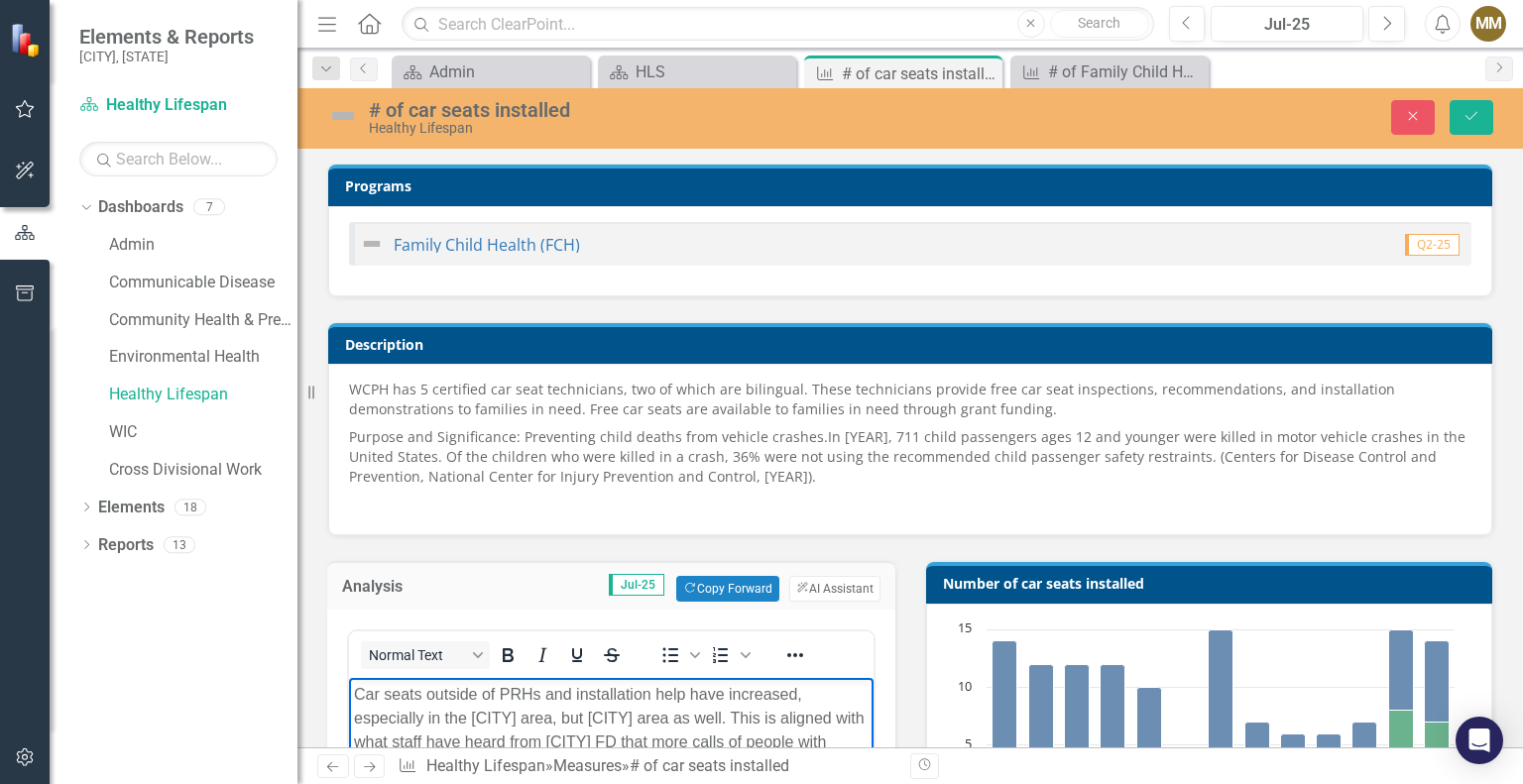 type 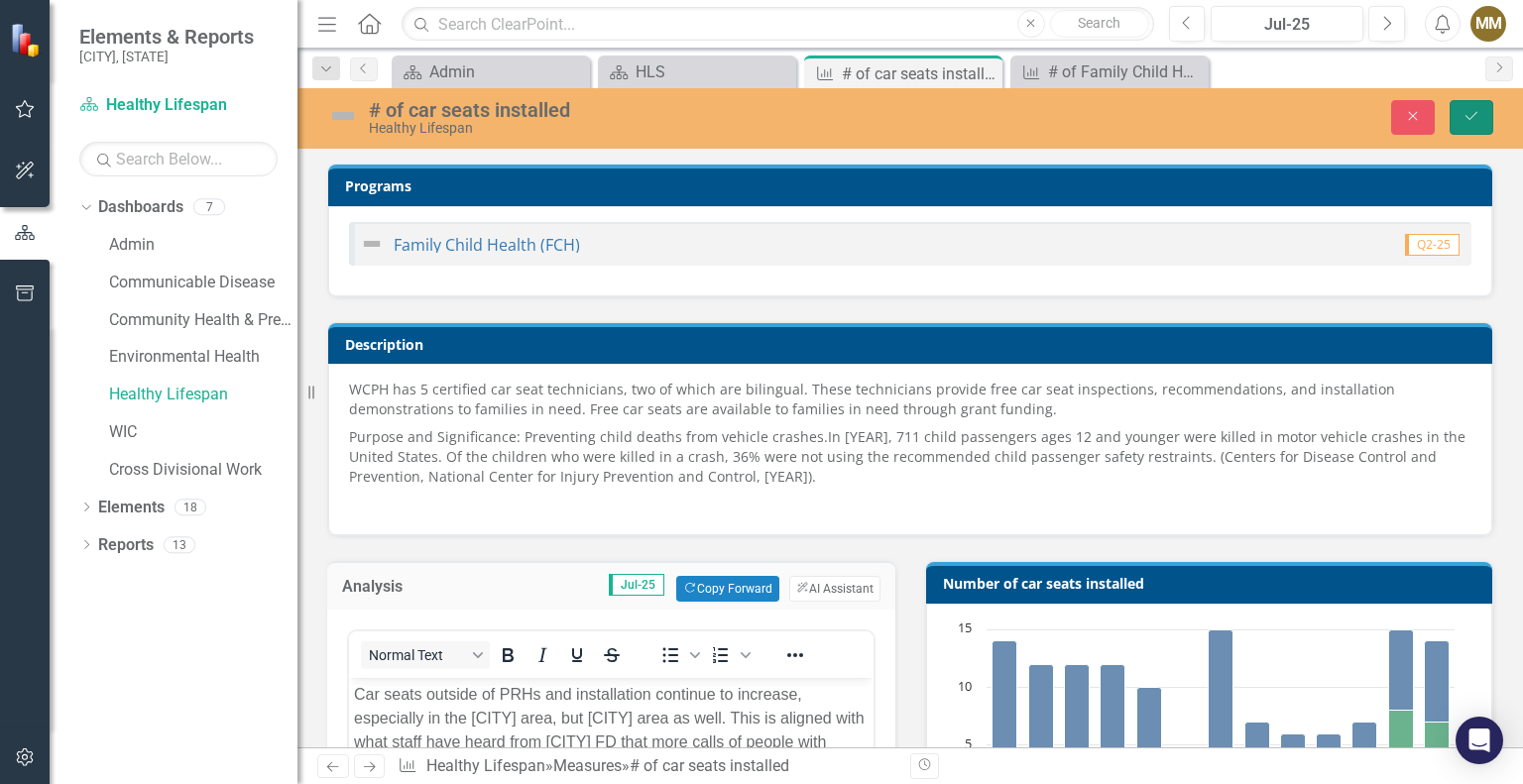 click on "Save" at bounding box center [1471, 117] 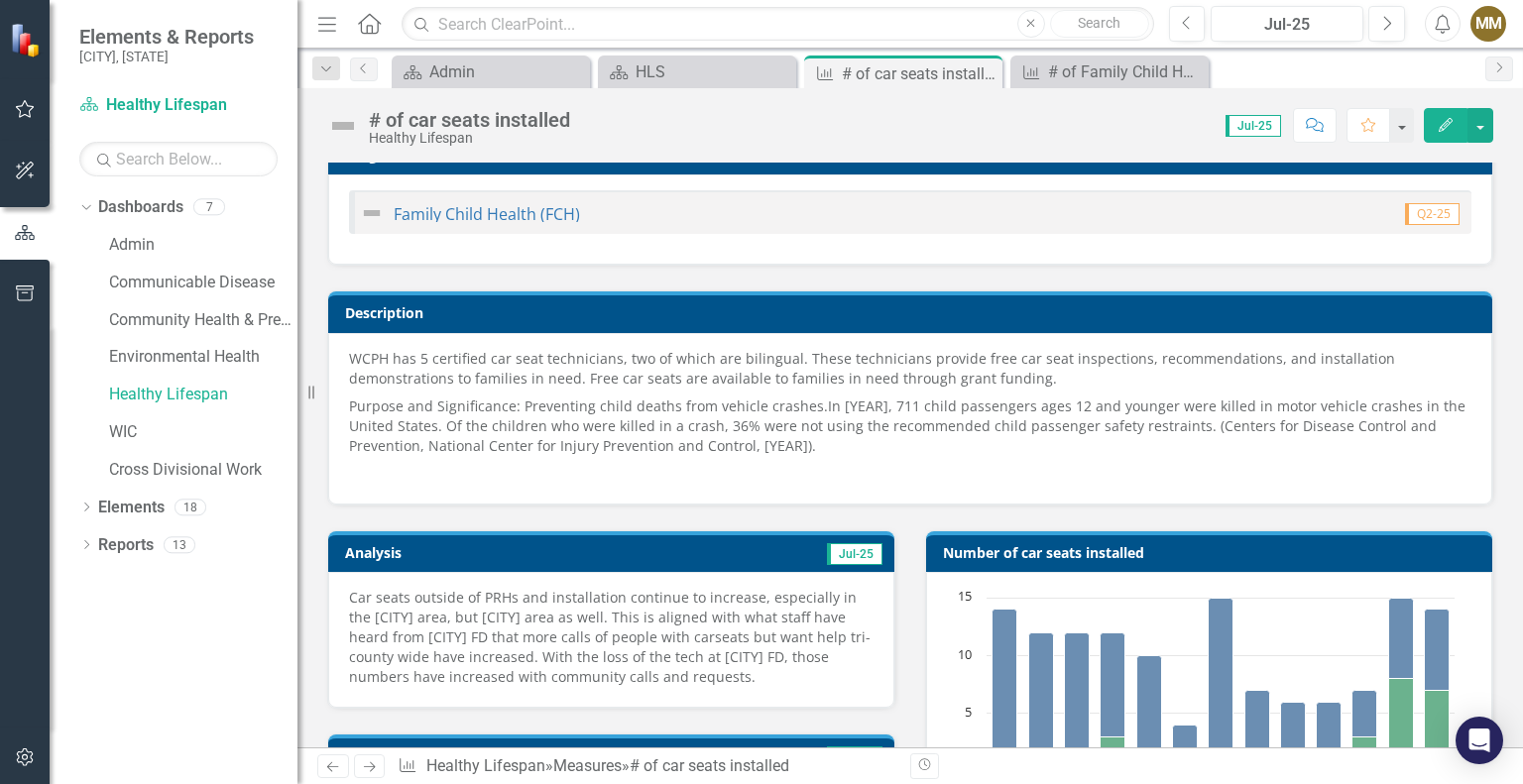 scroll, scrollTop: 0, scrollLeft: 0, axis: both 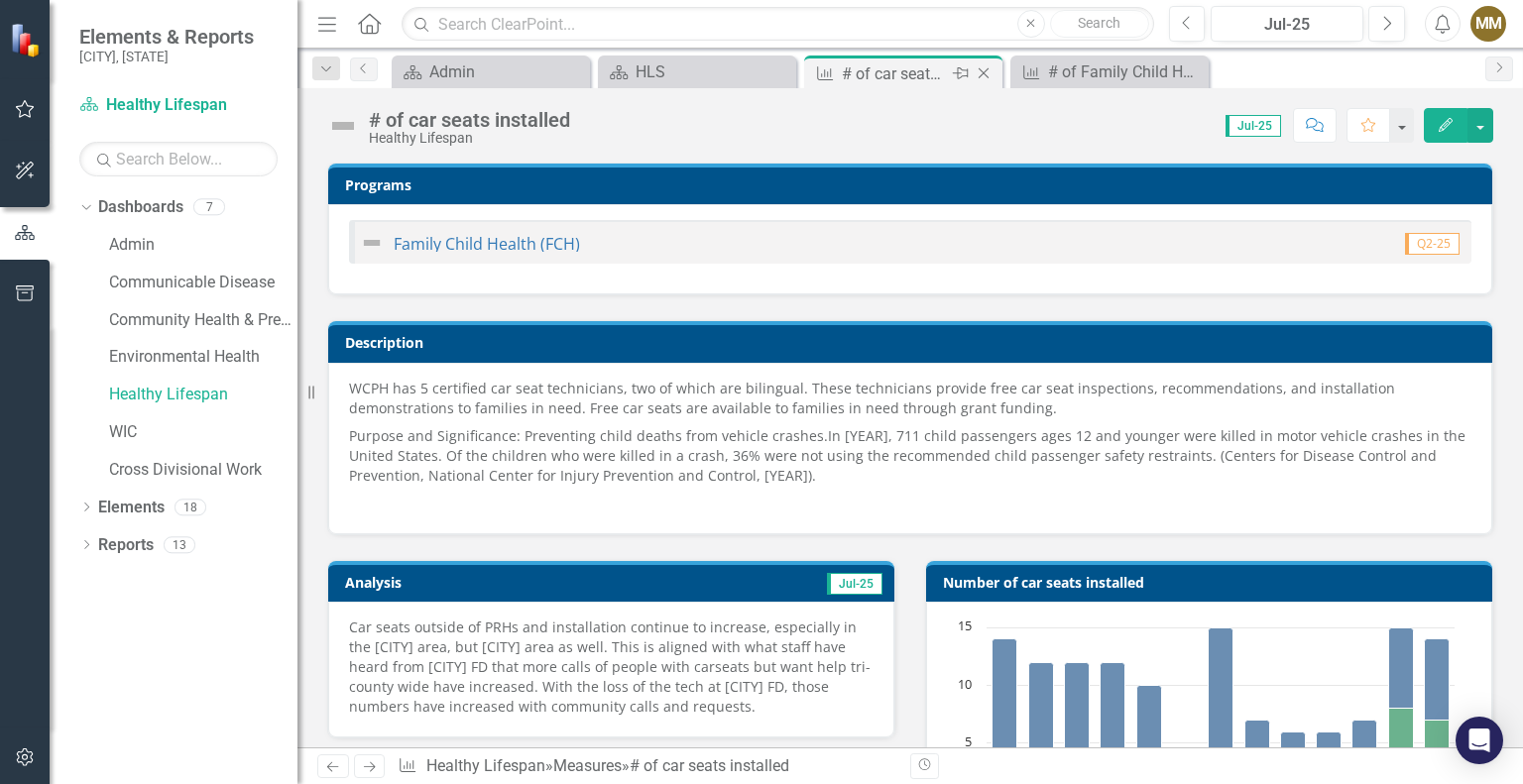 click on "Close" 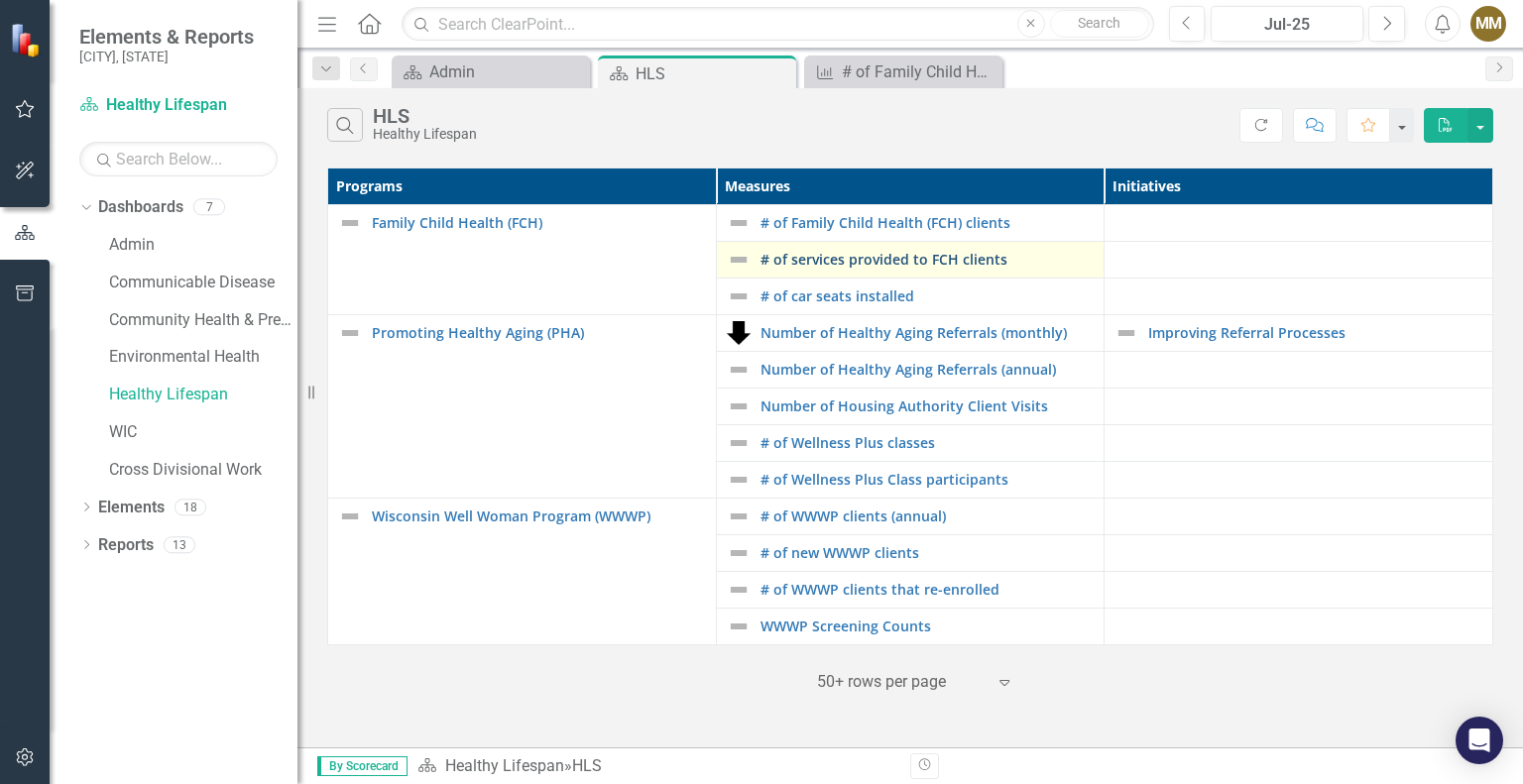 click on "# of services provided to FCH clients" at bounding box center [927, 259] 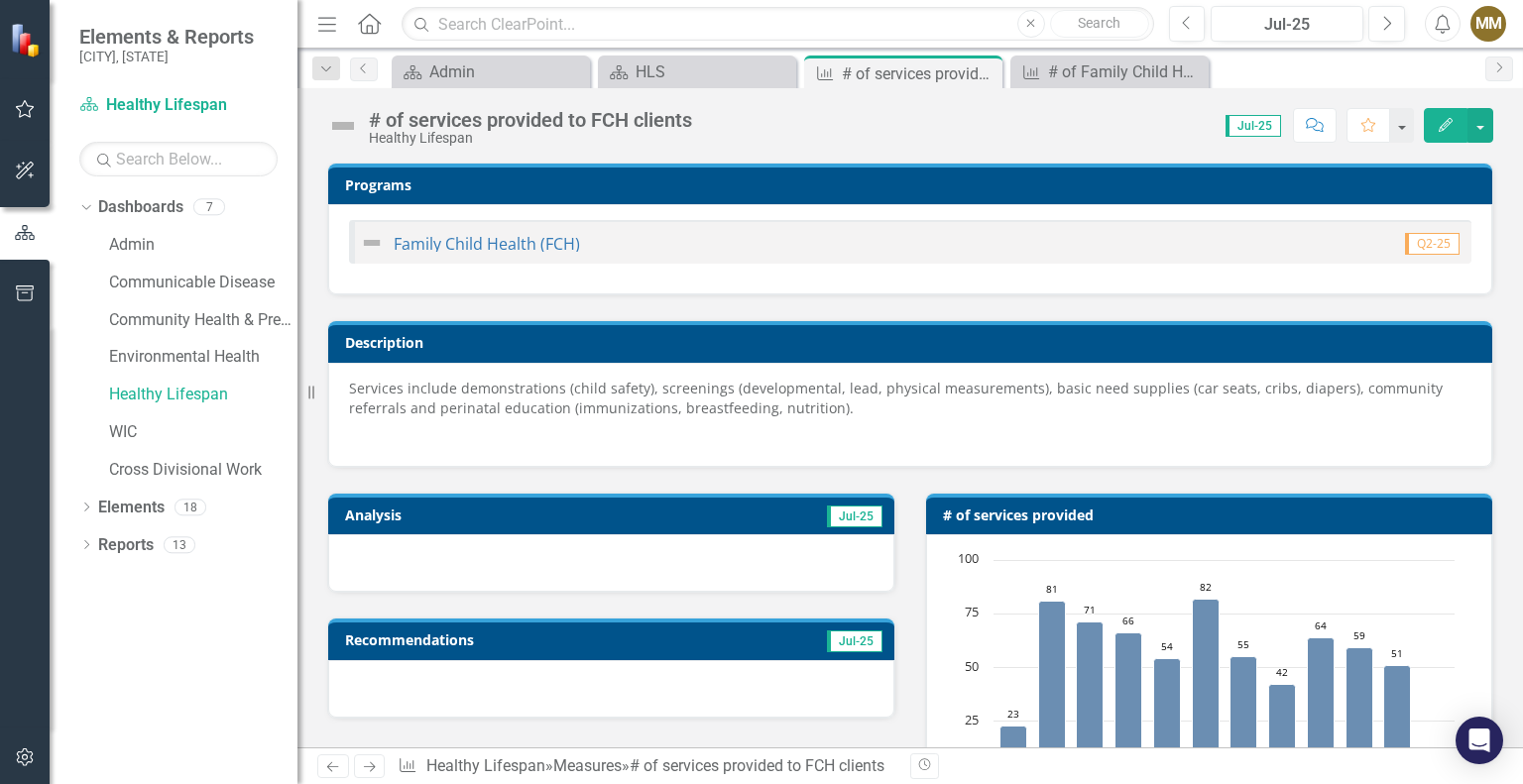 click at bounding box center (611, 563) 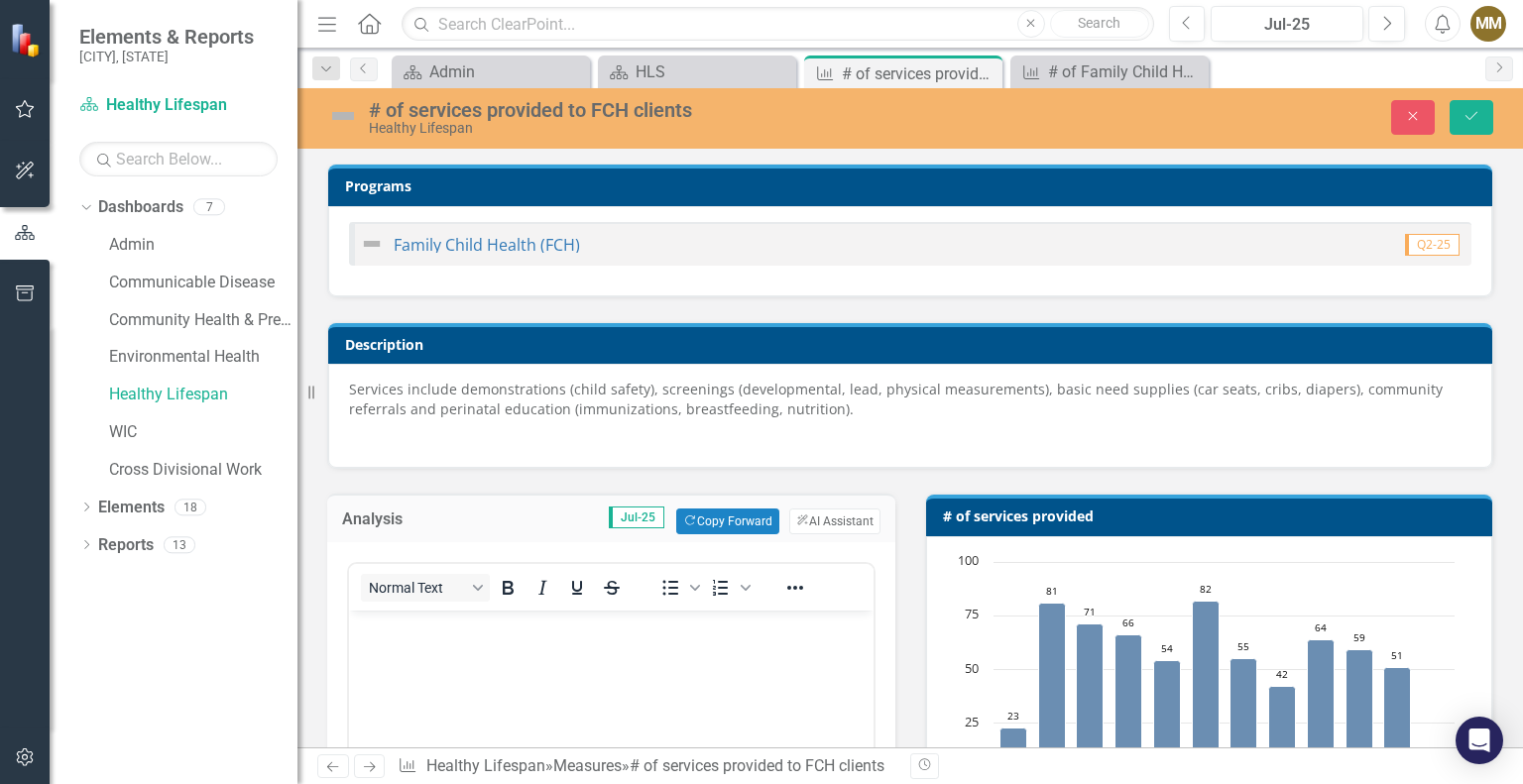scroll, scrollTop: 0, scrollLeft: 0, axis: both 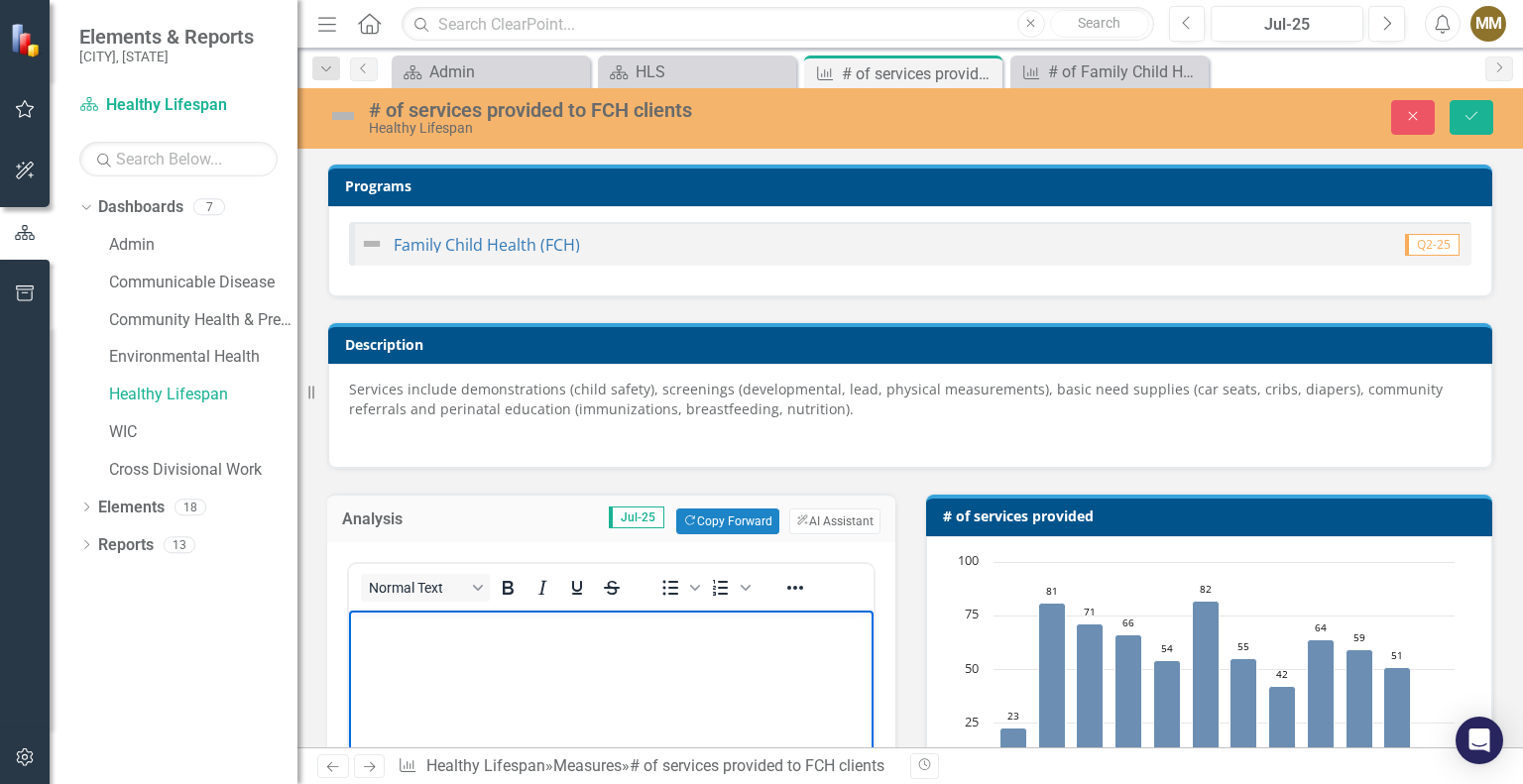 click at bounding box center [611, 759] 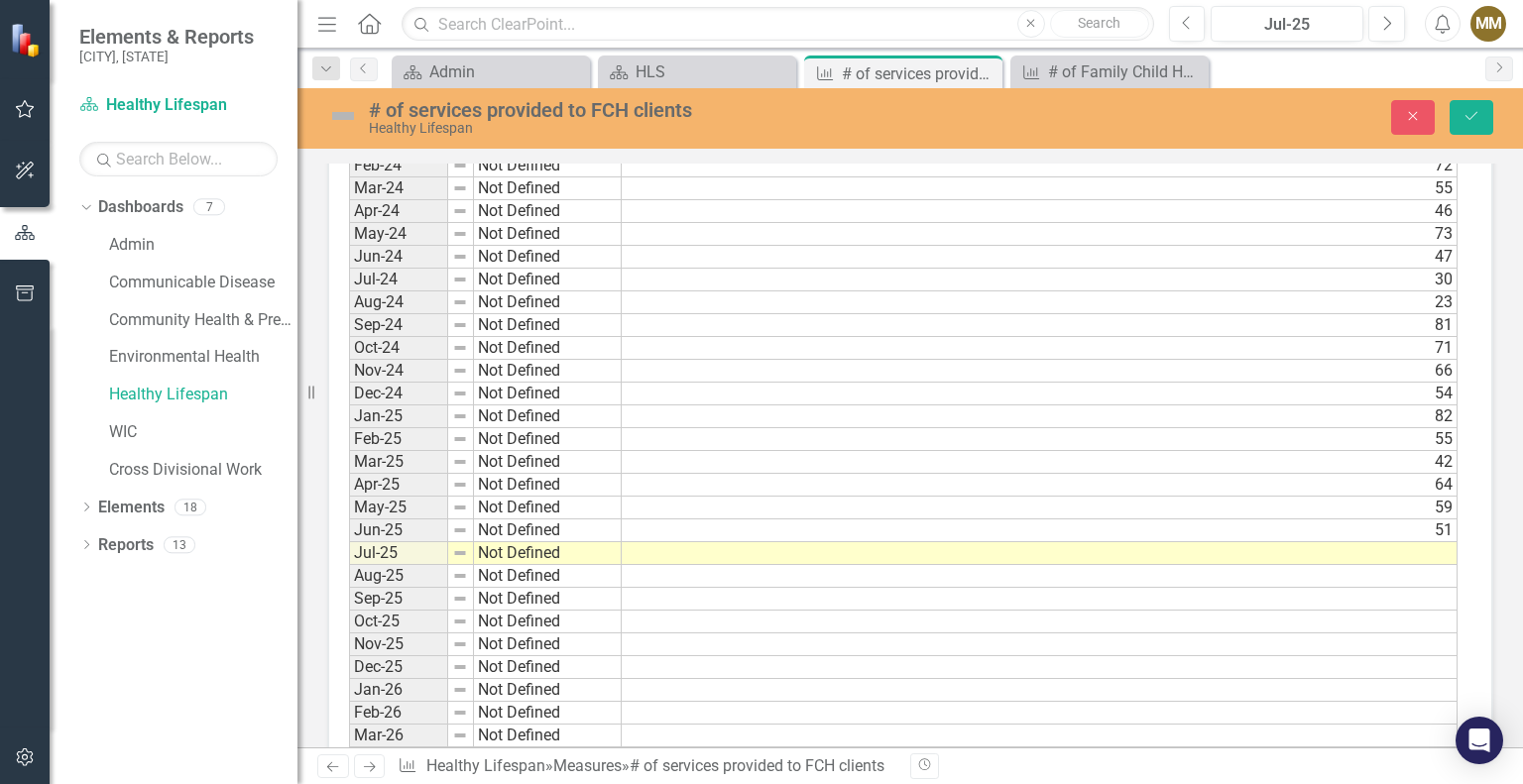 scroll, scrollTop: 1628, scrollLeft: 0, axis: vertical 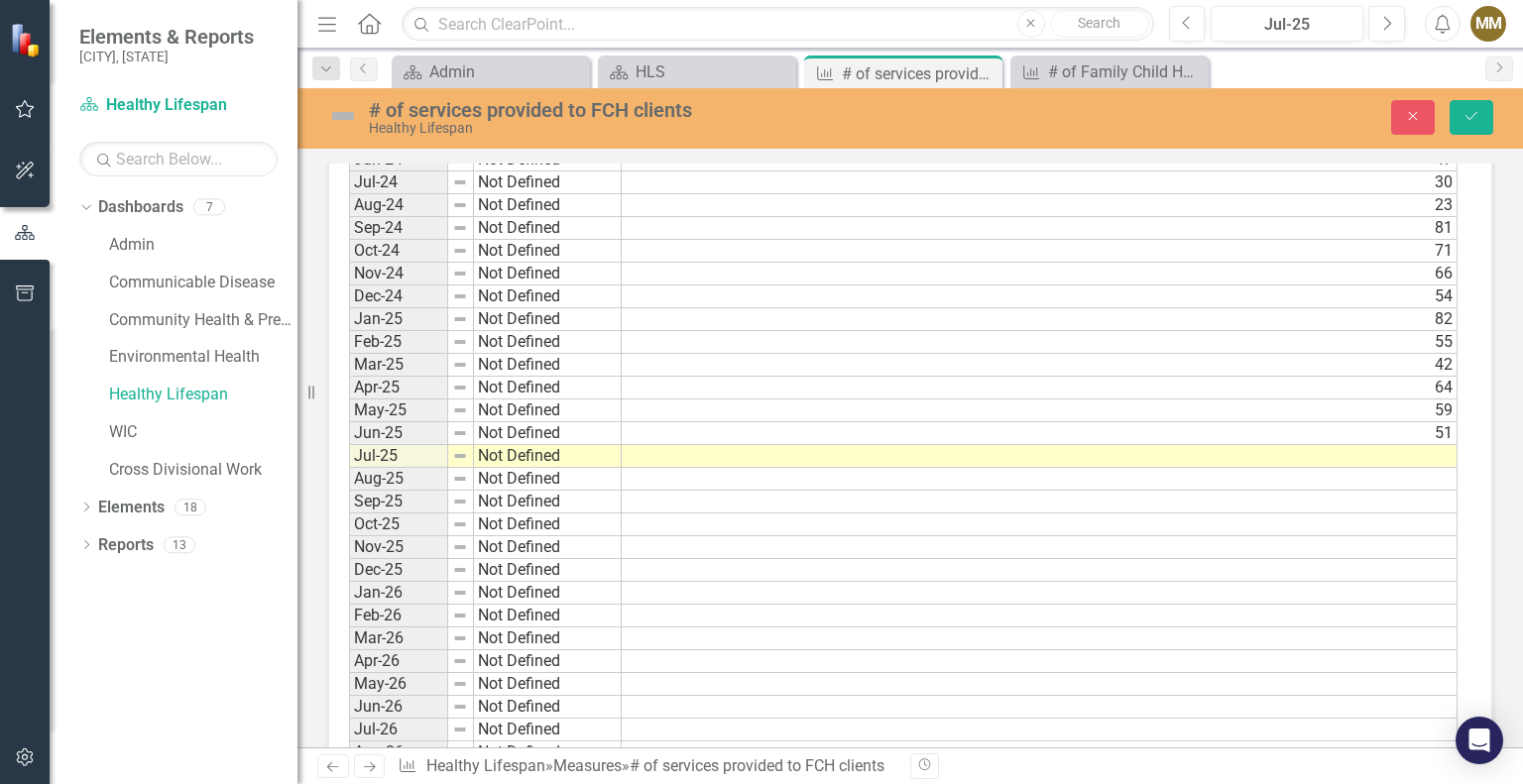 click at bounding box center (1039, 456) 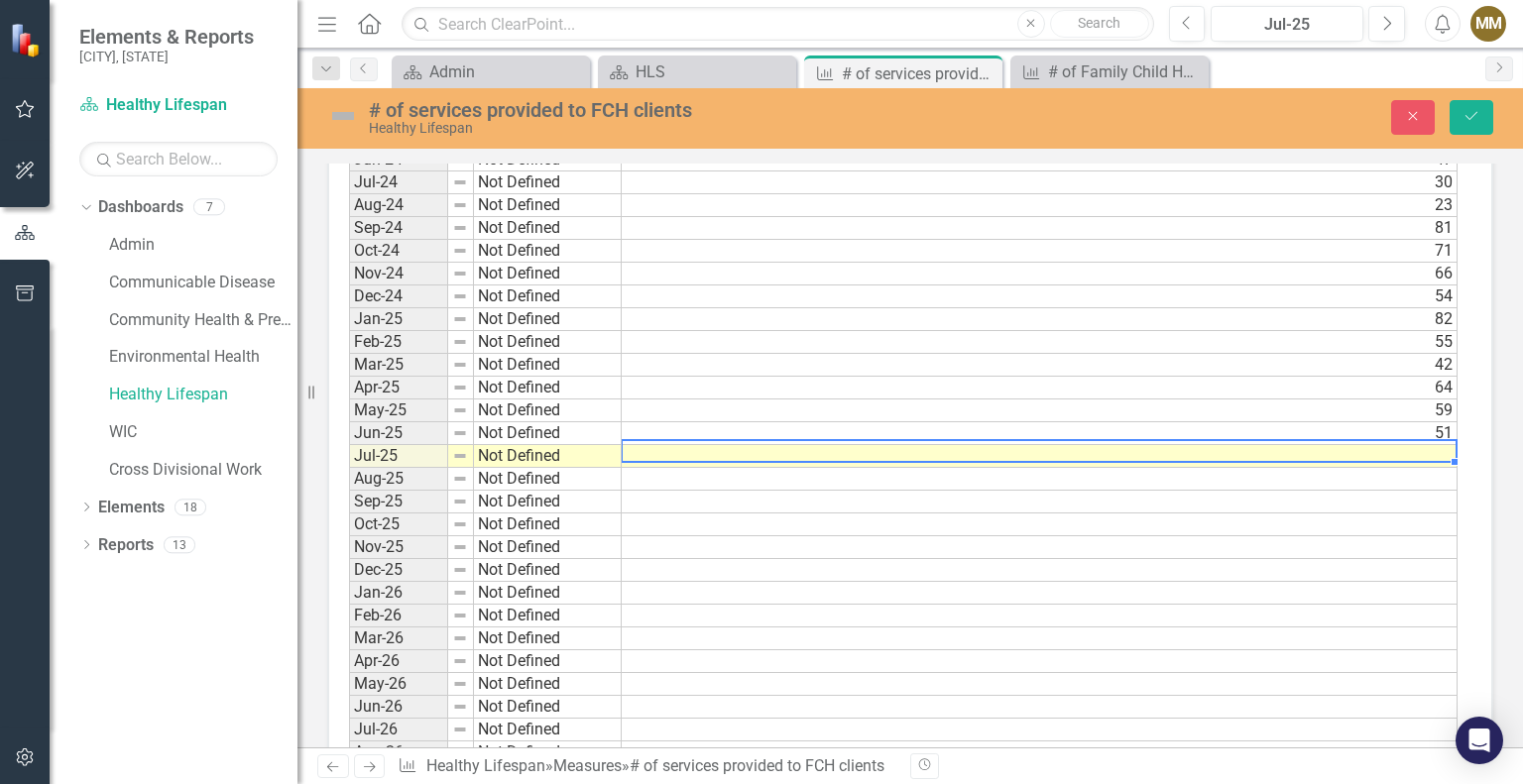 click at bounding box center [1039, 456] 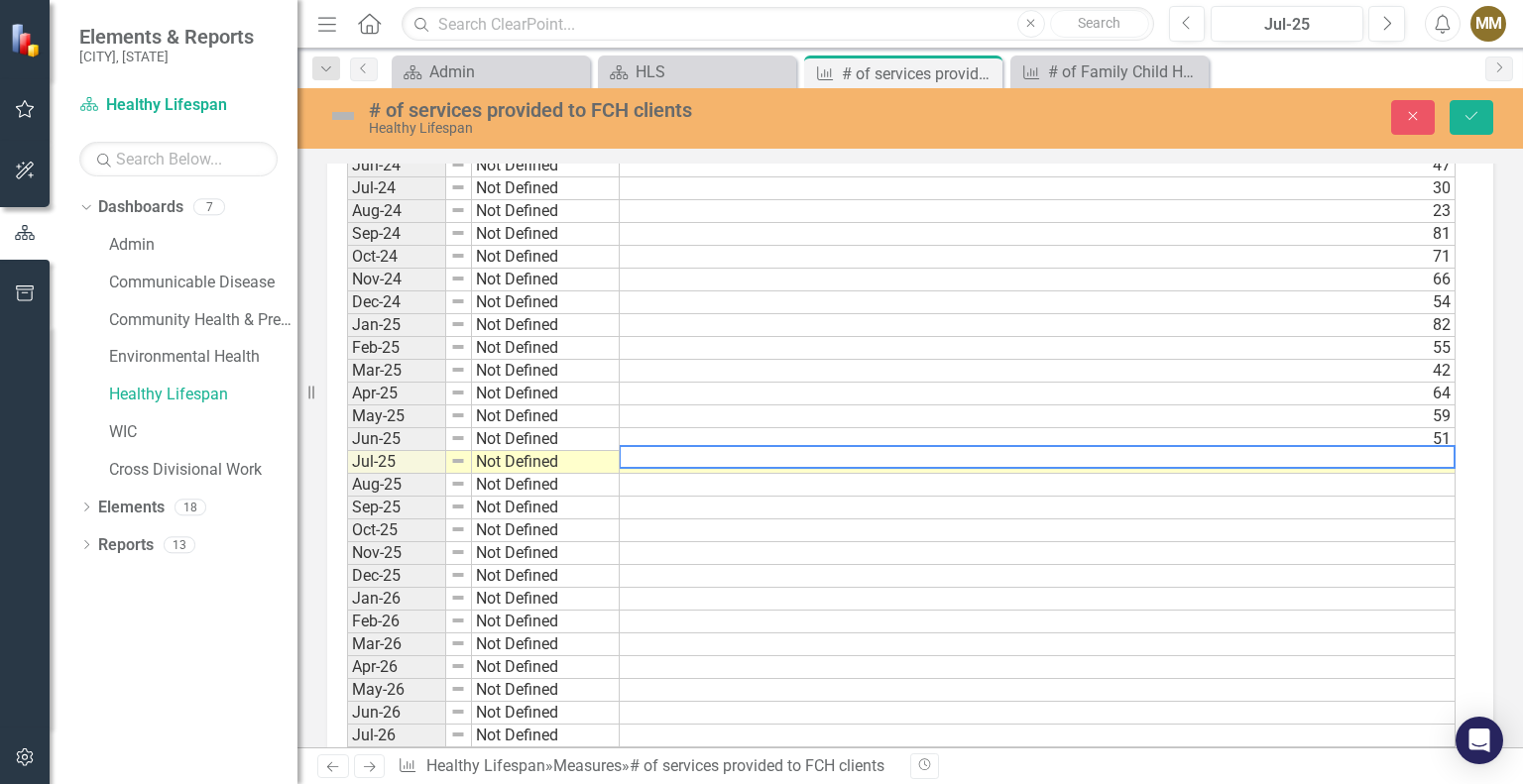 scroll, scrollTop: 1633, scrollLeft: 0, axis: vertical 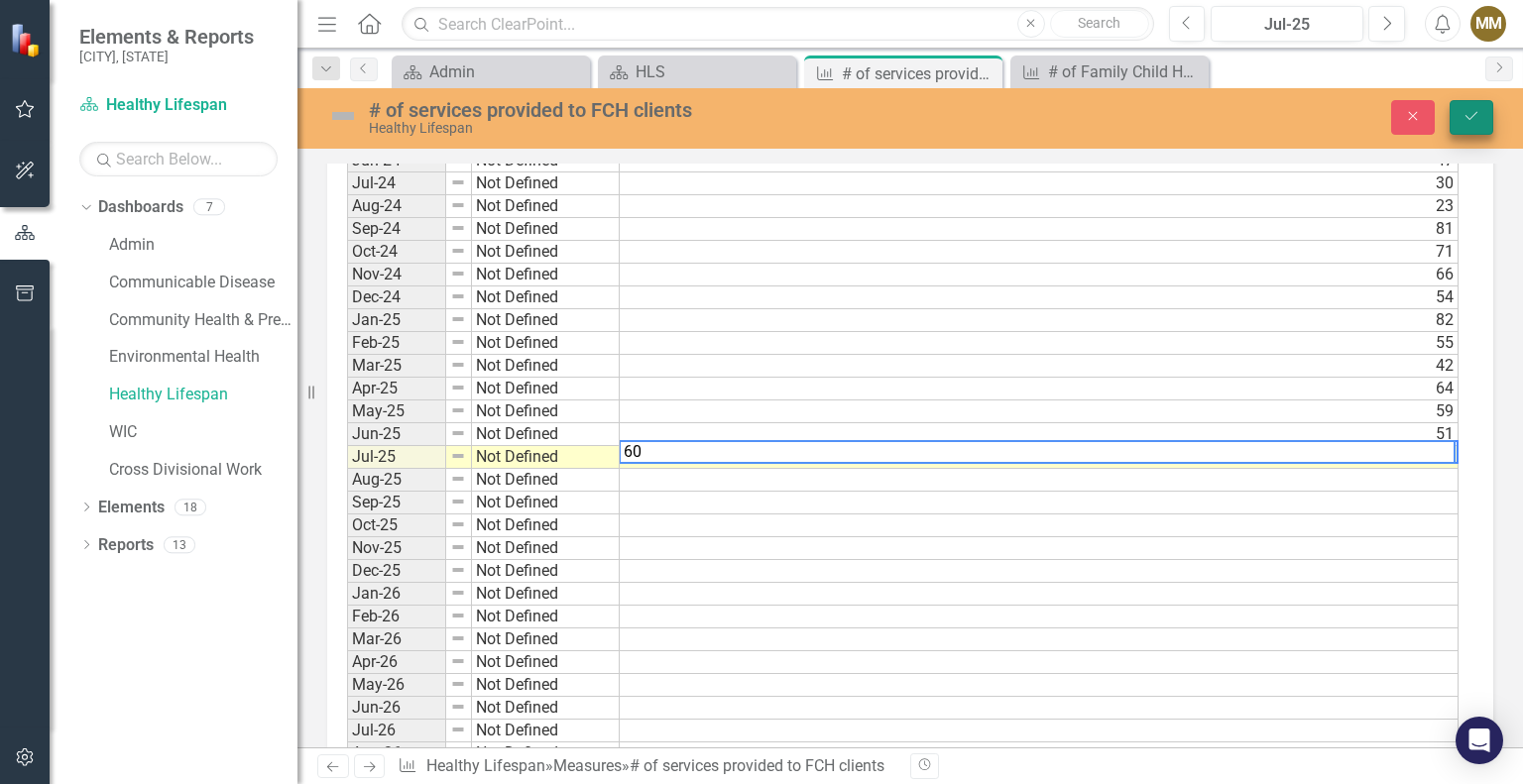 type on "60" 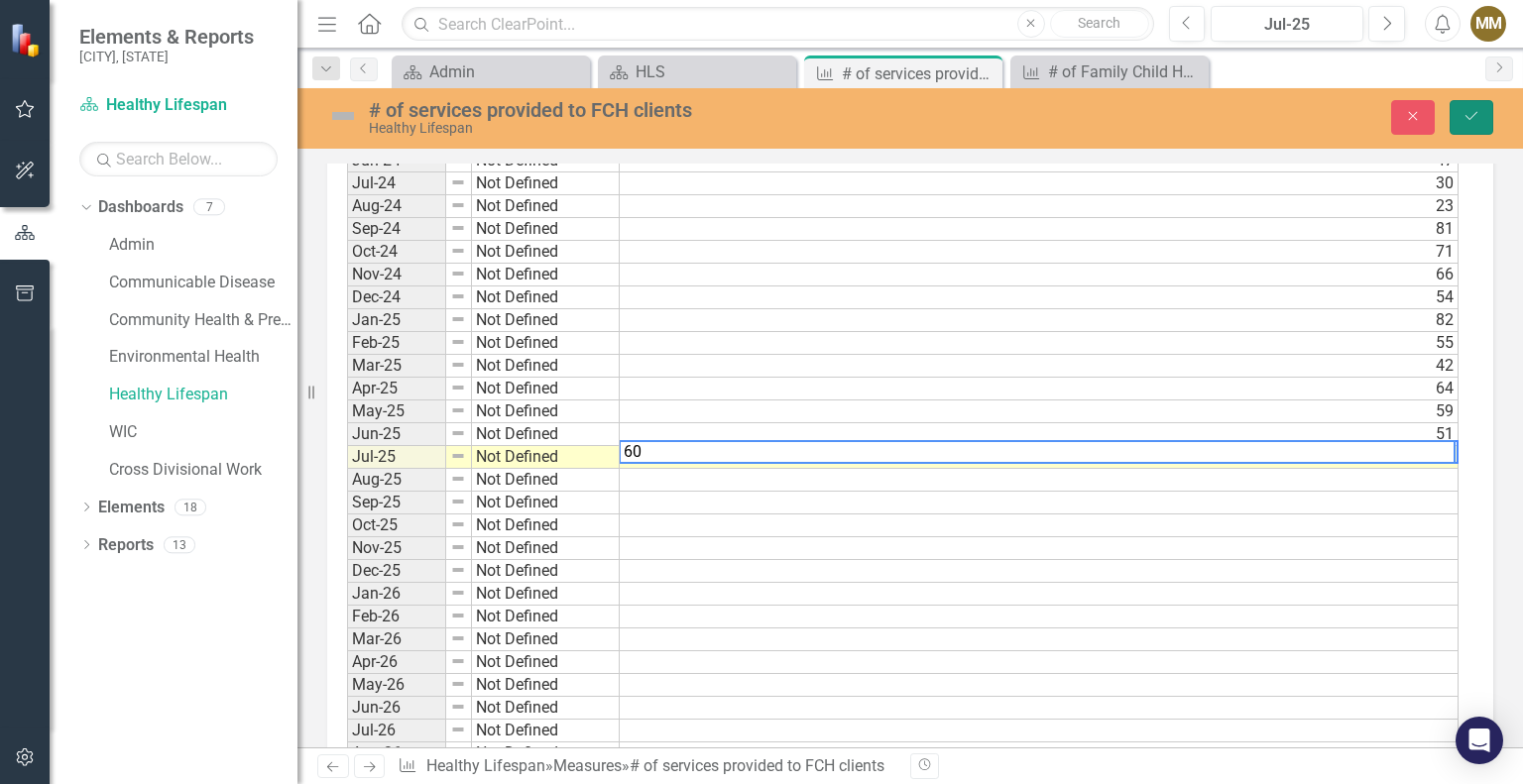 click on "Save" at bounding box center (1471, 117) 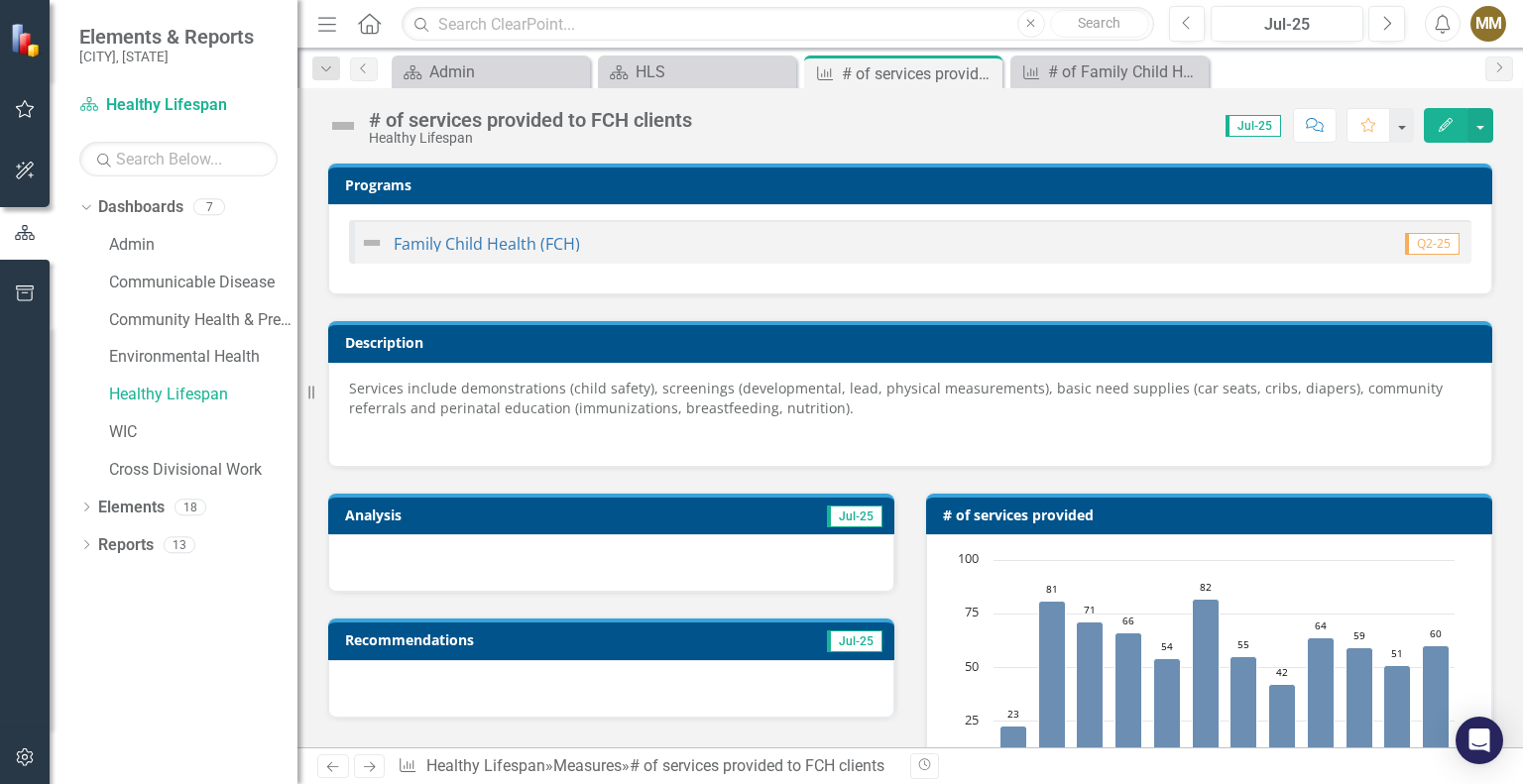 click at bounding box center [611, 563] 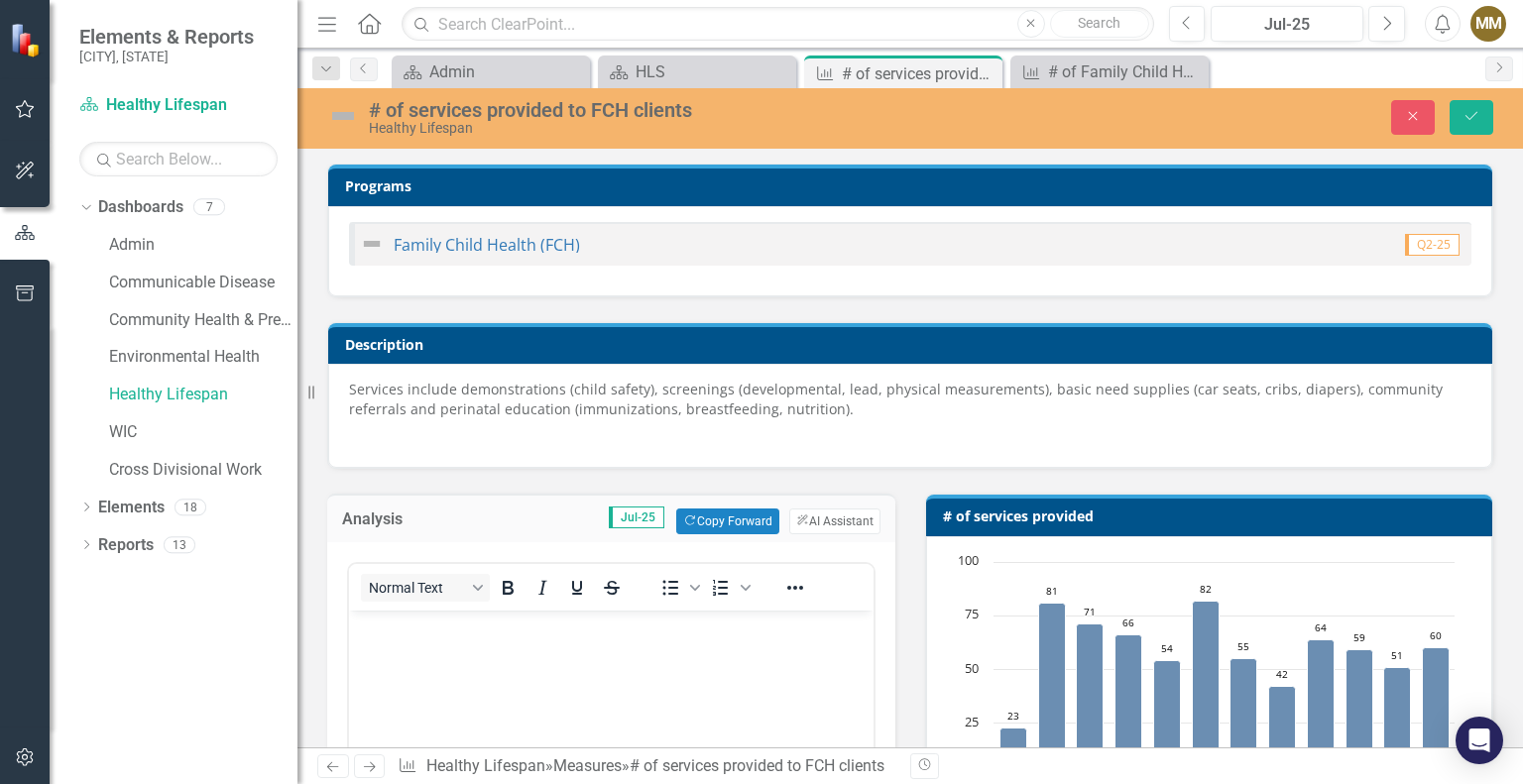 scroll, scrollTop: 0, scrollLeft: 0, axis: both 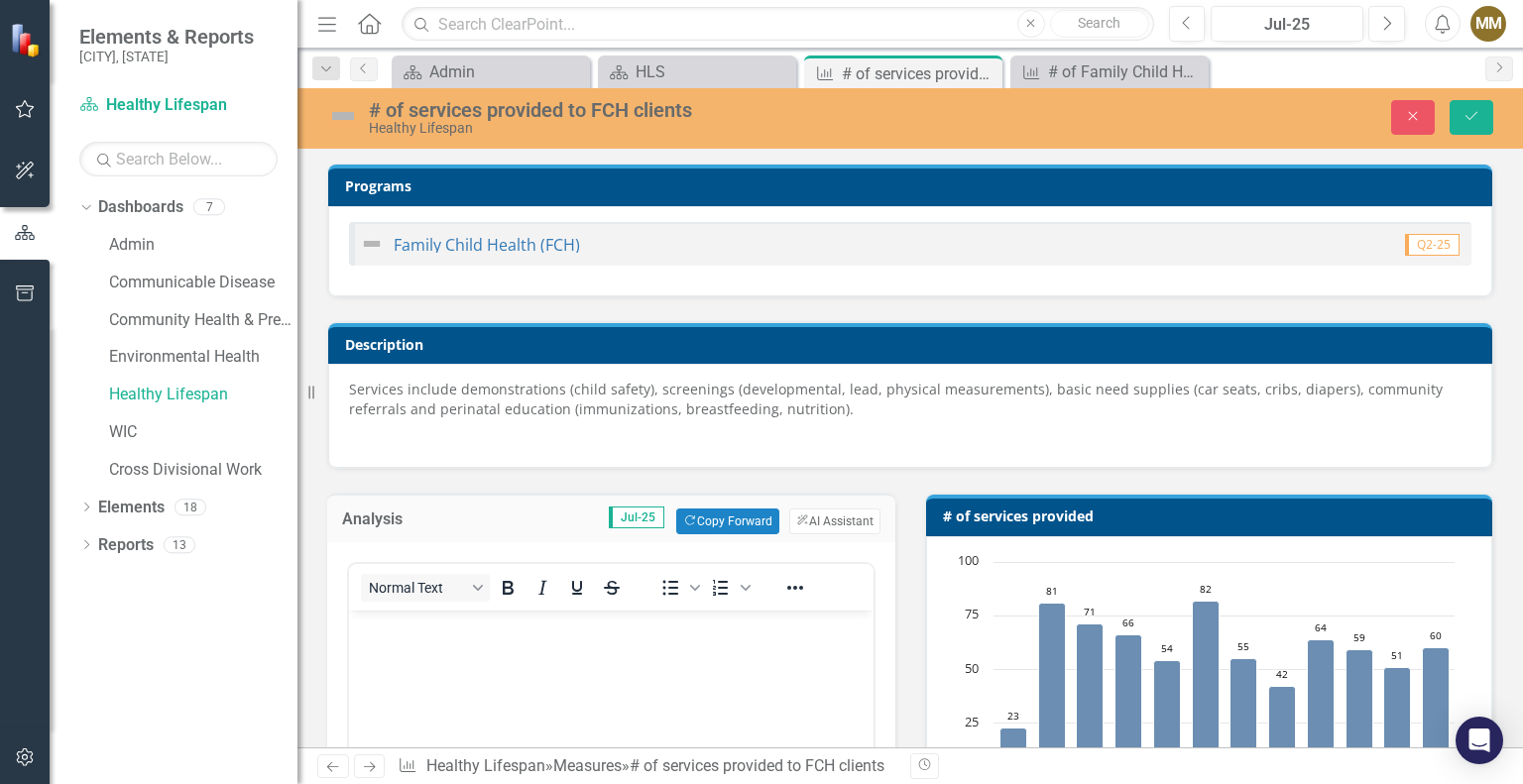 click at bounding box center [611, 759] 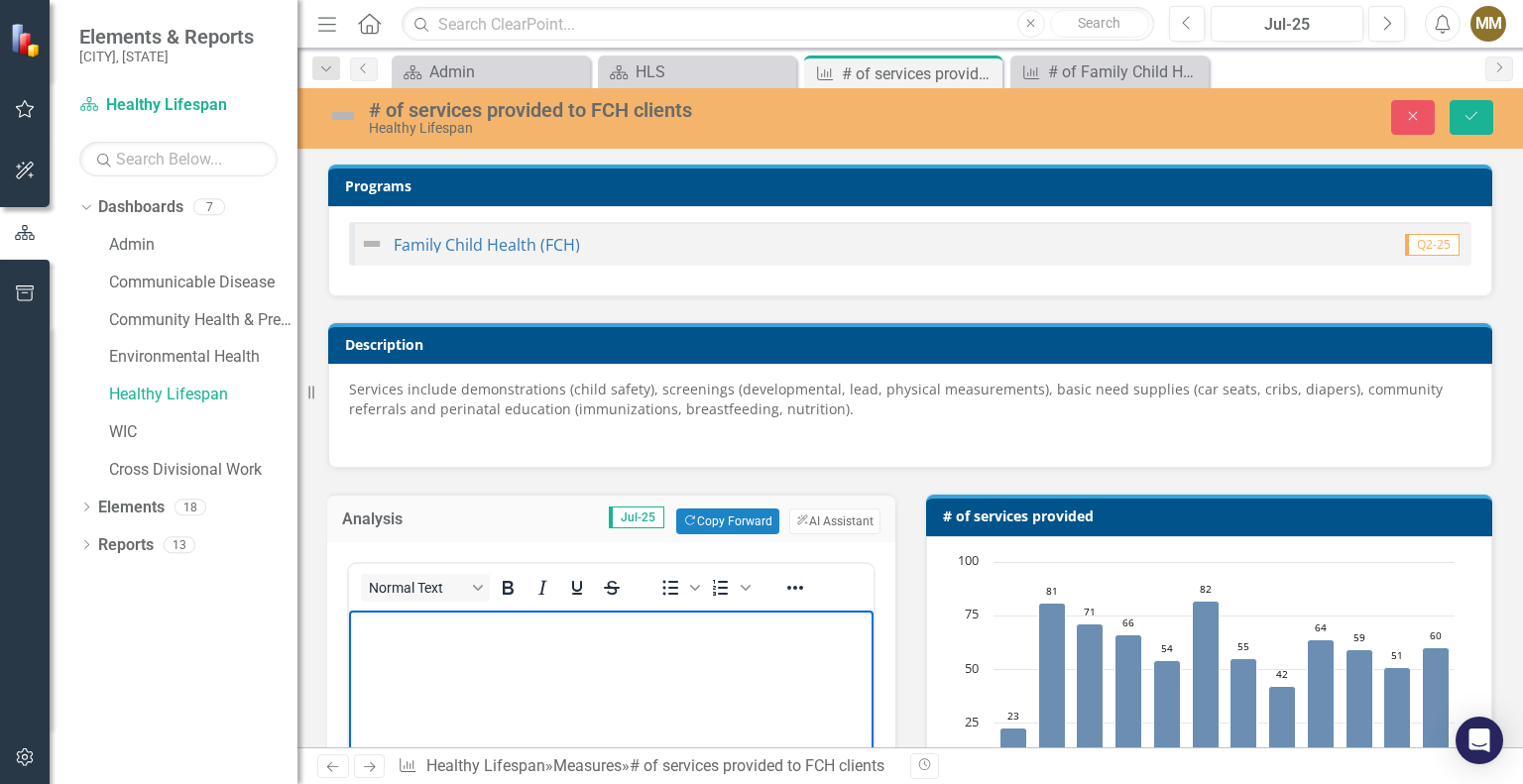 type 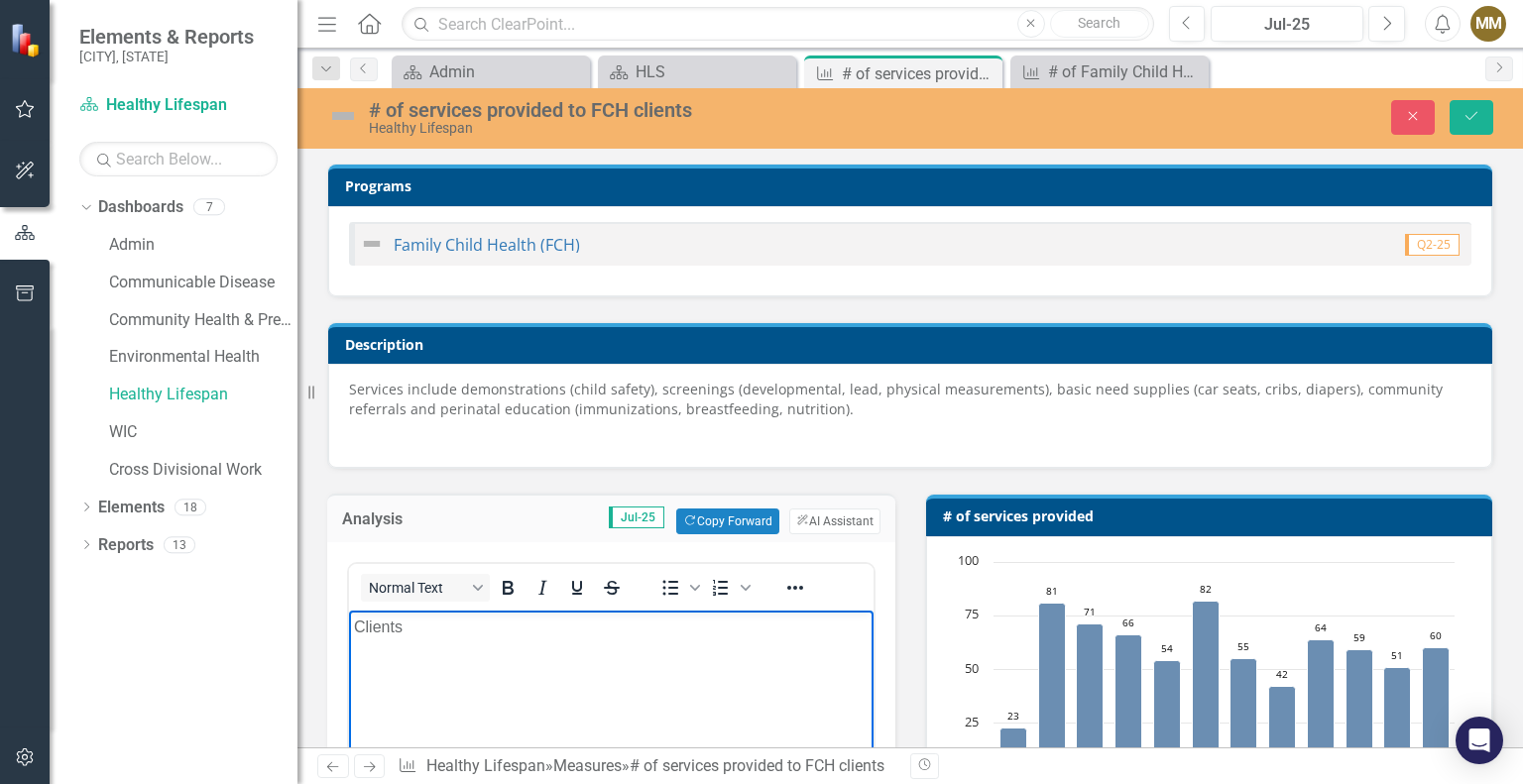 scroll, scrollTop: 0, scrollLeft: 0, axis: both 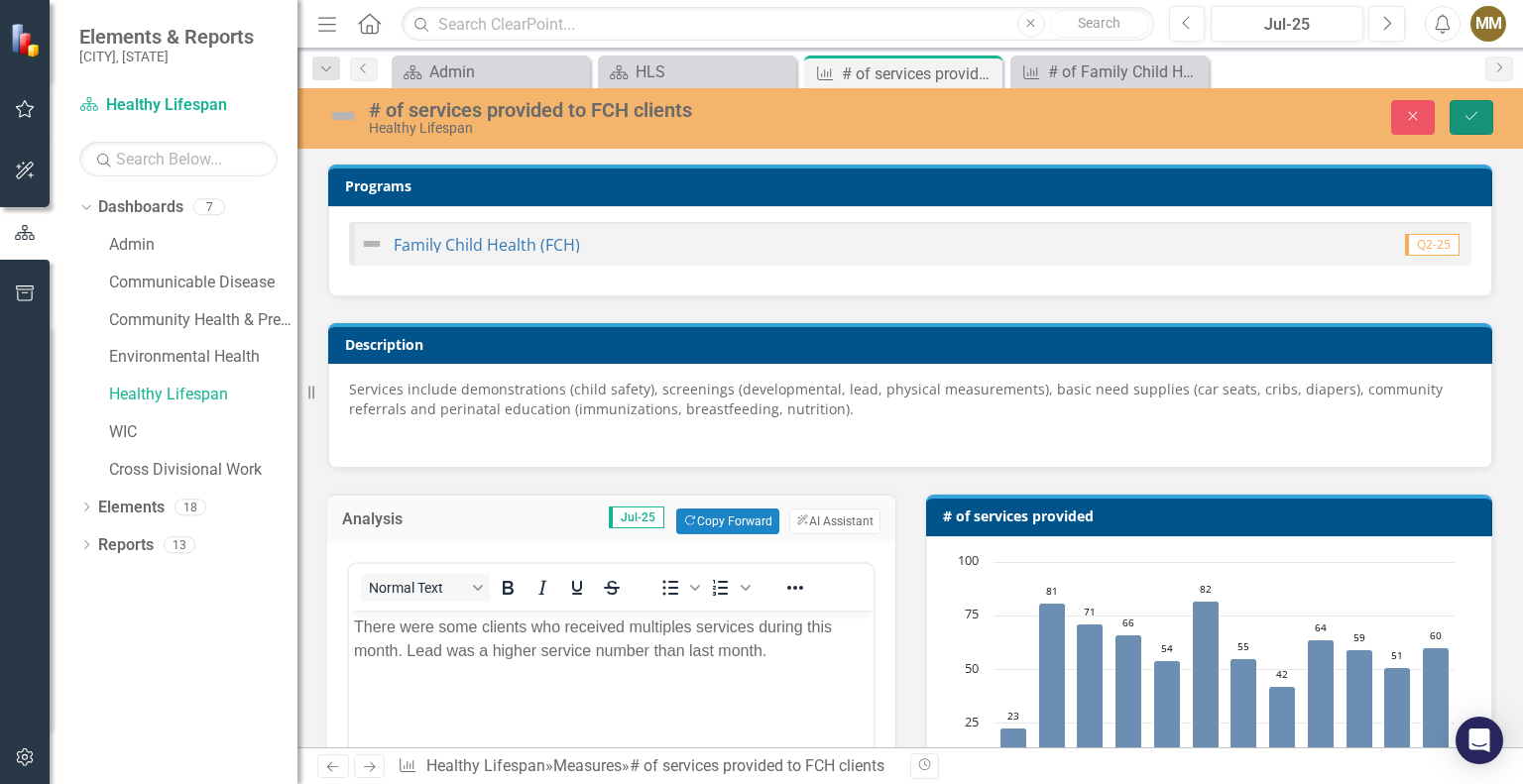 click on "Save" at bounding box center [1471, 117] 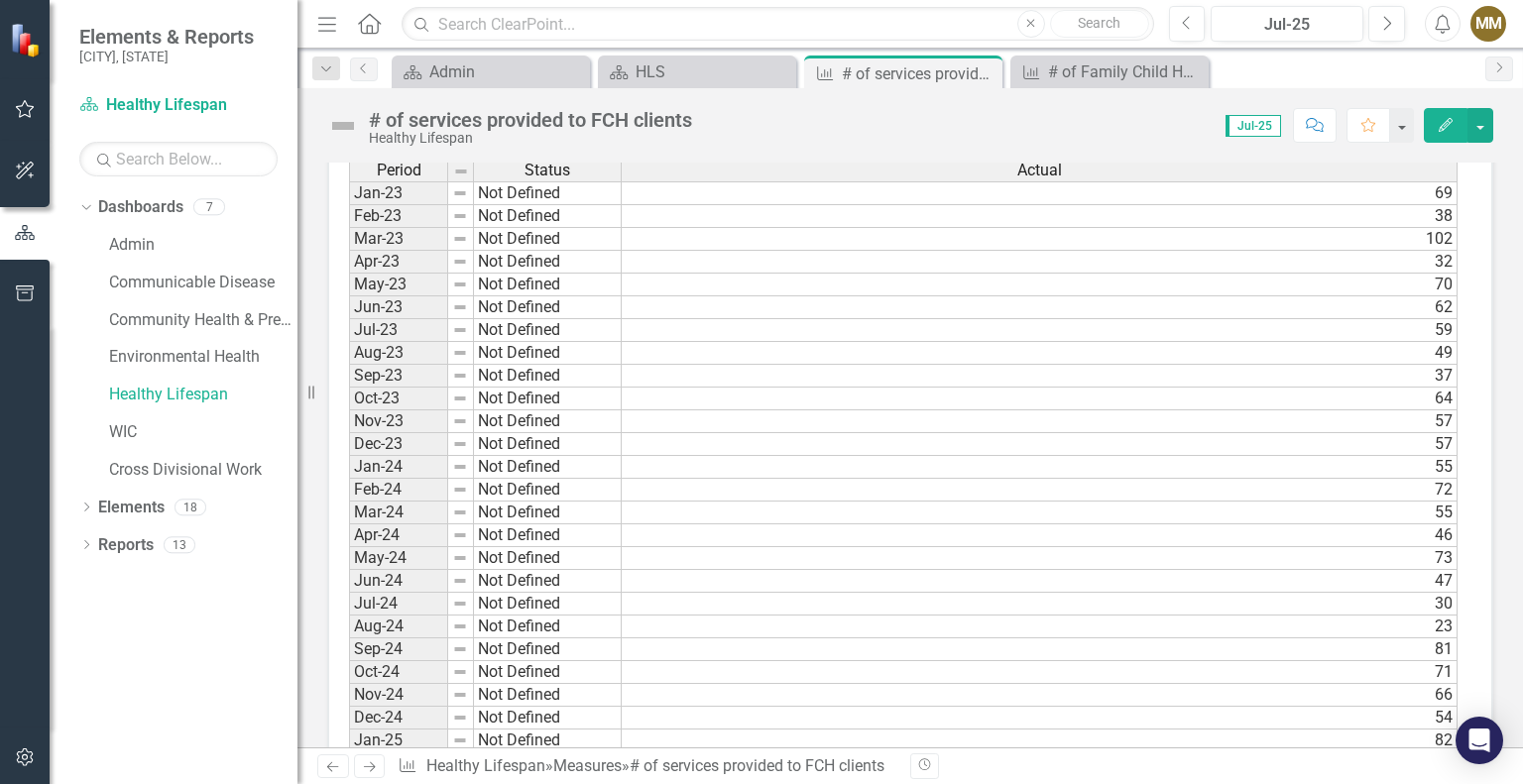 scroll, scrollTop: 1002, scrollLeft: 0, axis: vertical 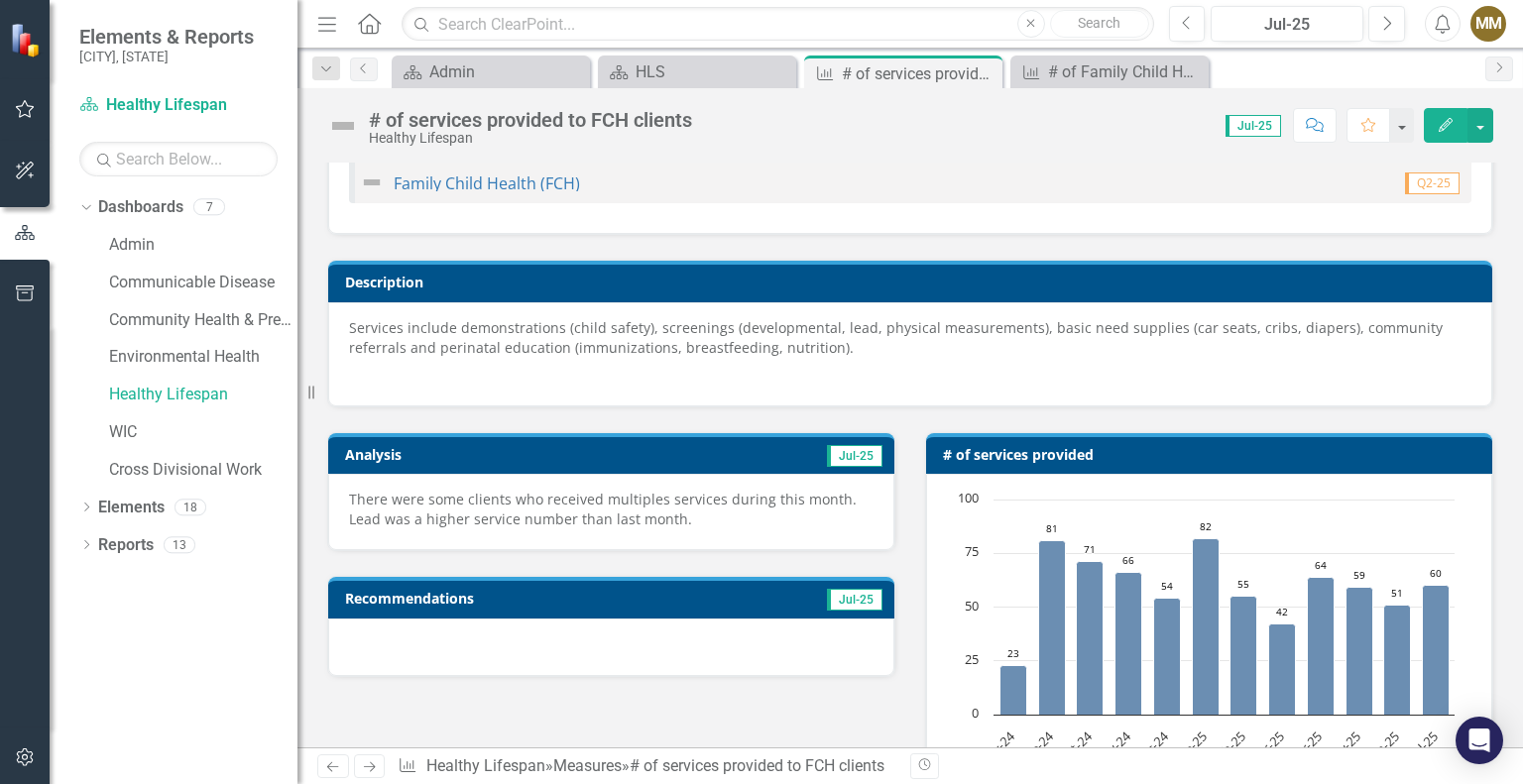 click on "There were some clients who received multiples services during this month. Lead was a higher service number than last month." at bounding box center [611, 509] 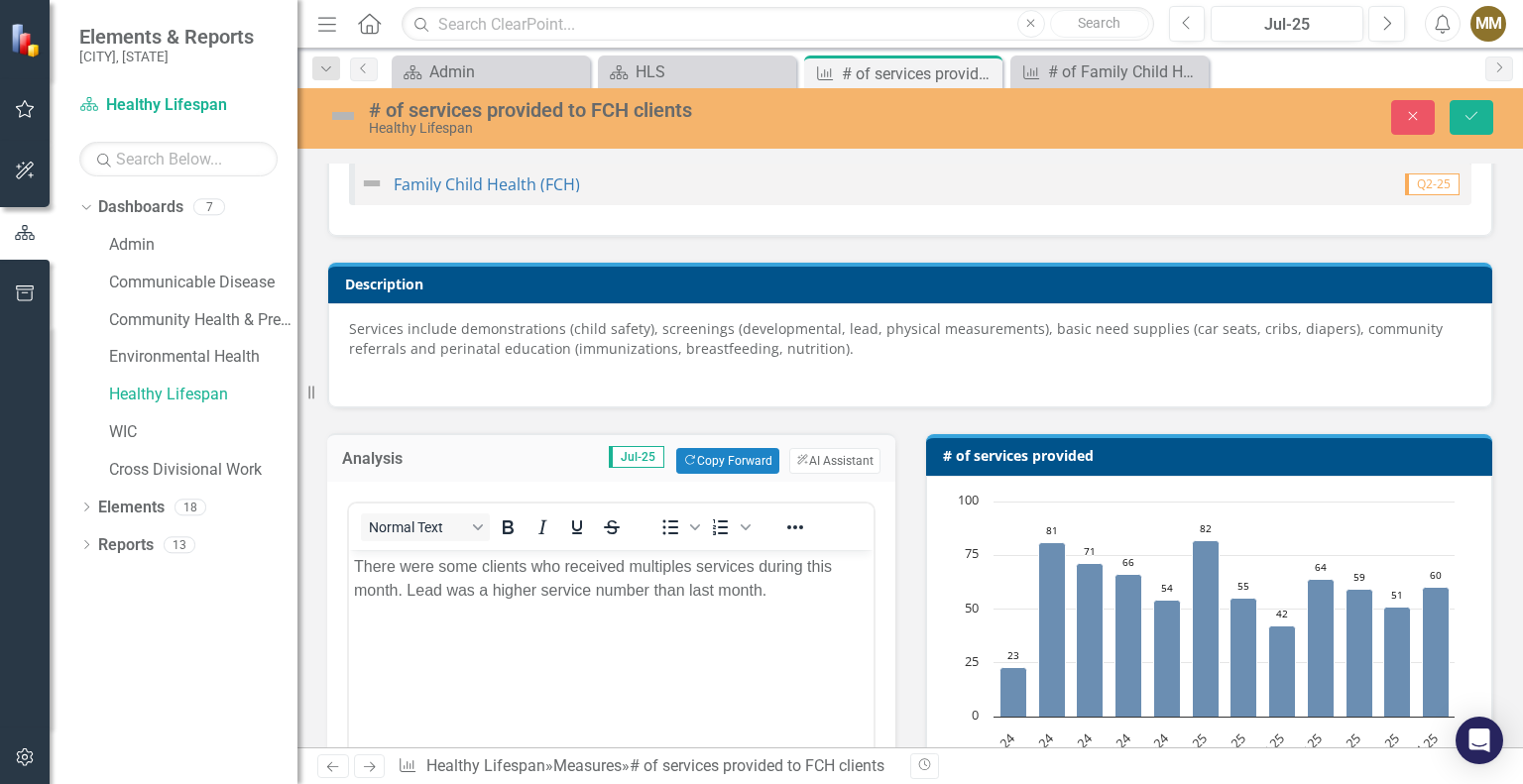 scroll, scrollTop: 0, scrollLeft: 0, axis: both 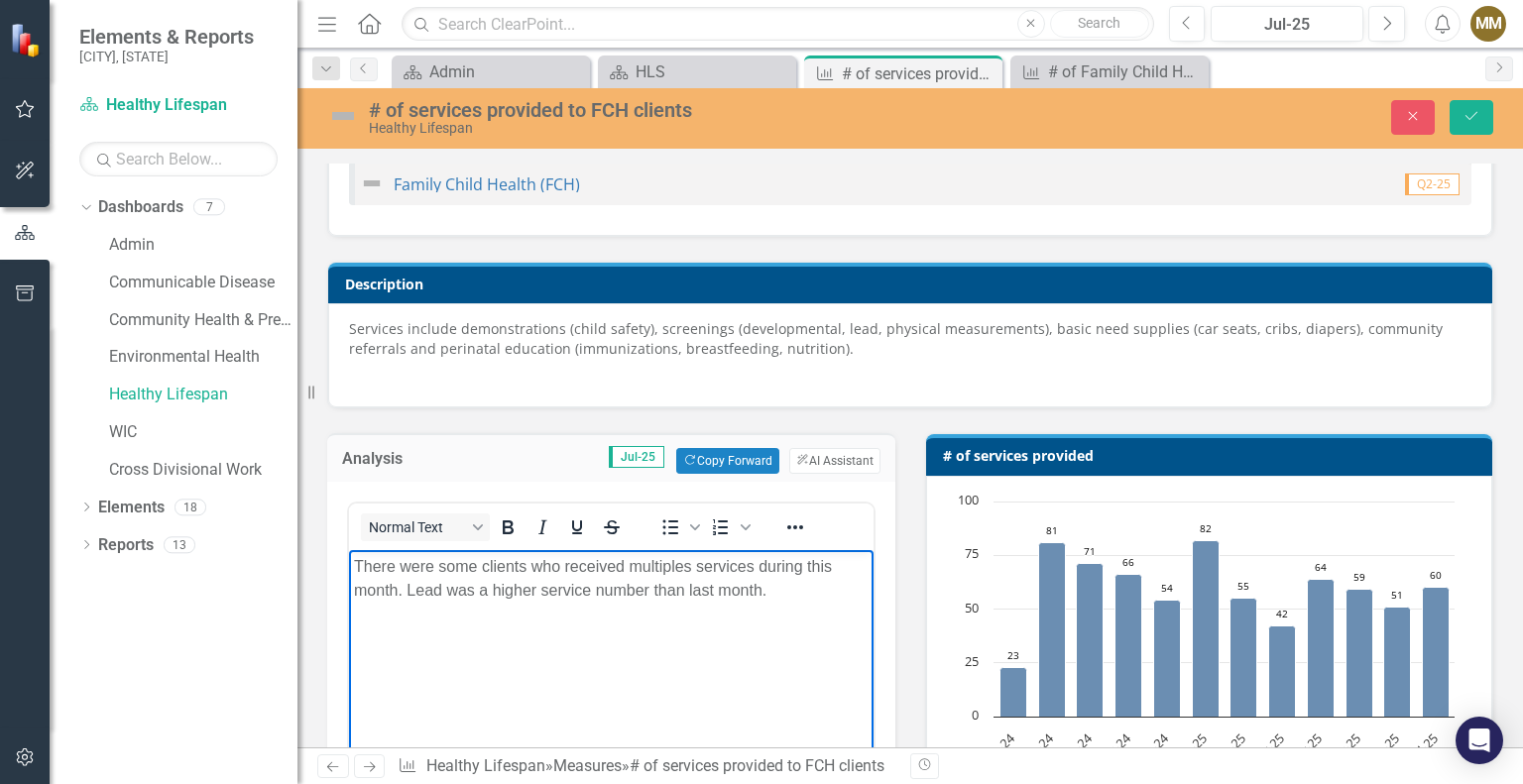 click on "There were some clients who received multiples services during this month. Lead was a higher service number than last month." at bounding box center [611, 579] 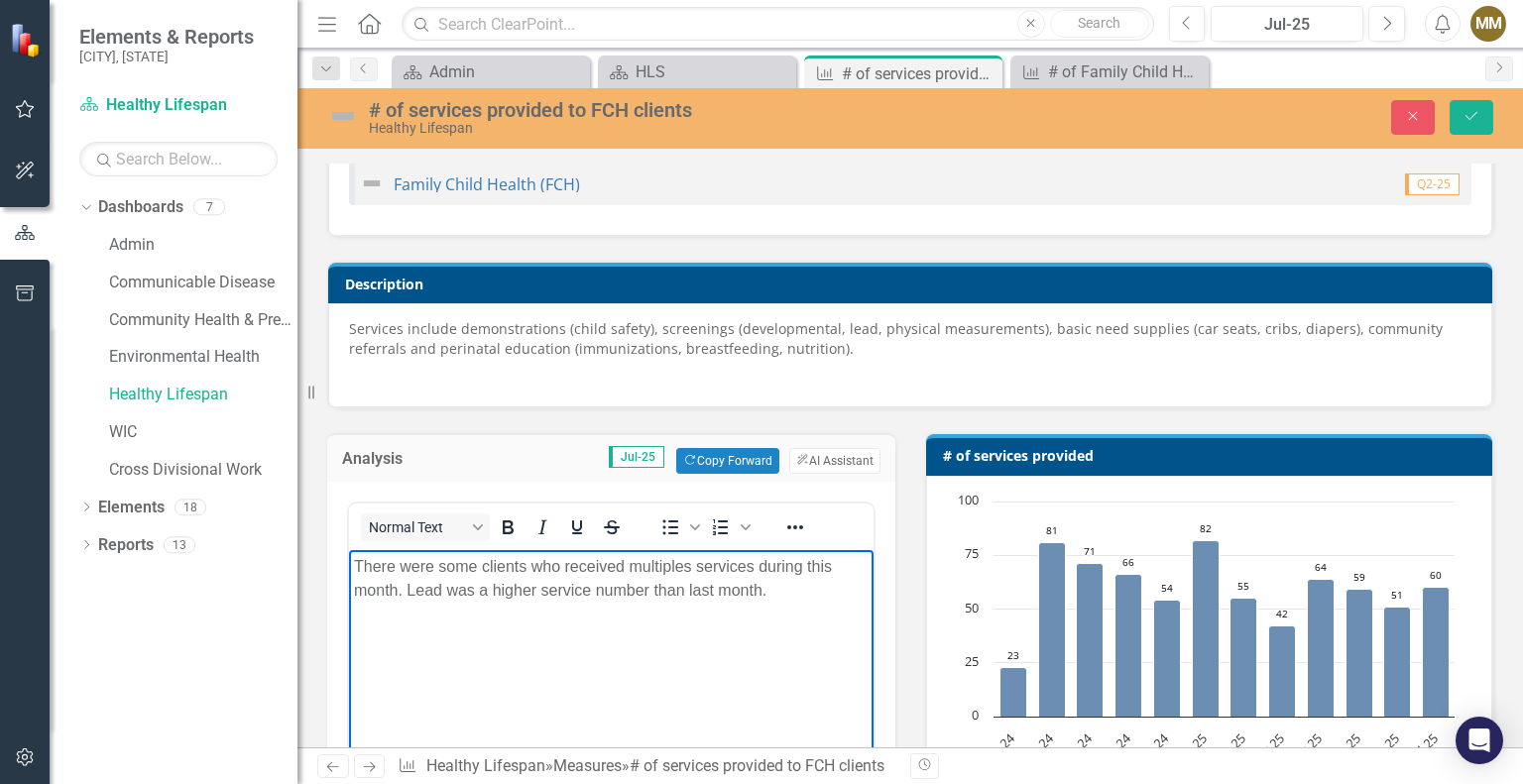 type 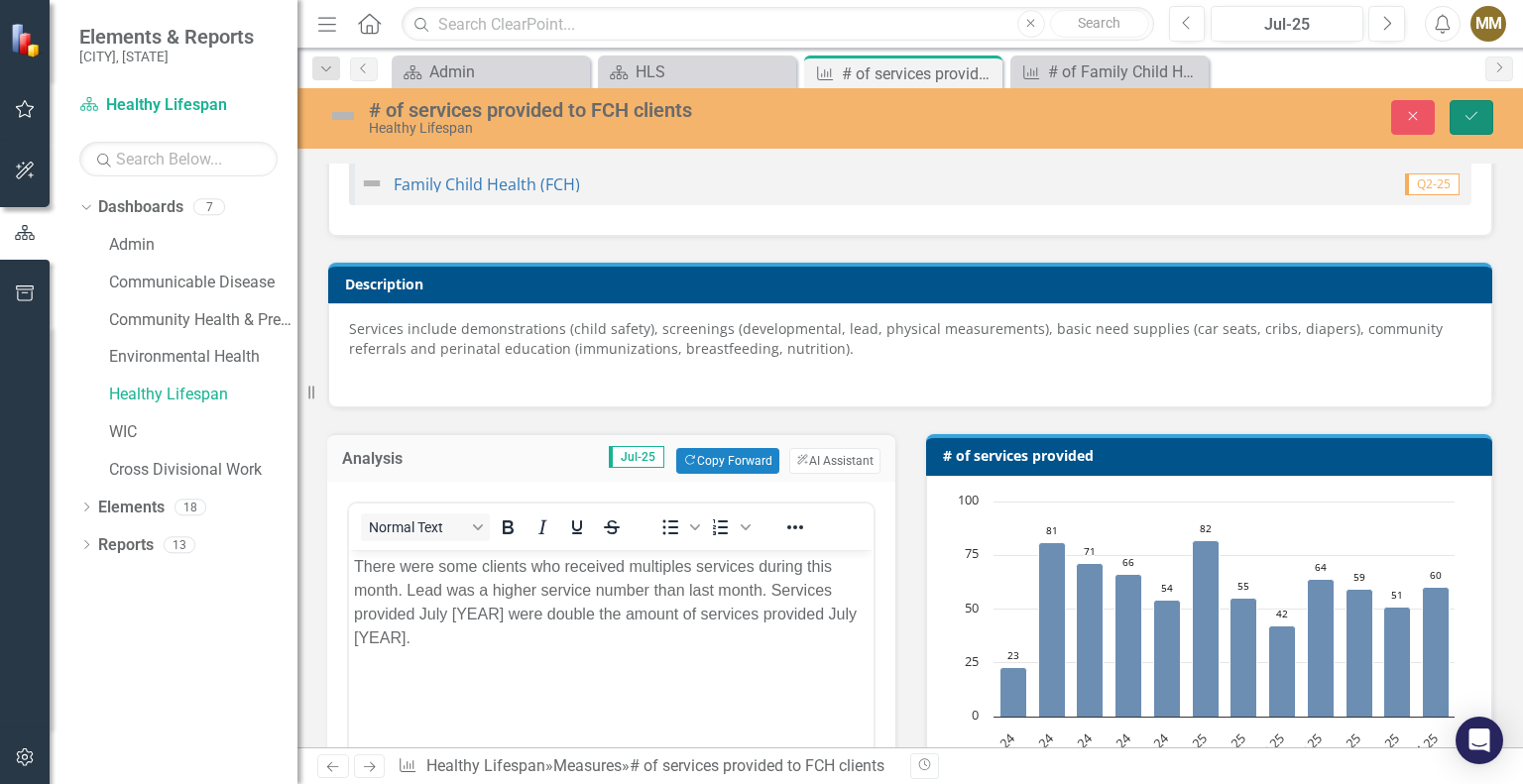 click on "Save" 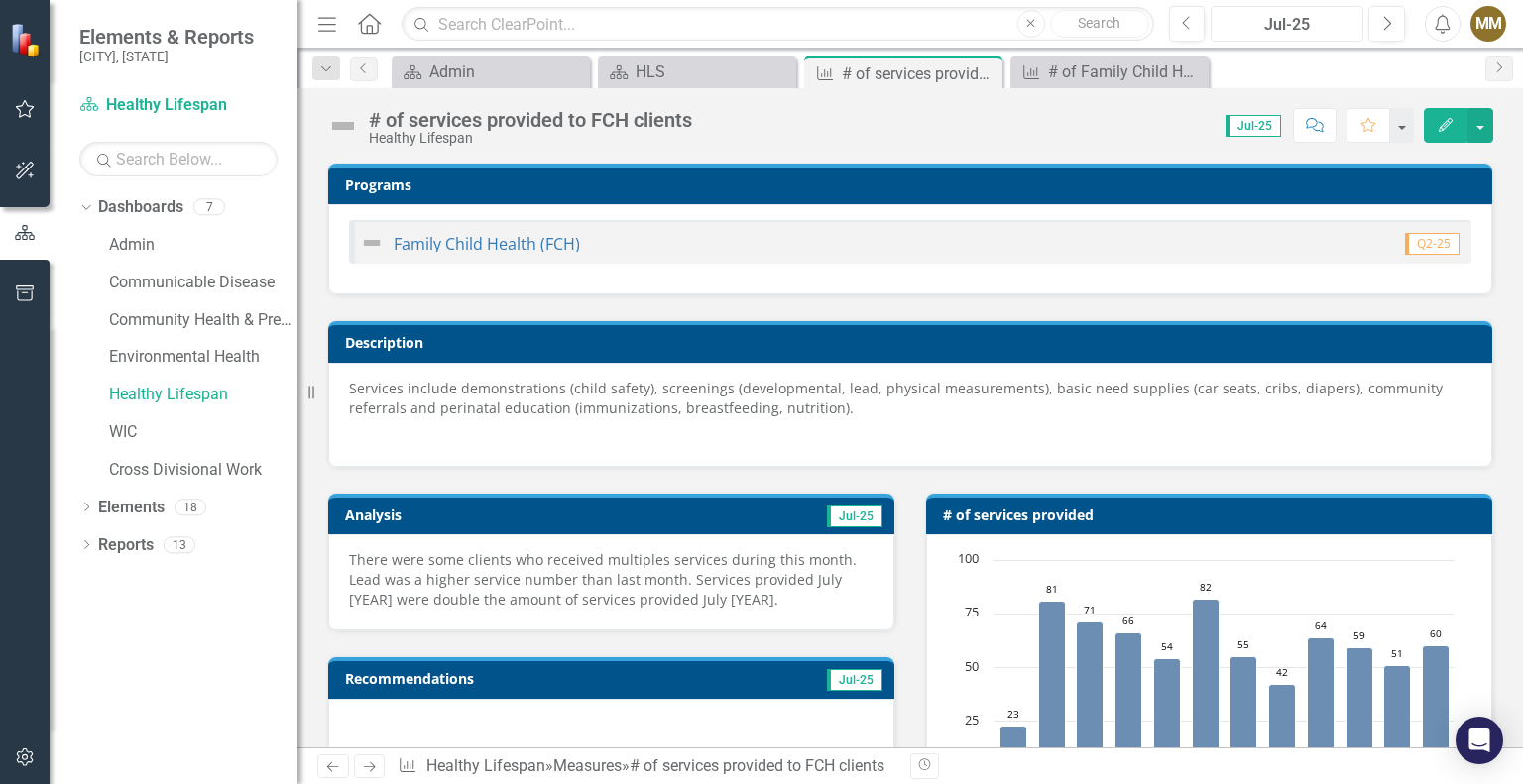 click on "Jul-25" at bounding box center (1287, 25) 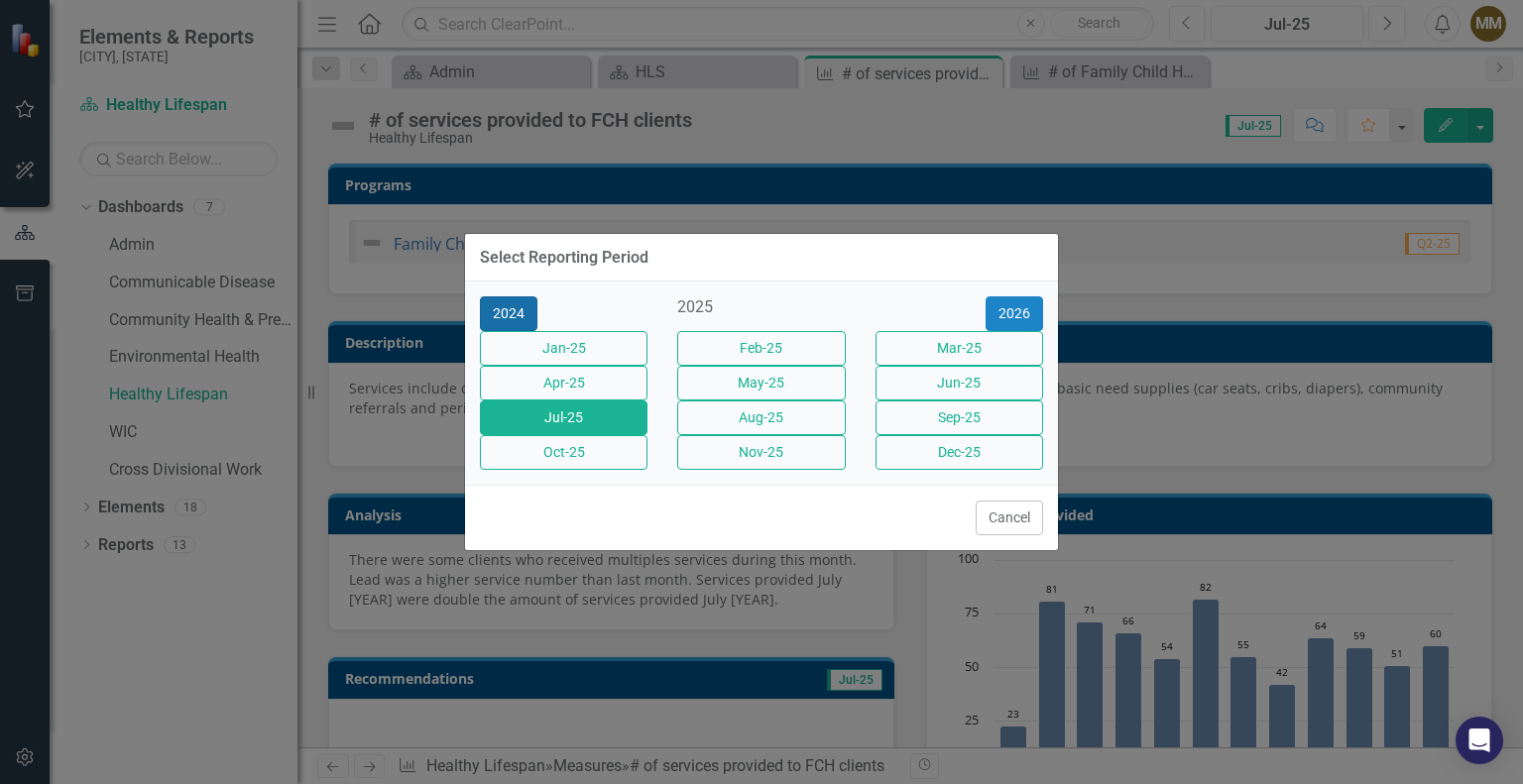 click on "2024" at bounding box center [509, 313] 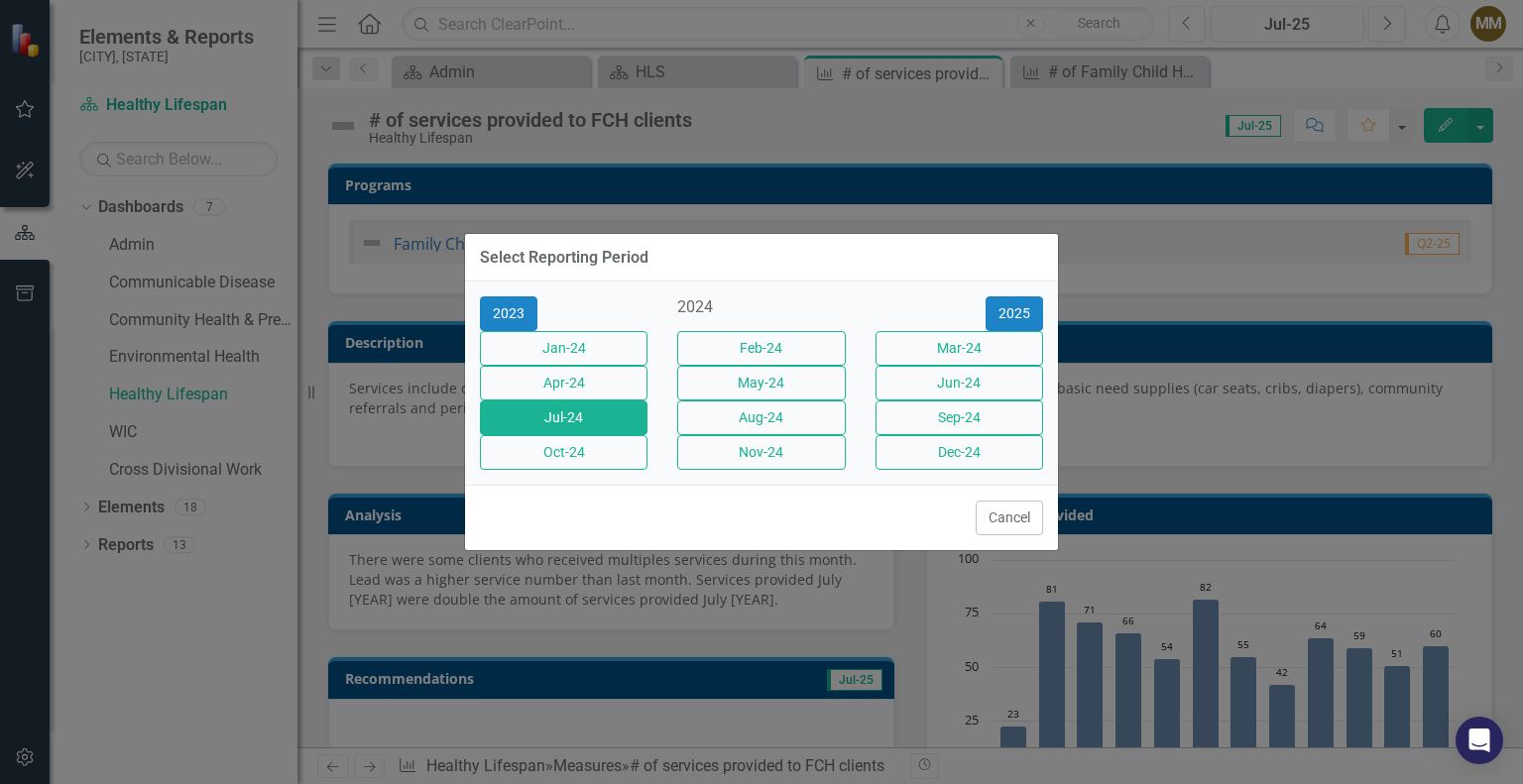 click on "Jul-24" at bounding box center (563, 417) 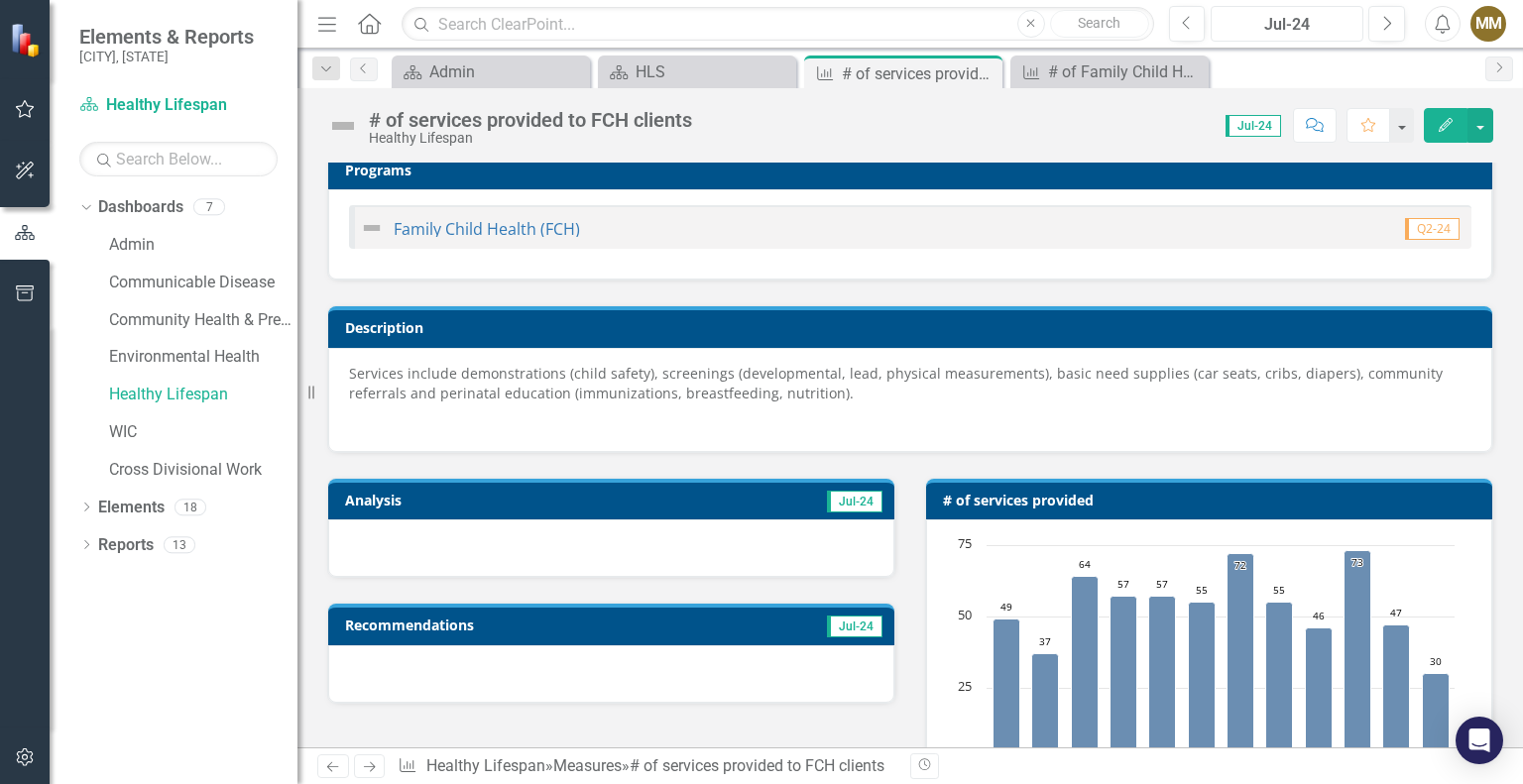 scroll, scrollTop: 4, scrollLeft: 0, axis: vertical 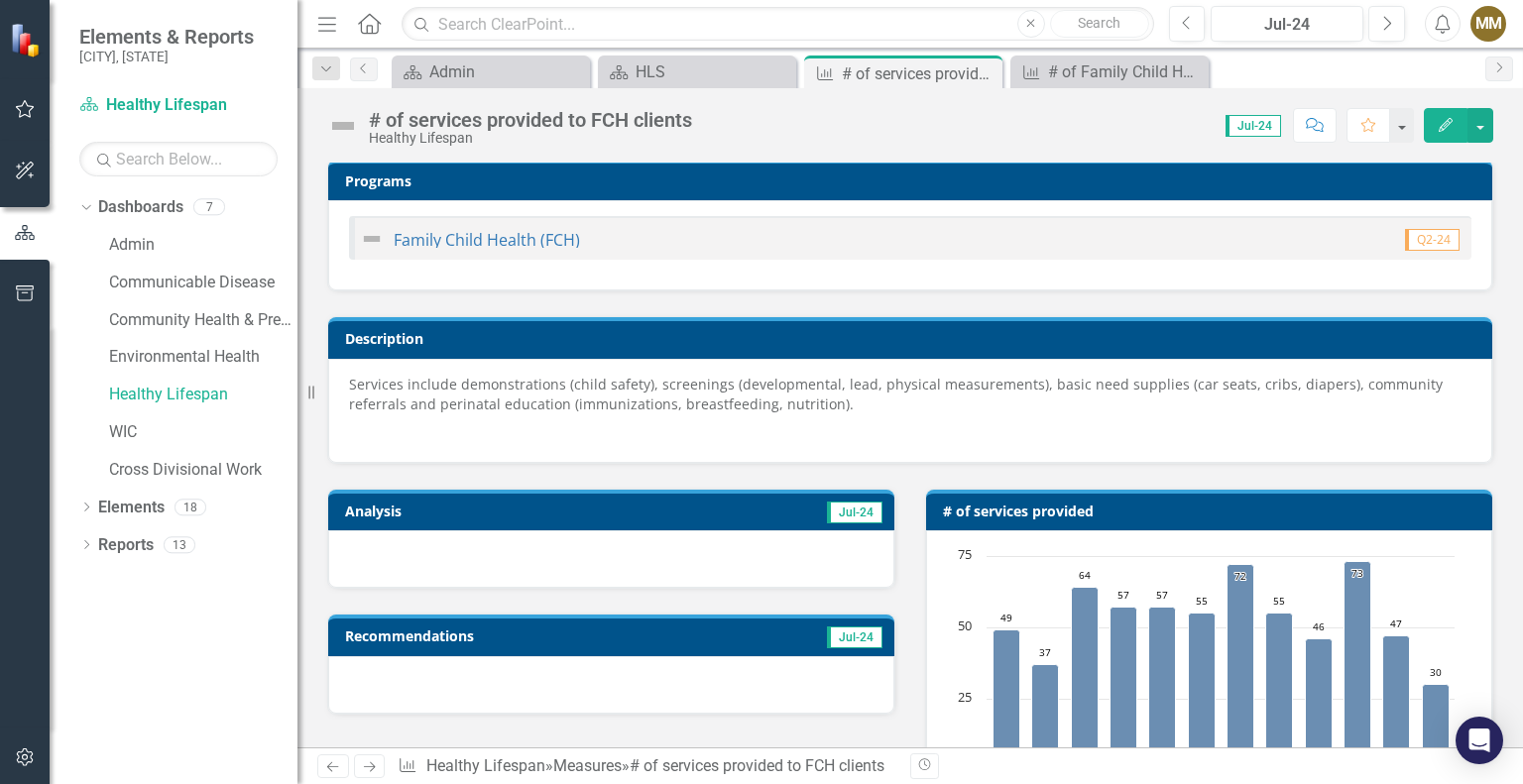 click at bounding box center (611, 559) 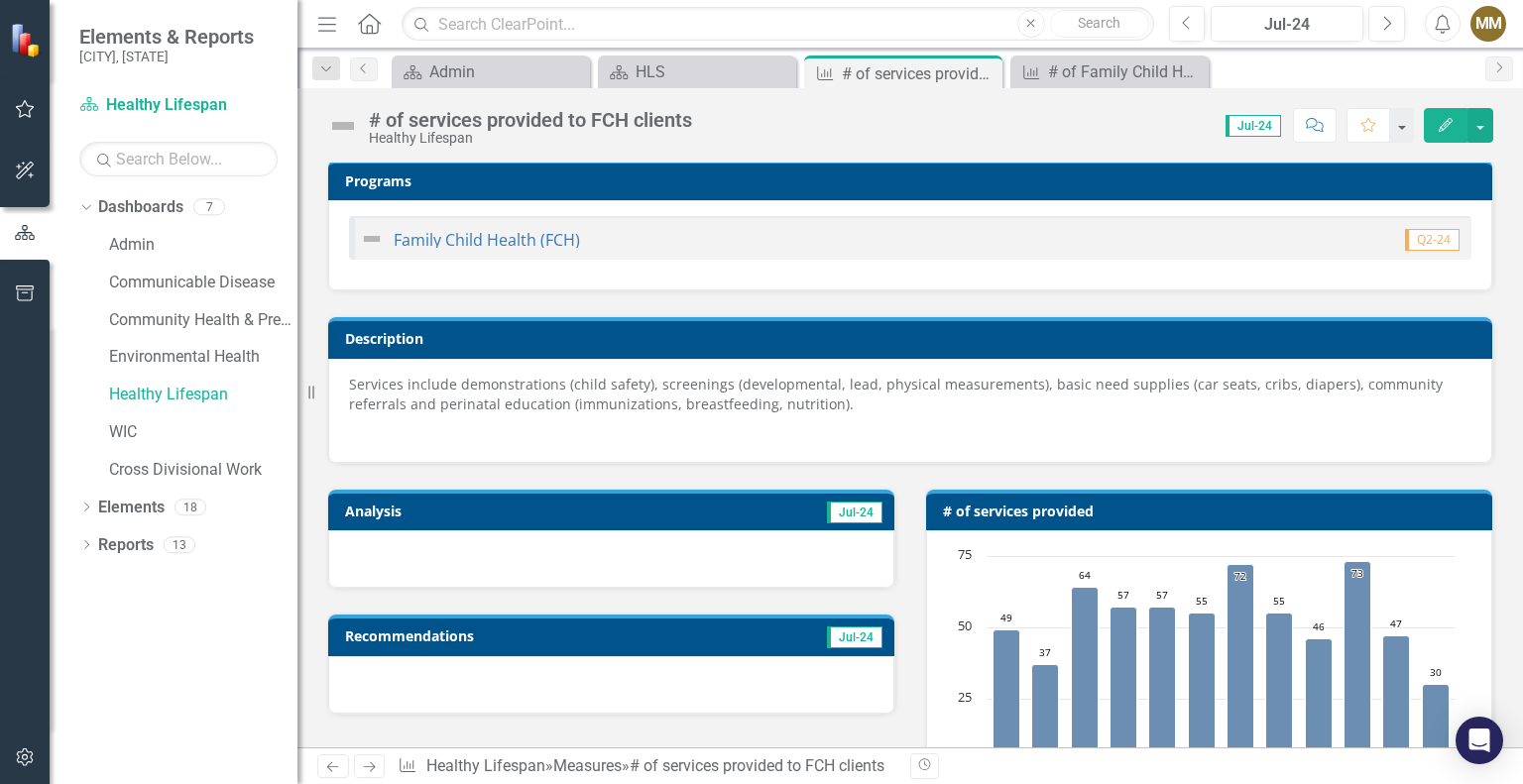 click at bounding box center [611, 559] 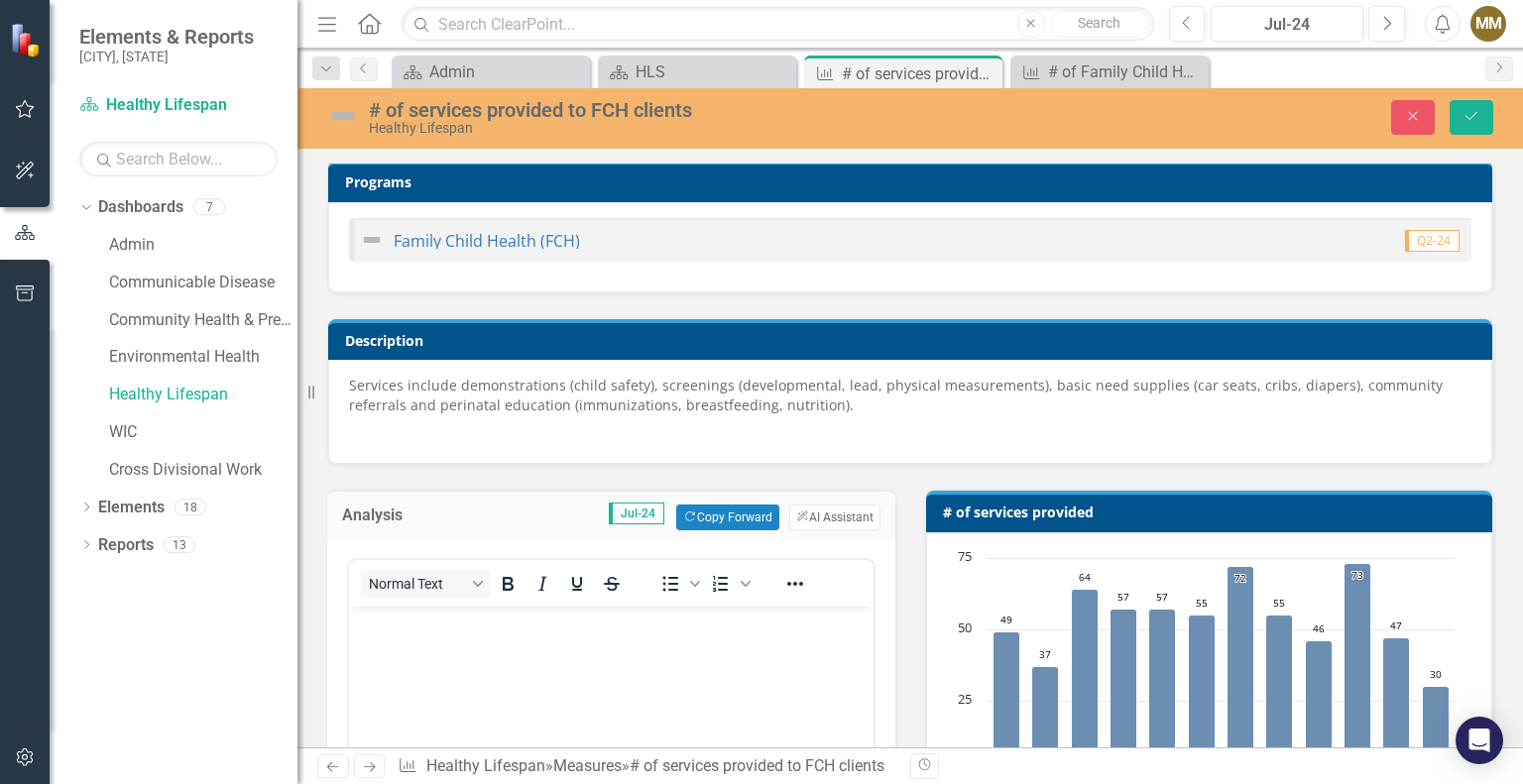 scroll, scrollTop: 0, scrollLeft: 0, axis: both 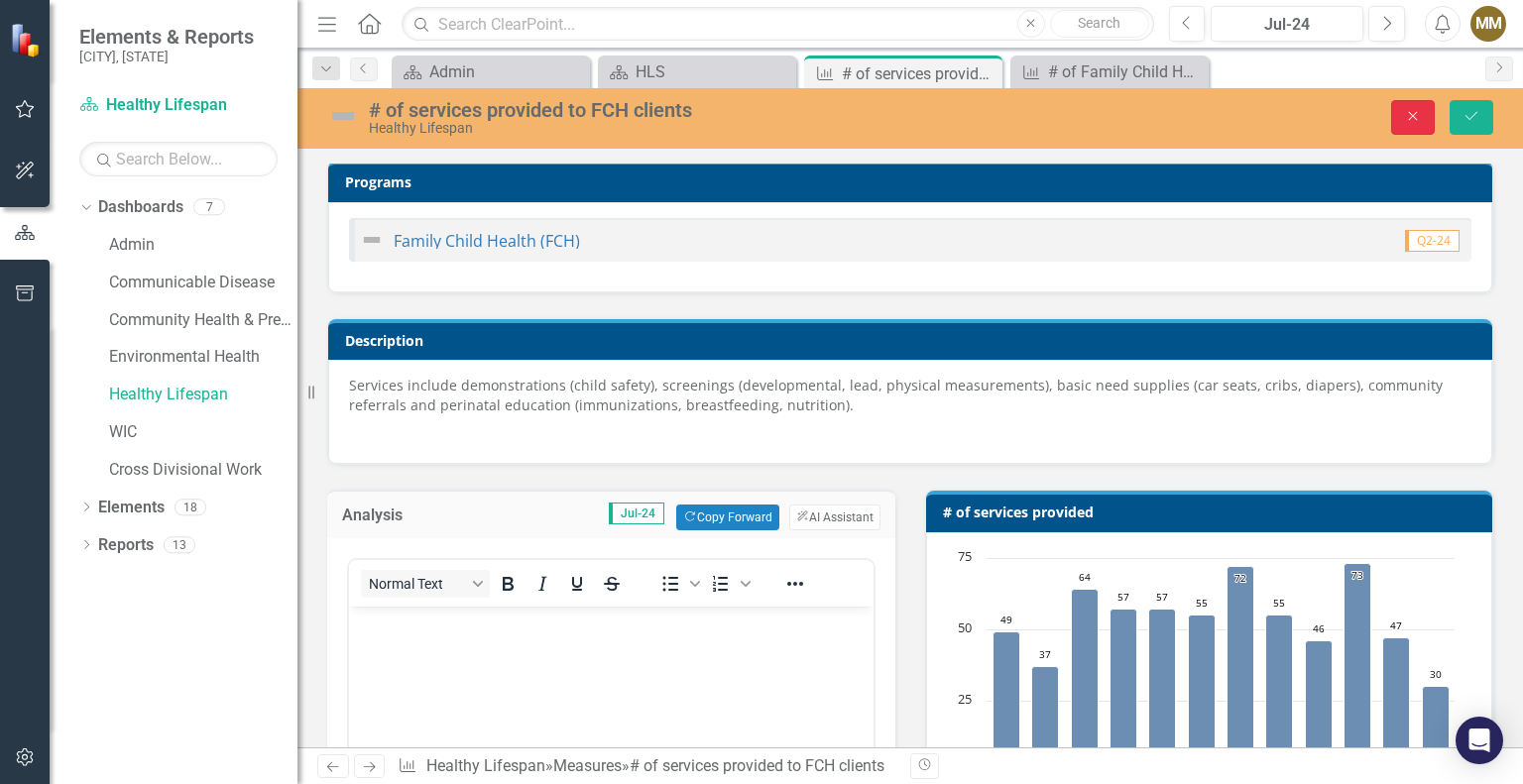 click on "Close" at bounding box center [1413, 117] 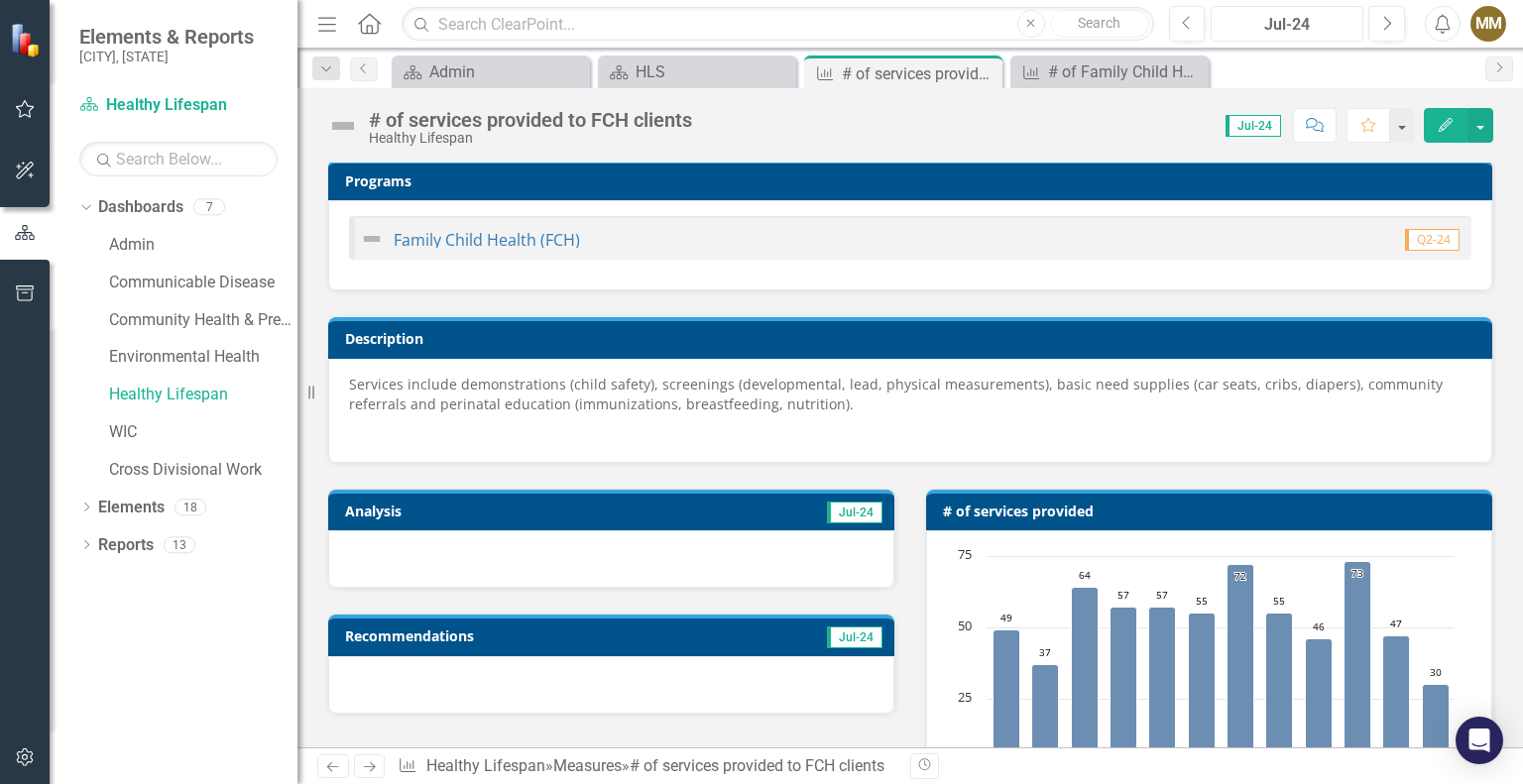 click on "Jul-24" at bounding box center (1287, 25) 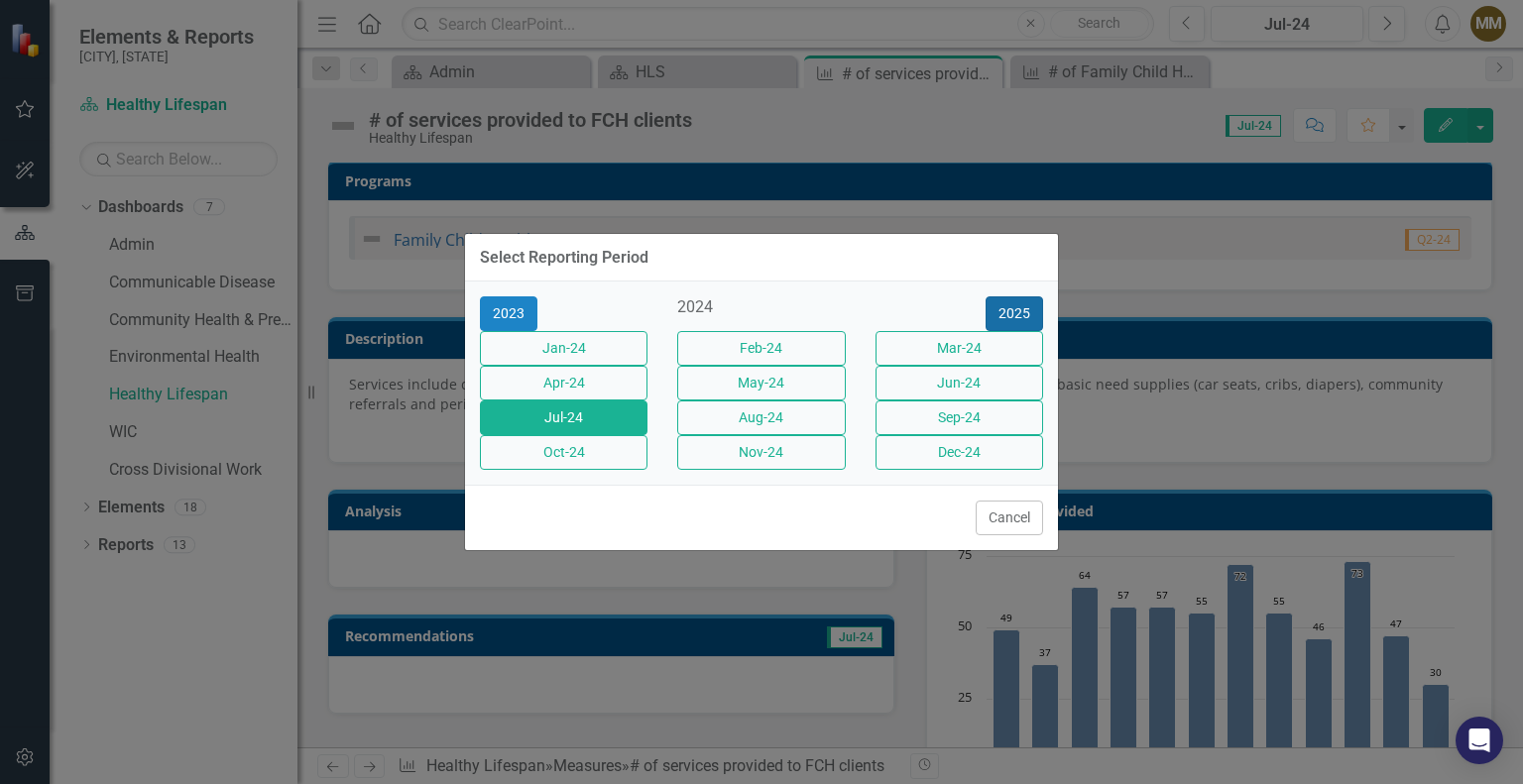 click on "2025" at bounding box center [1014, 313] 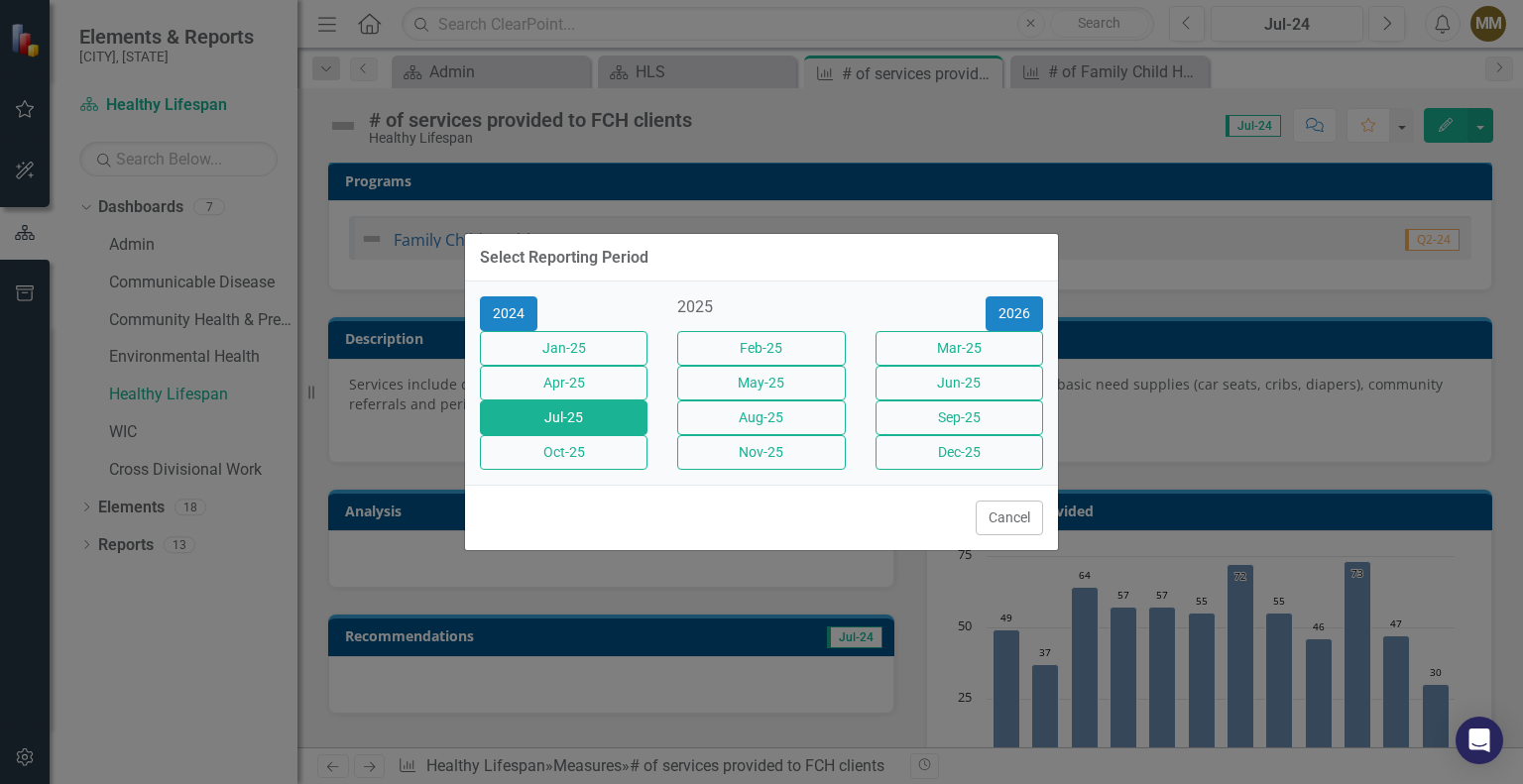 click on "Jul-25" at bounding box center (563, 417) 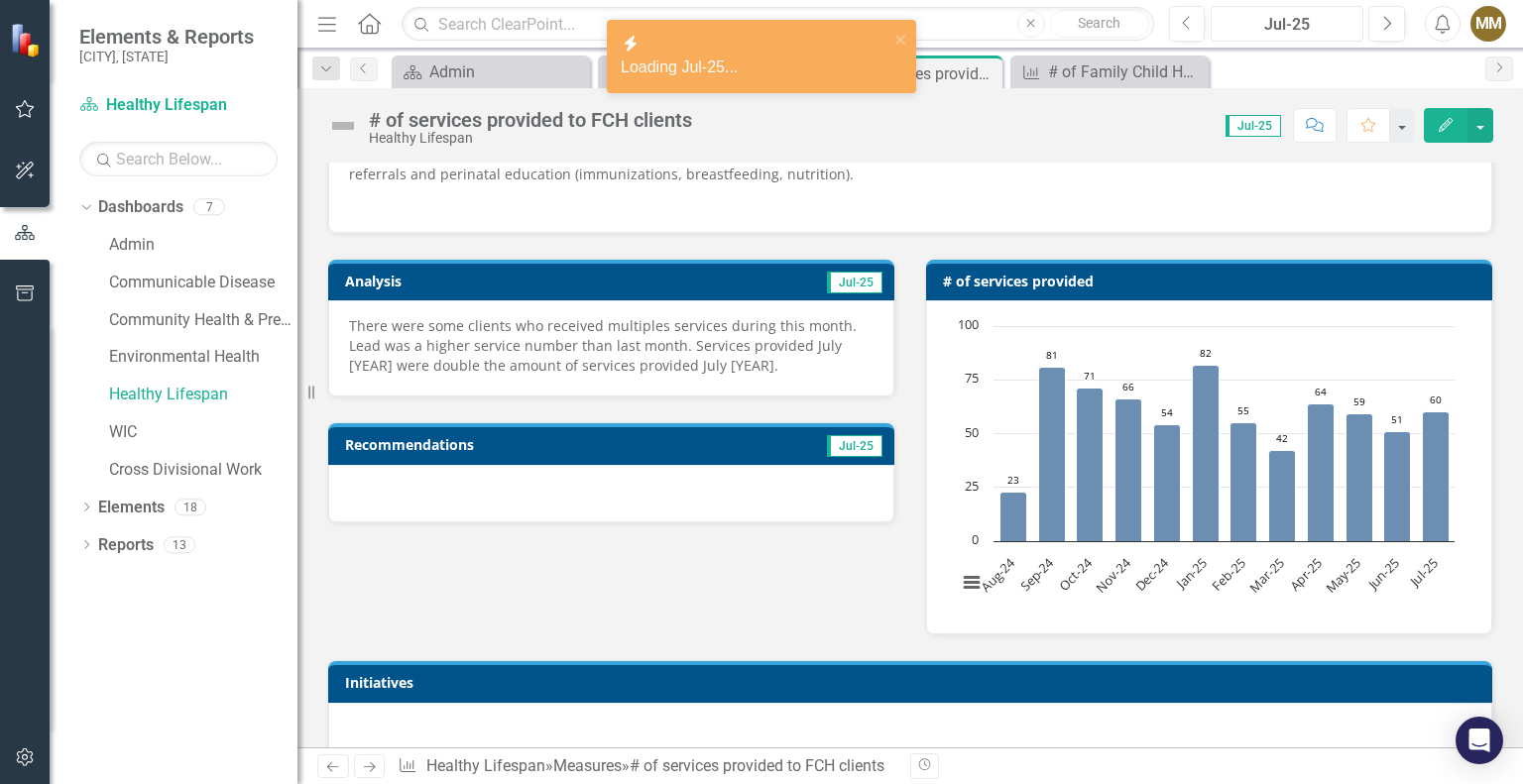 scroll, scrollTop: 239, scrollLeft: 0, axis: vertical 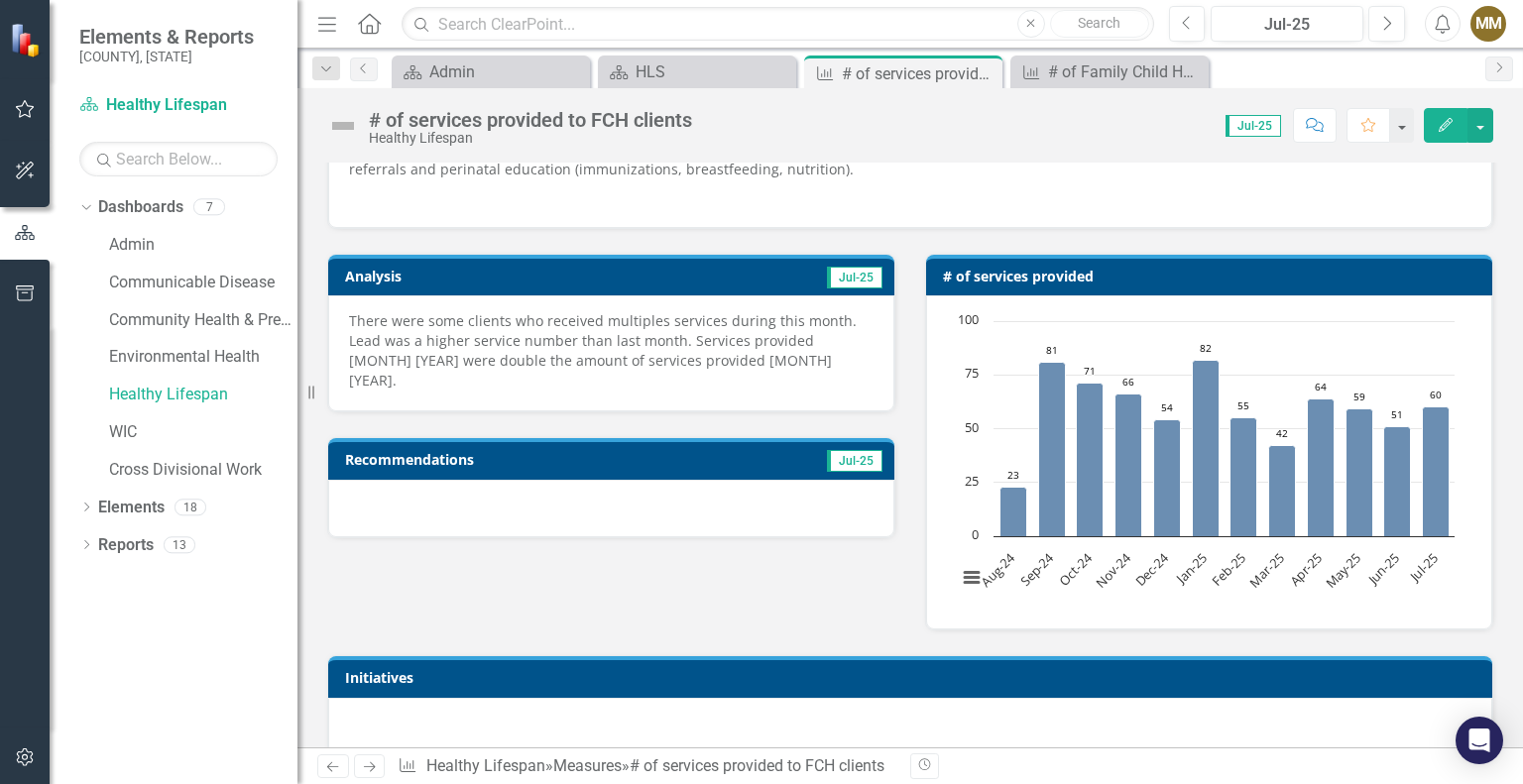 click at bounding box center (611, 508) 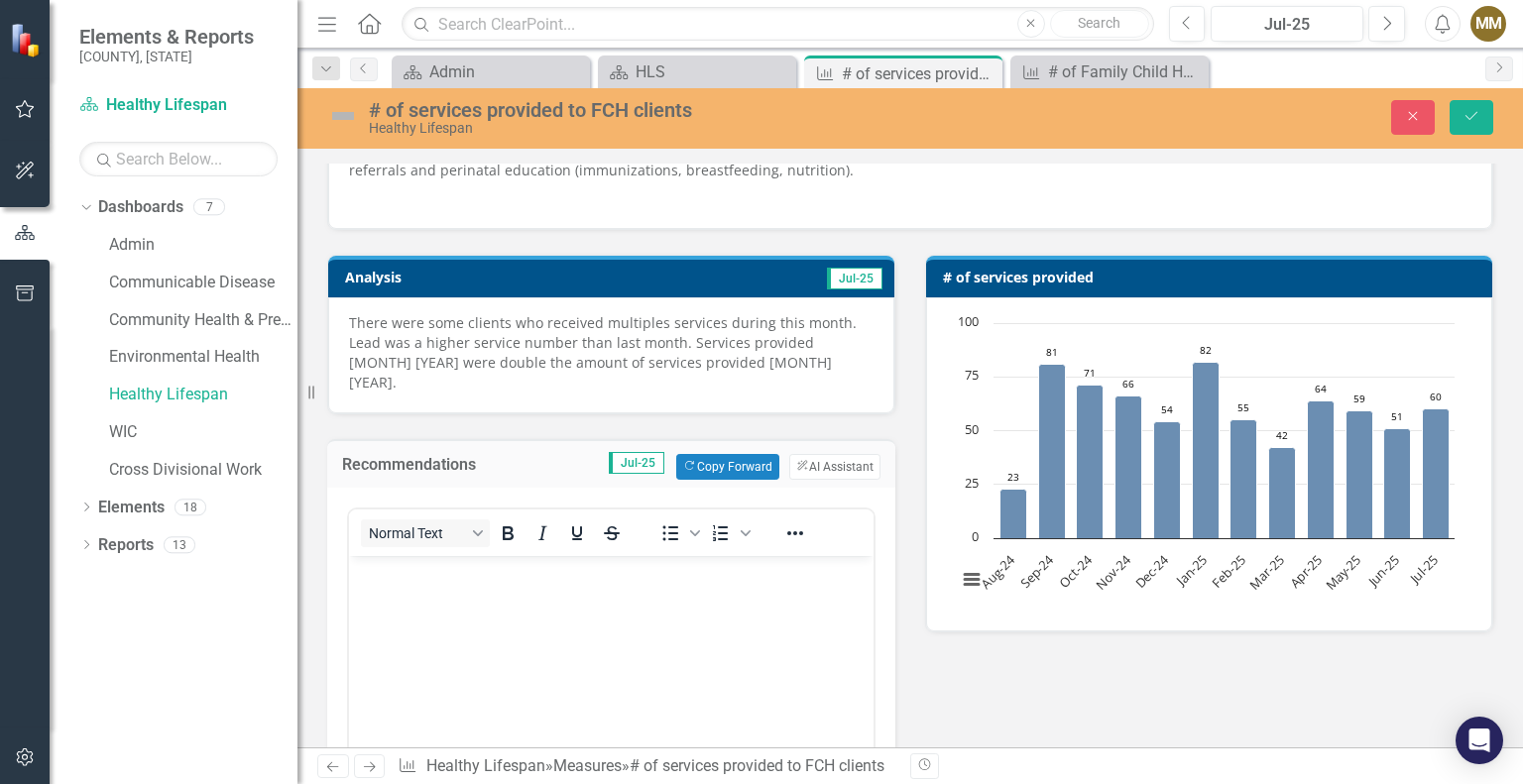 scroll, scrollTop: 0, scrollLeft: 0, axis: both 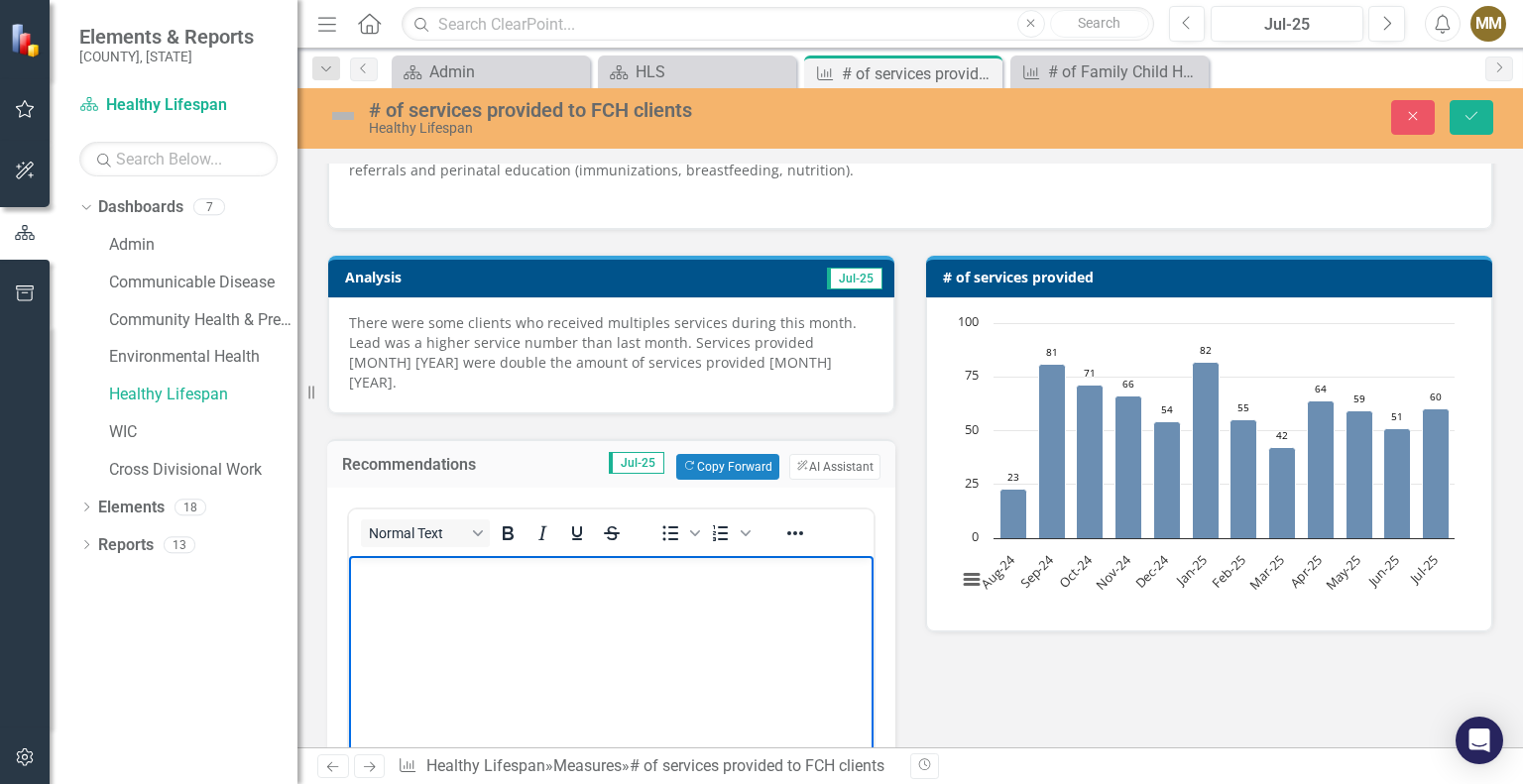 click at bounding box center [611, 704] 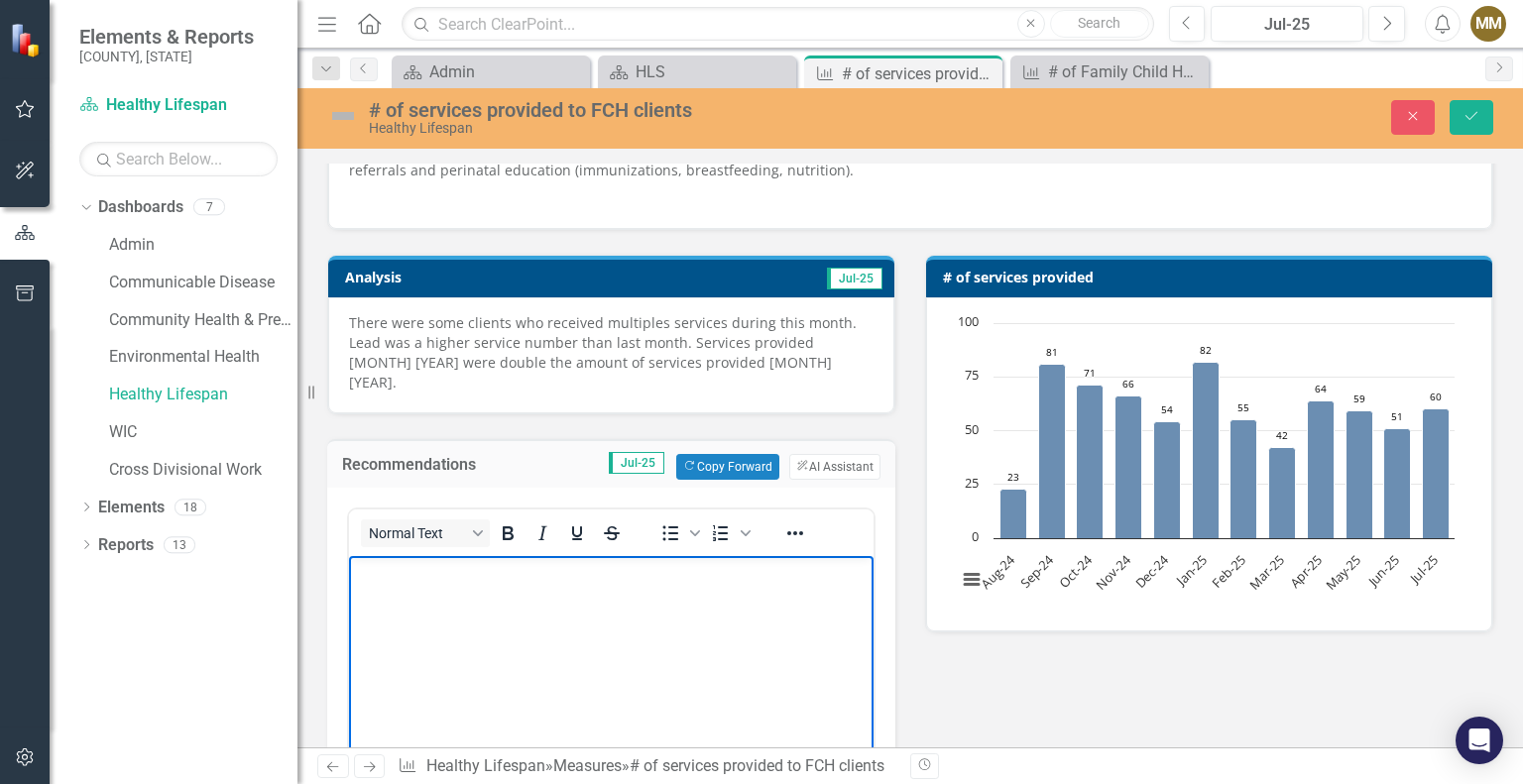 type 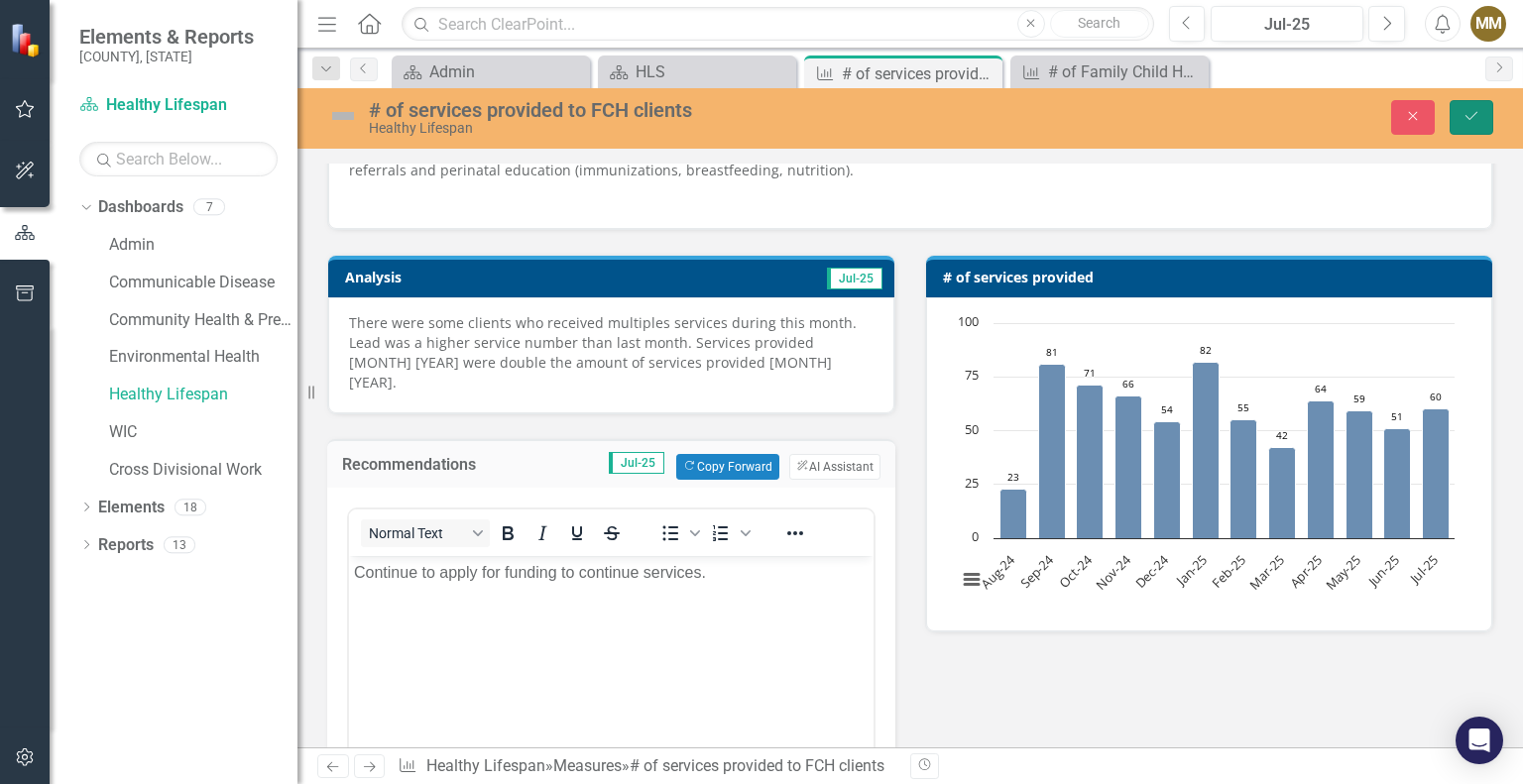 click on "Save" at bounding box center (1471, 117) 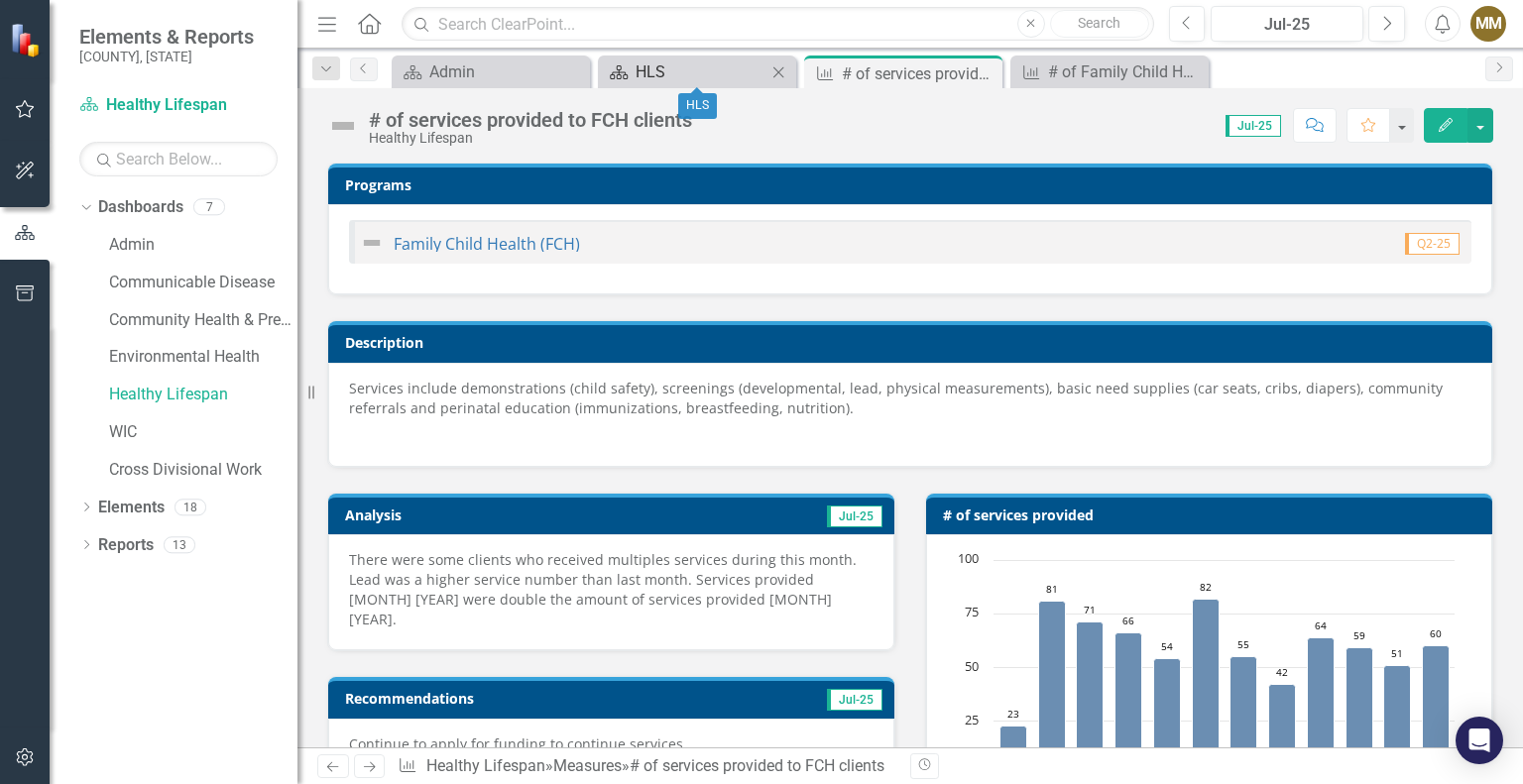 click on "HLS" at bounding box center (701, 71) 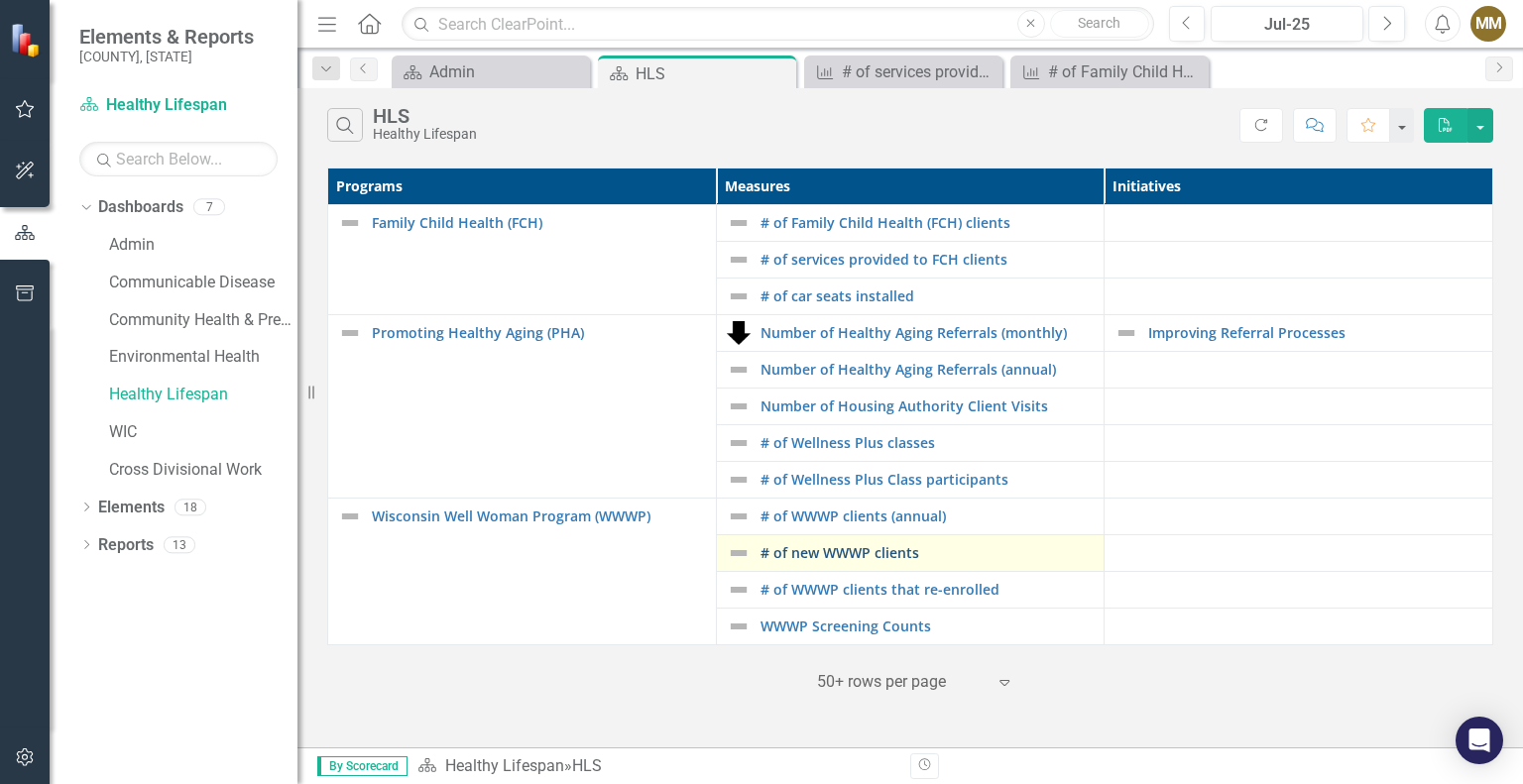 click on "# of new WWWP clients" at bounding box center [927, 552] 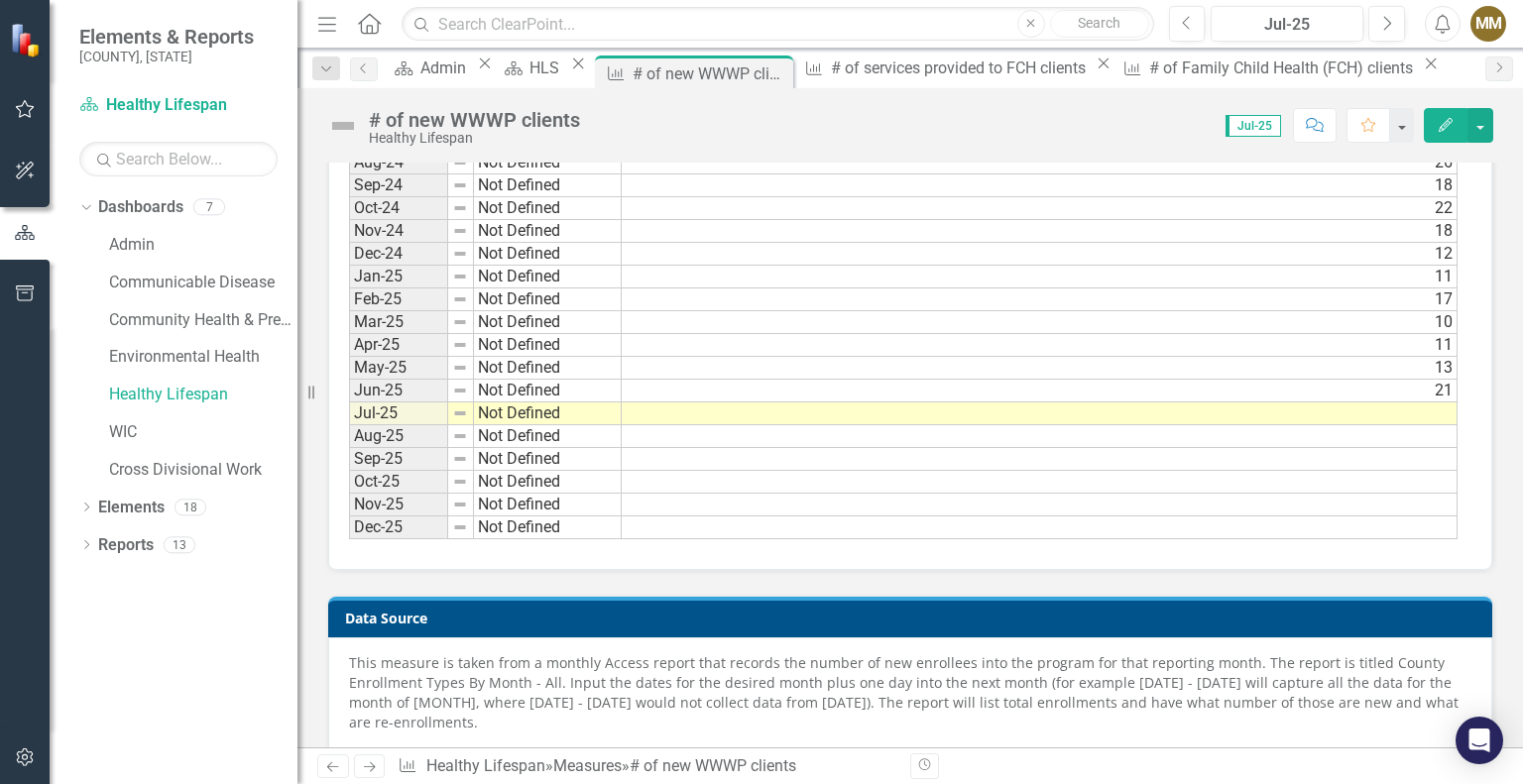 scroll, scrollTop: 2020, scrollLeft: 0, axis: vertical 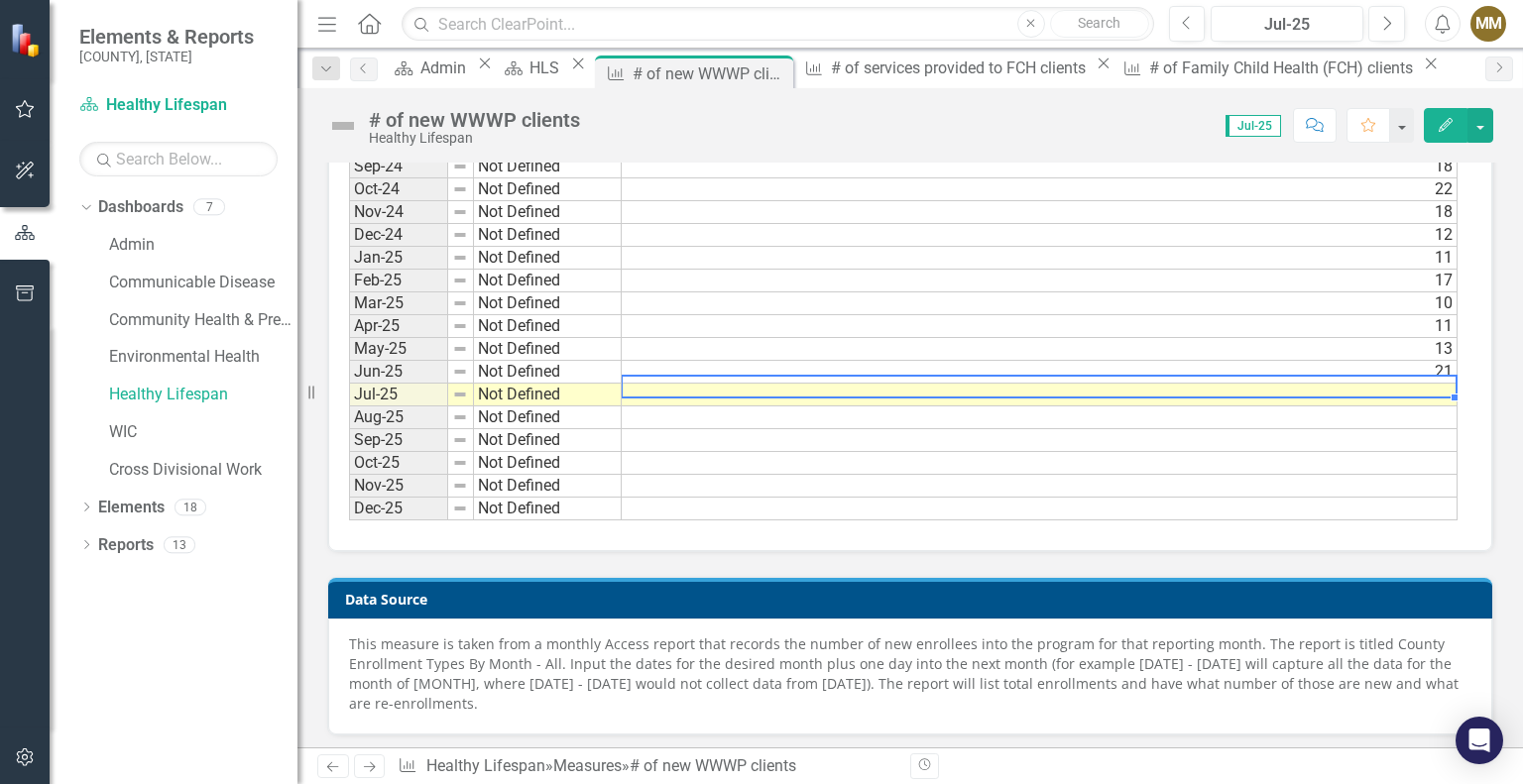 click at bounding box center [1039, 394] 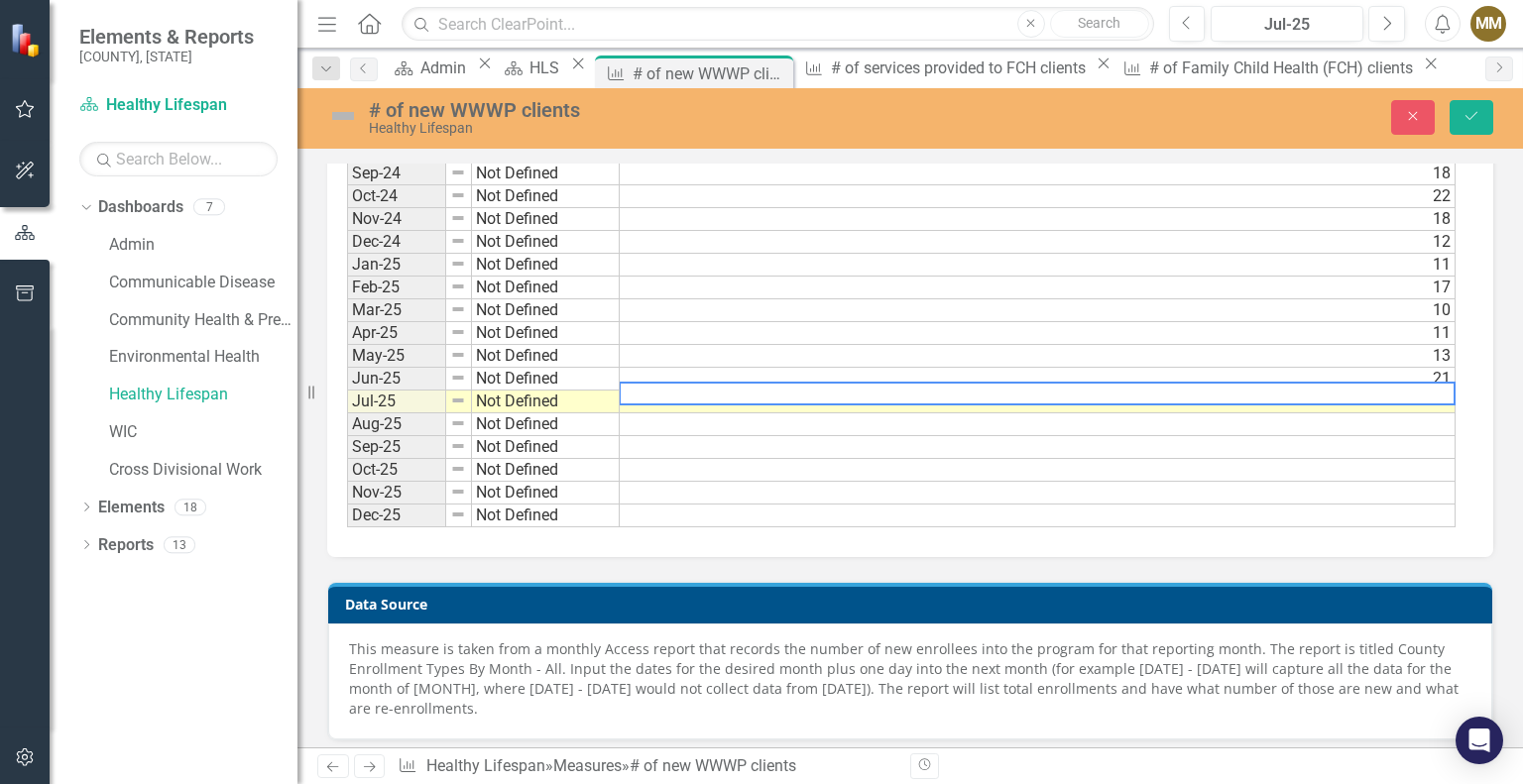 scroll, scrollTop: 2025, scrollLeft: 0, axis: vertical 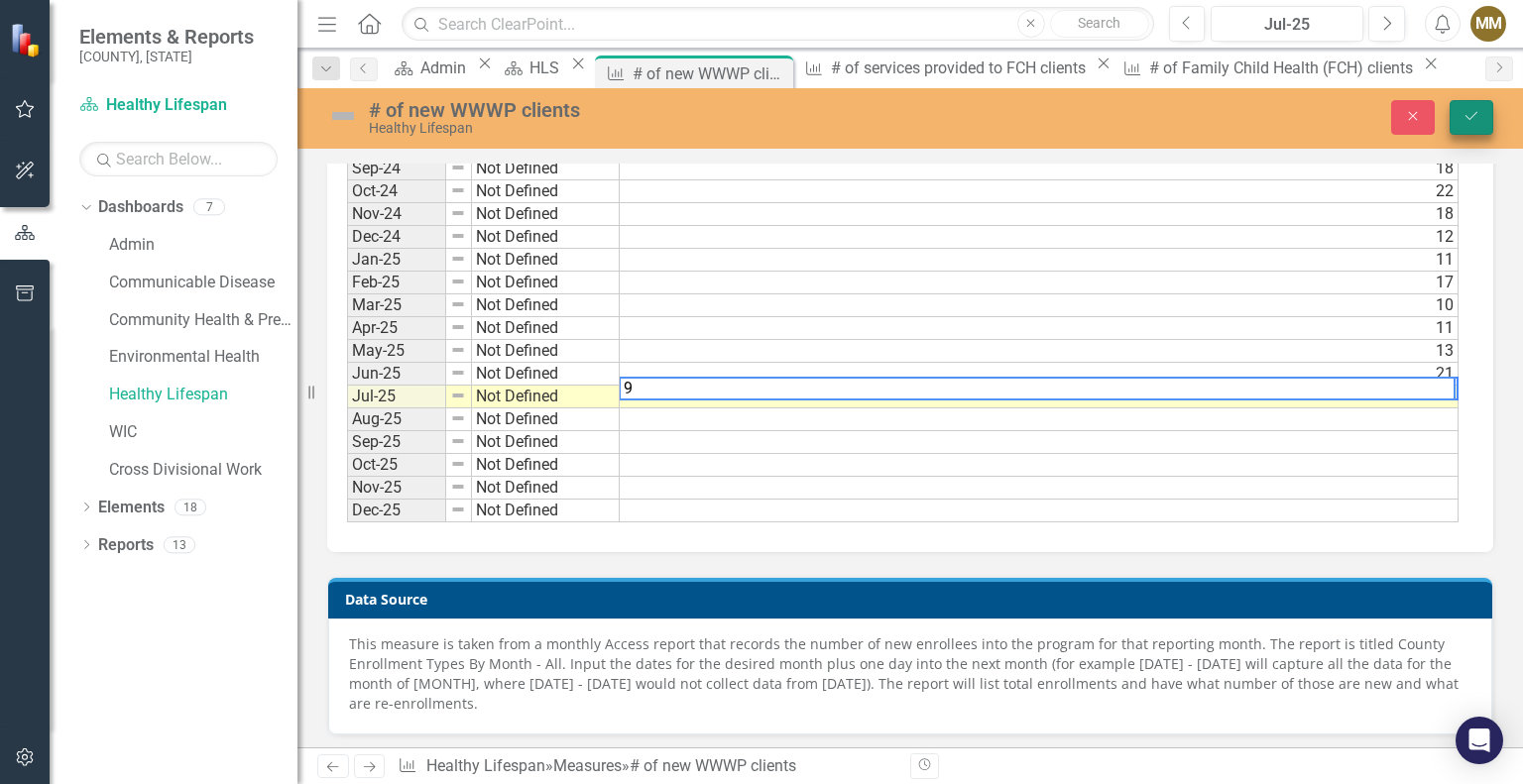 type on "9" 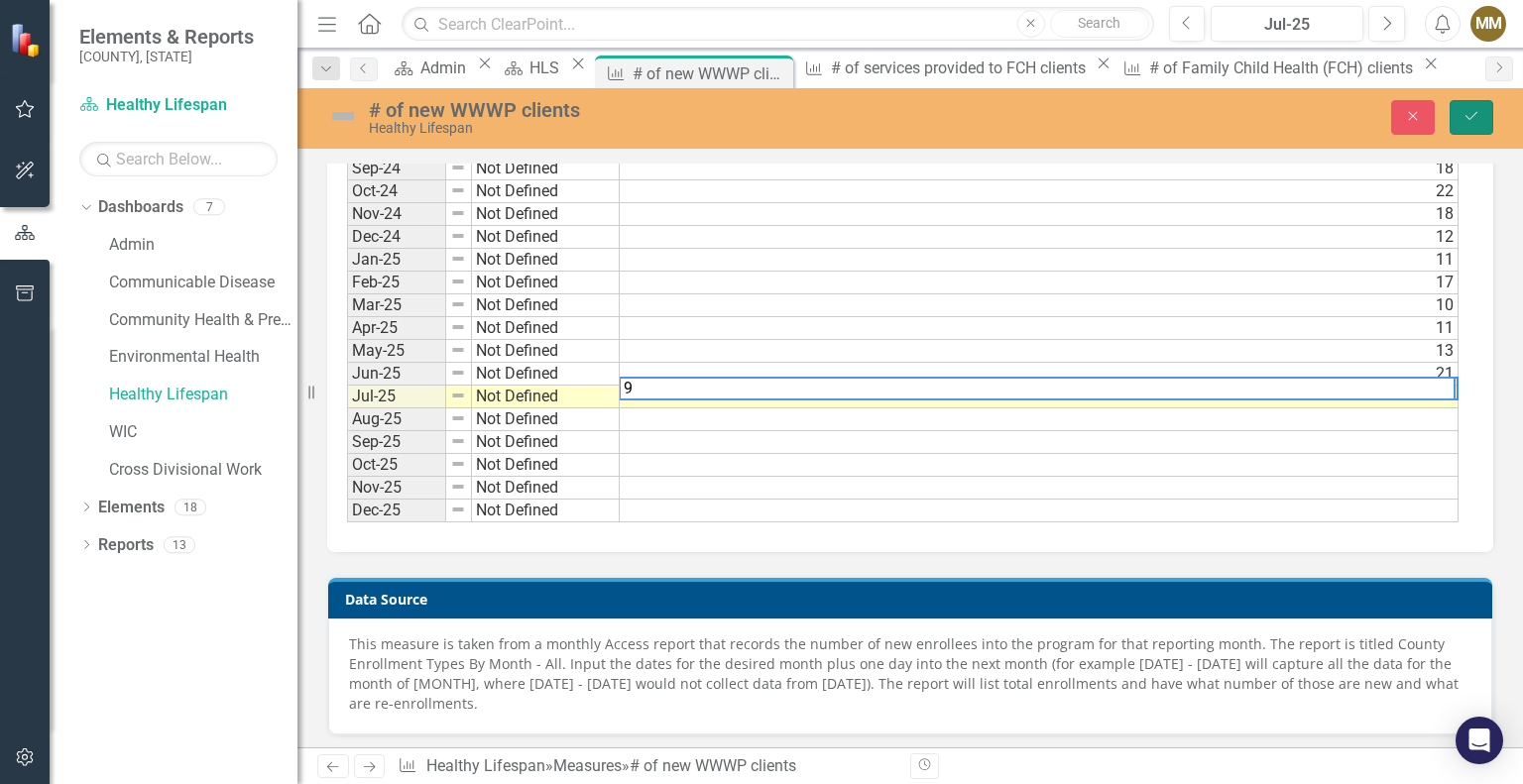 click on "Save" at bounding box center [1471, 117] 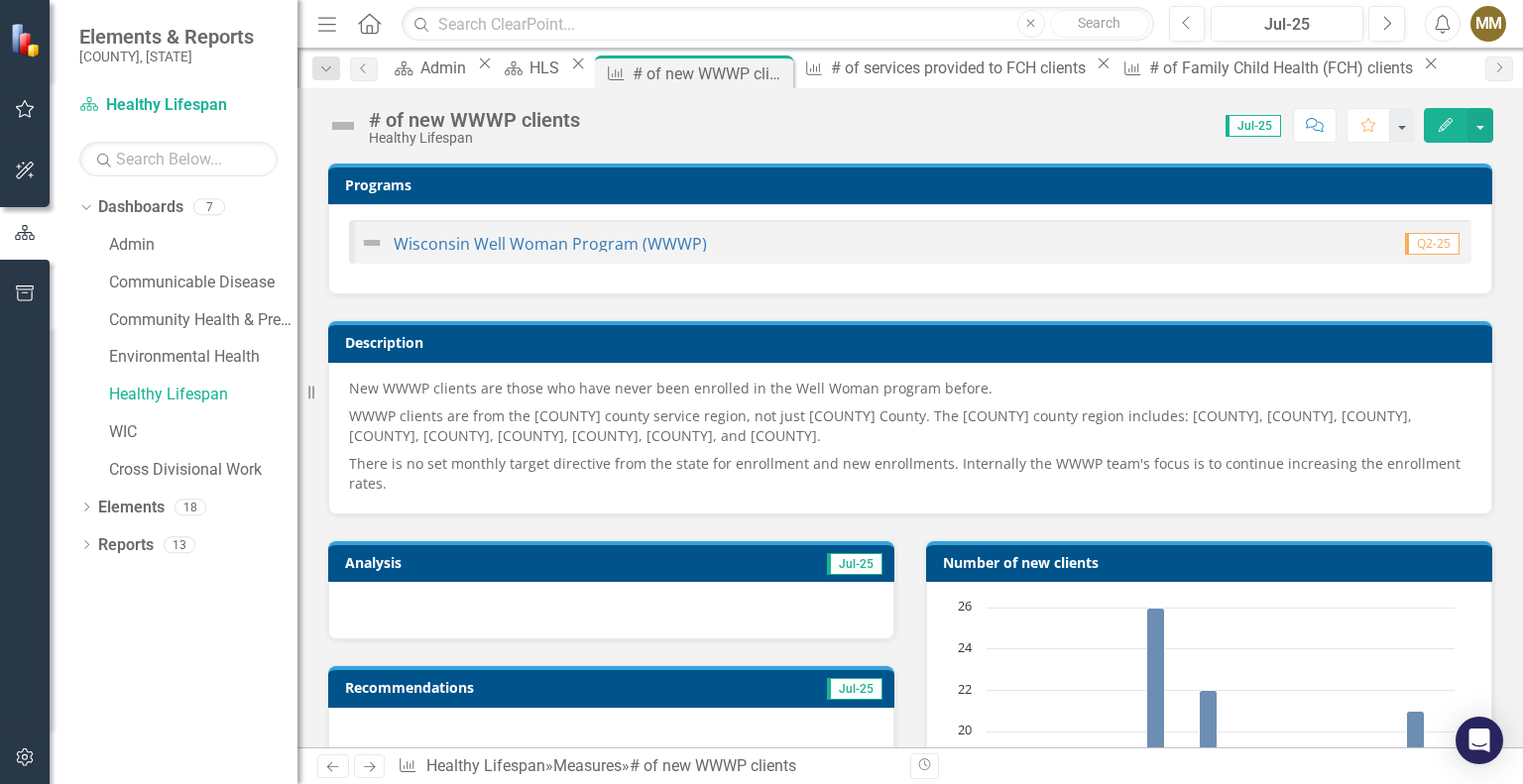 click at bounding box center (611, 611) 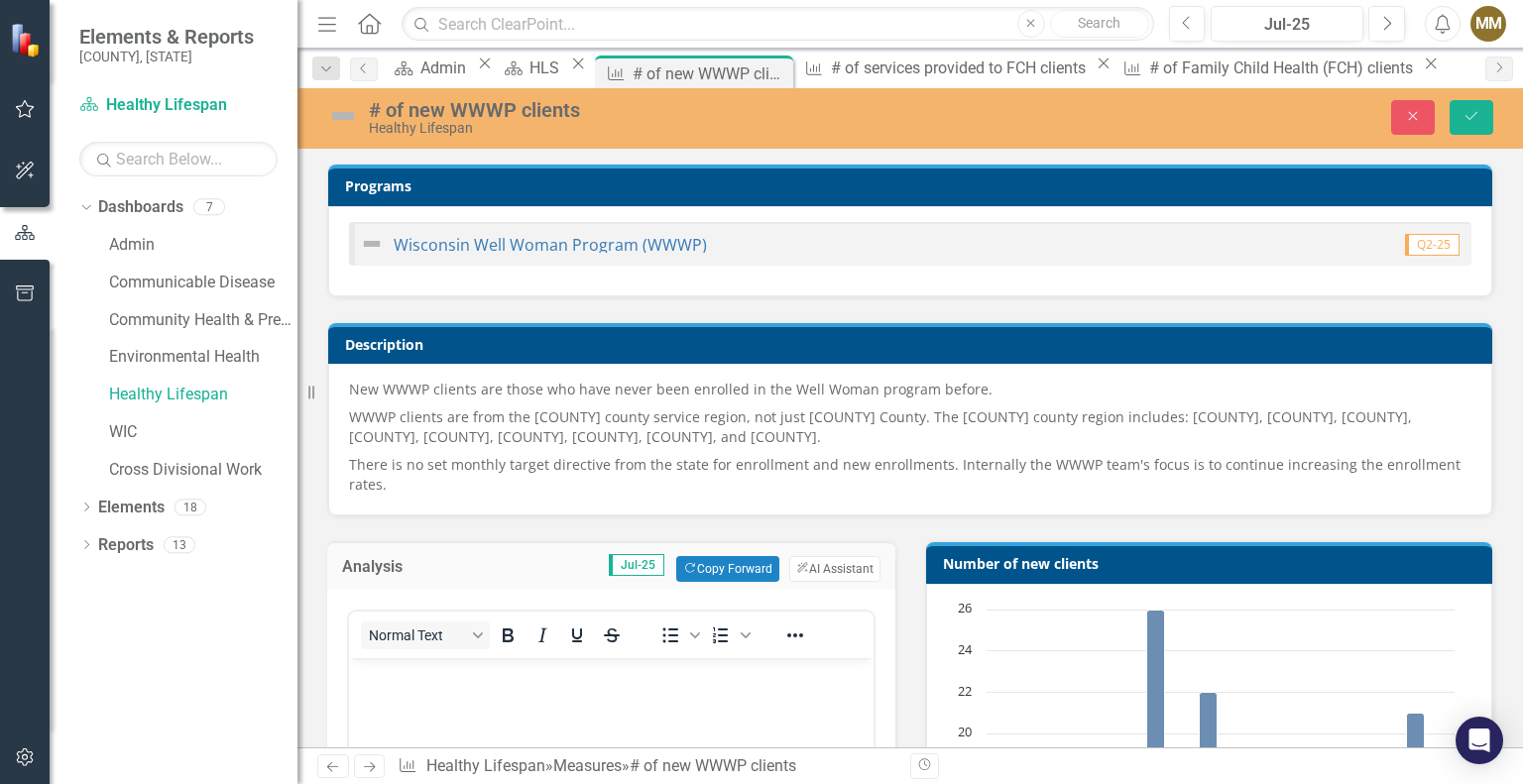 click at bounding box center (612, 635) 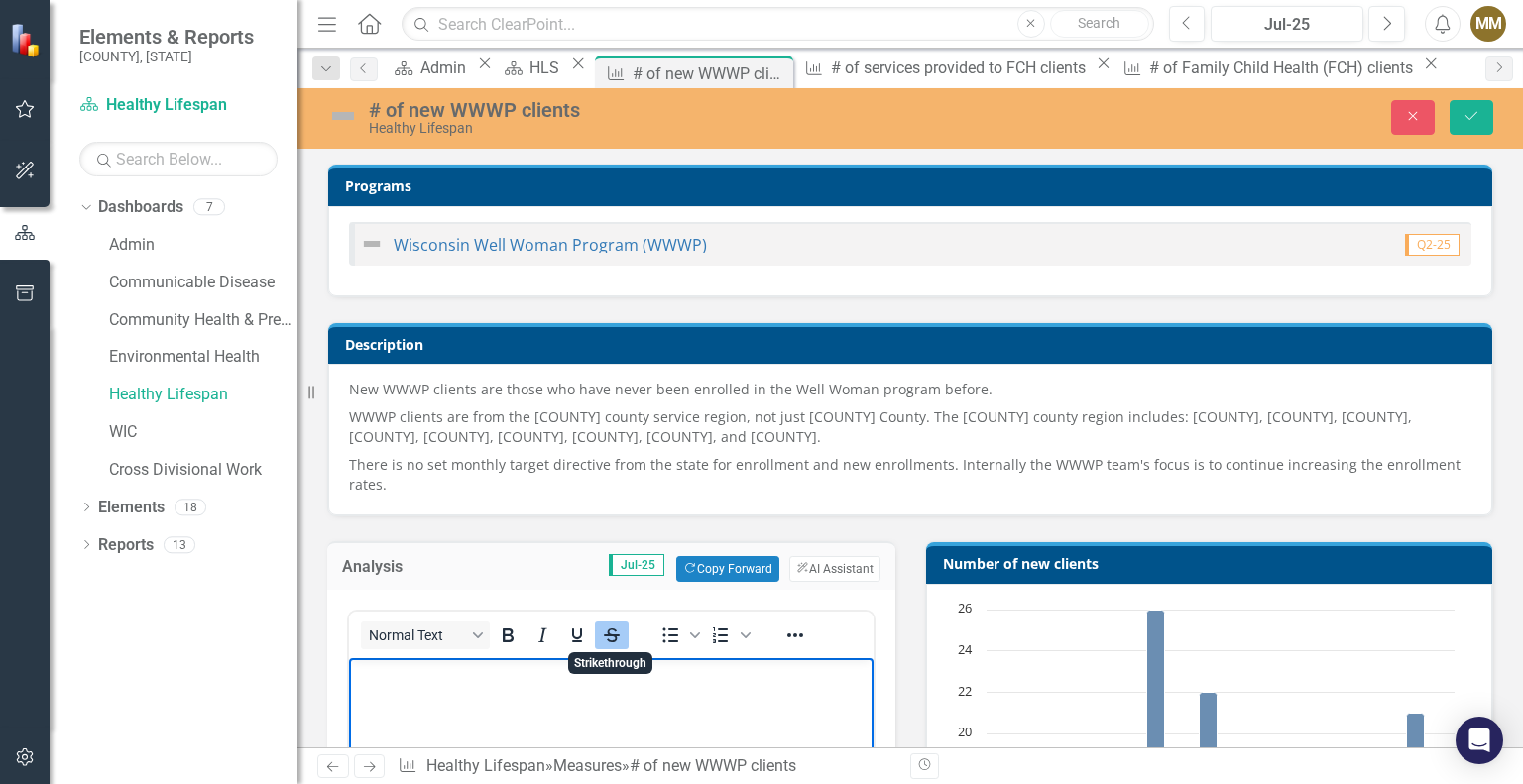 scroll, scrollTop: 0, scrollLeft: 0, axis: both 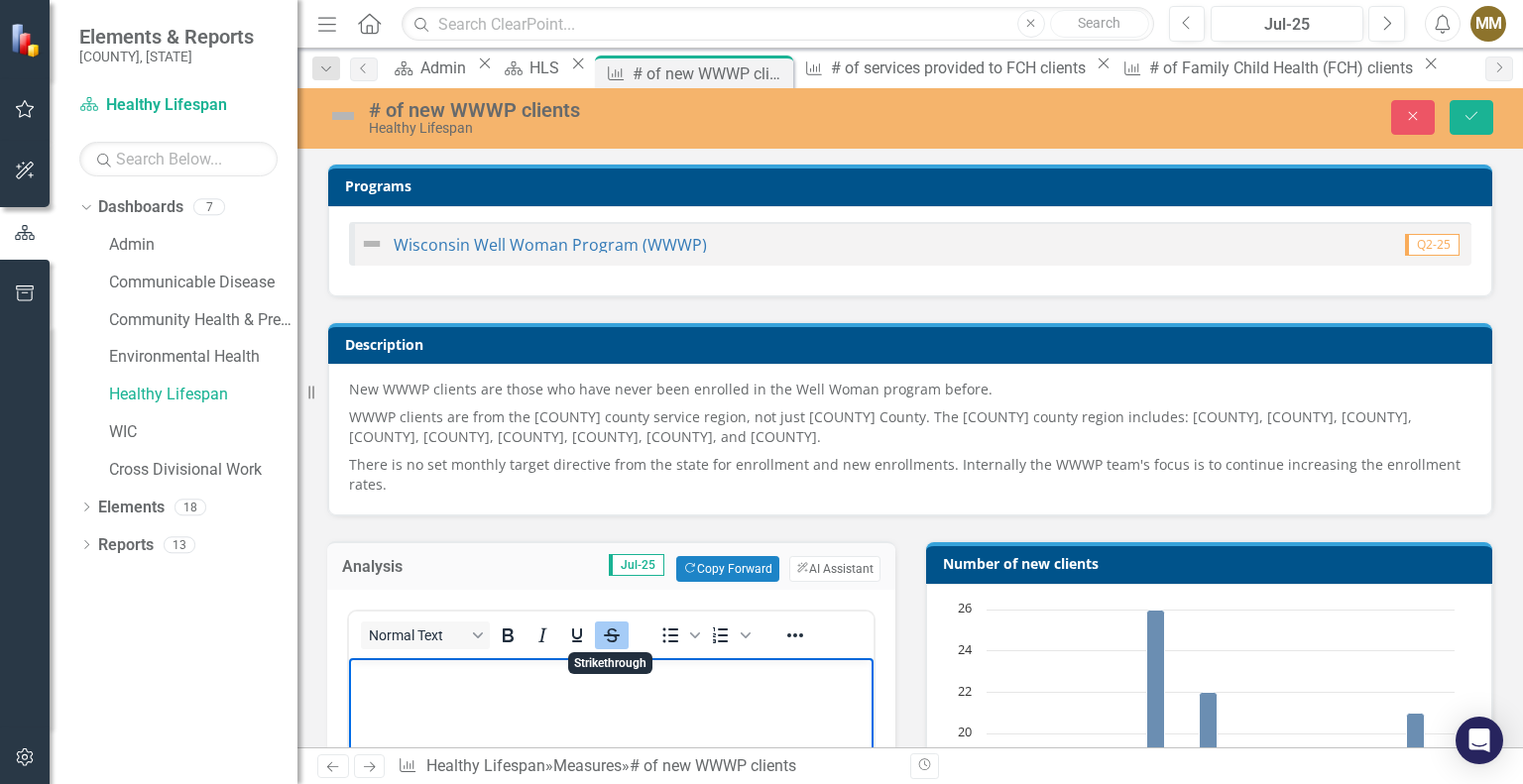 click at bounding box center (612, 635) 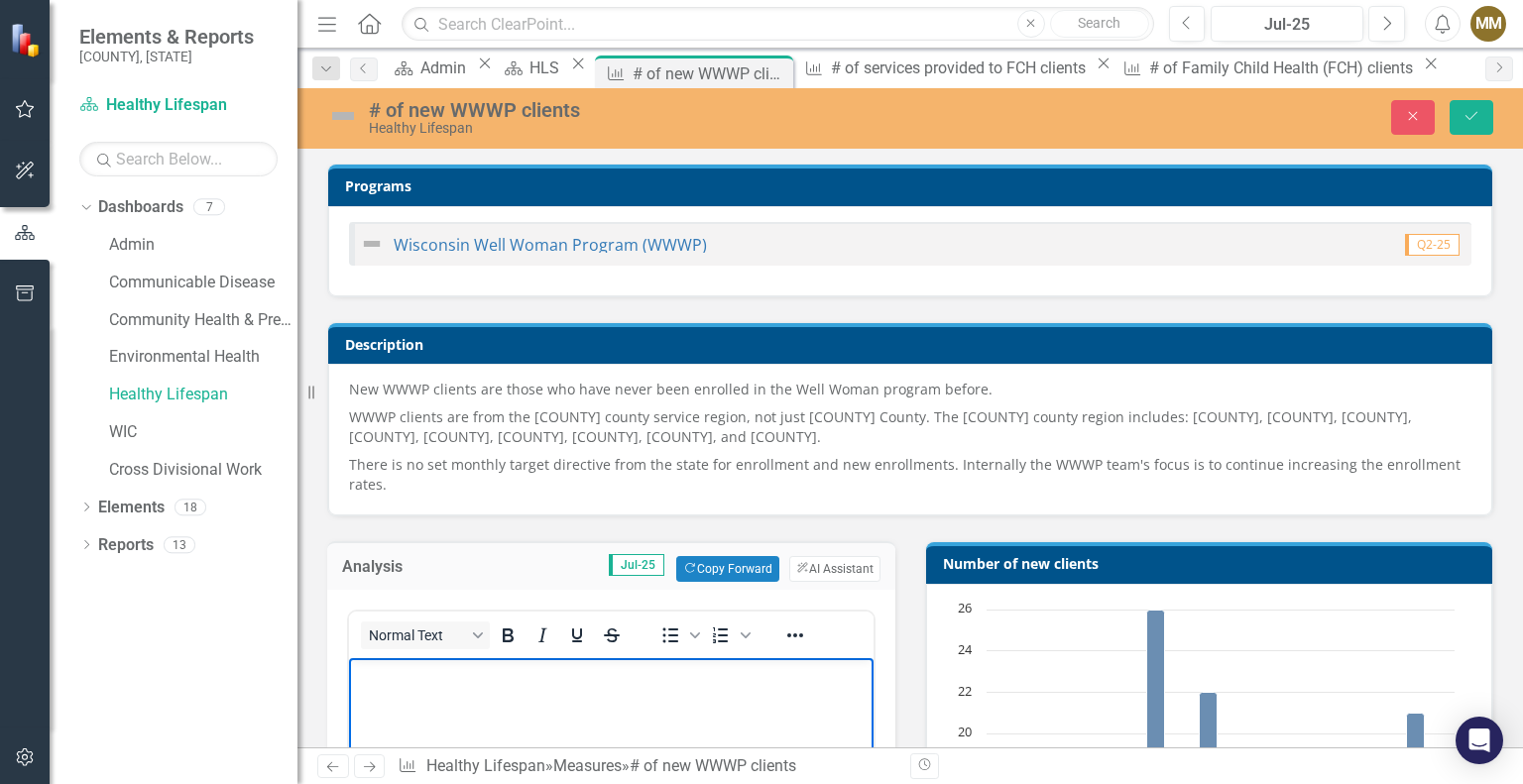 click on "﻿" at bounding box center (611, 807) 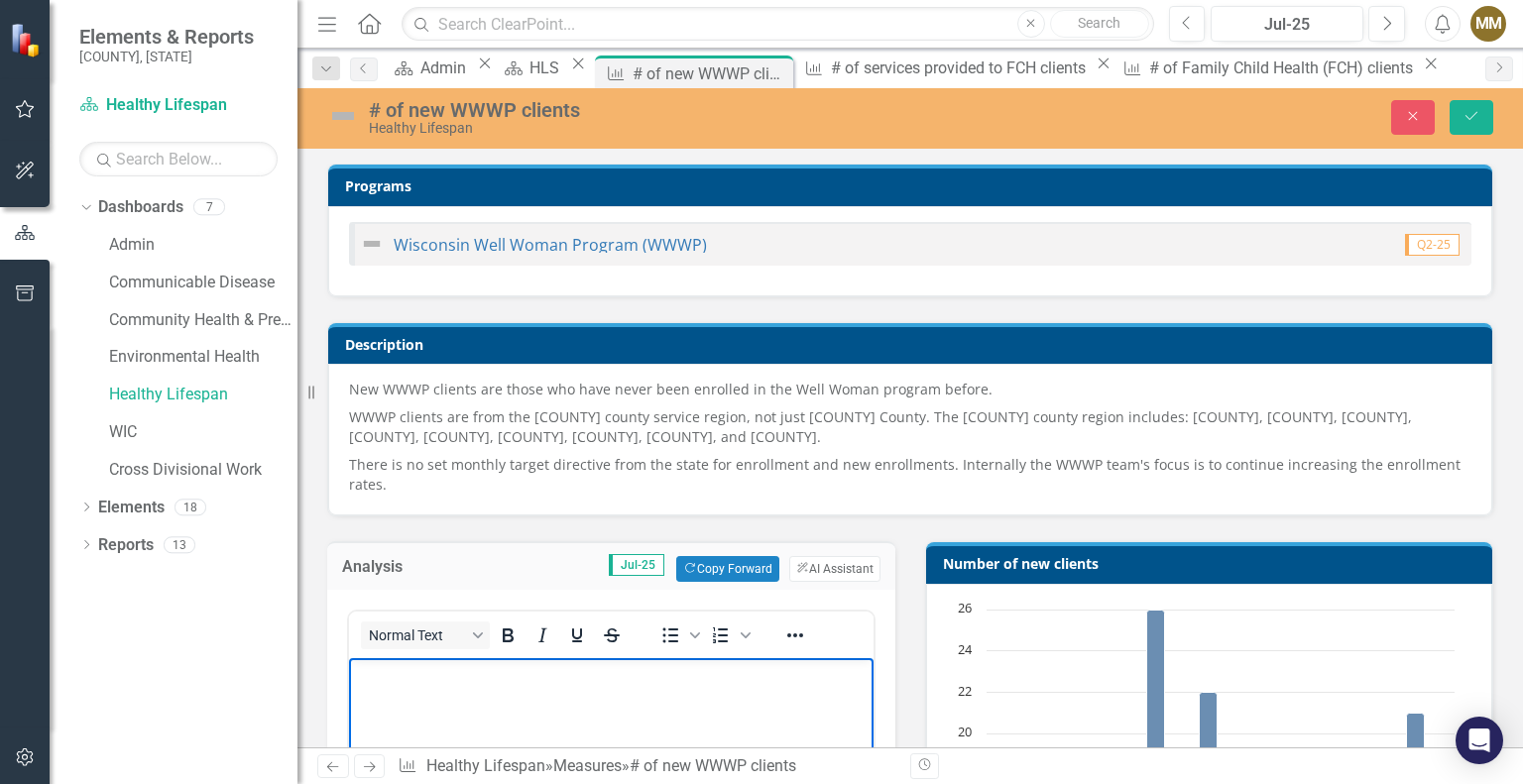 type 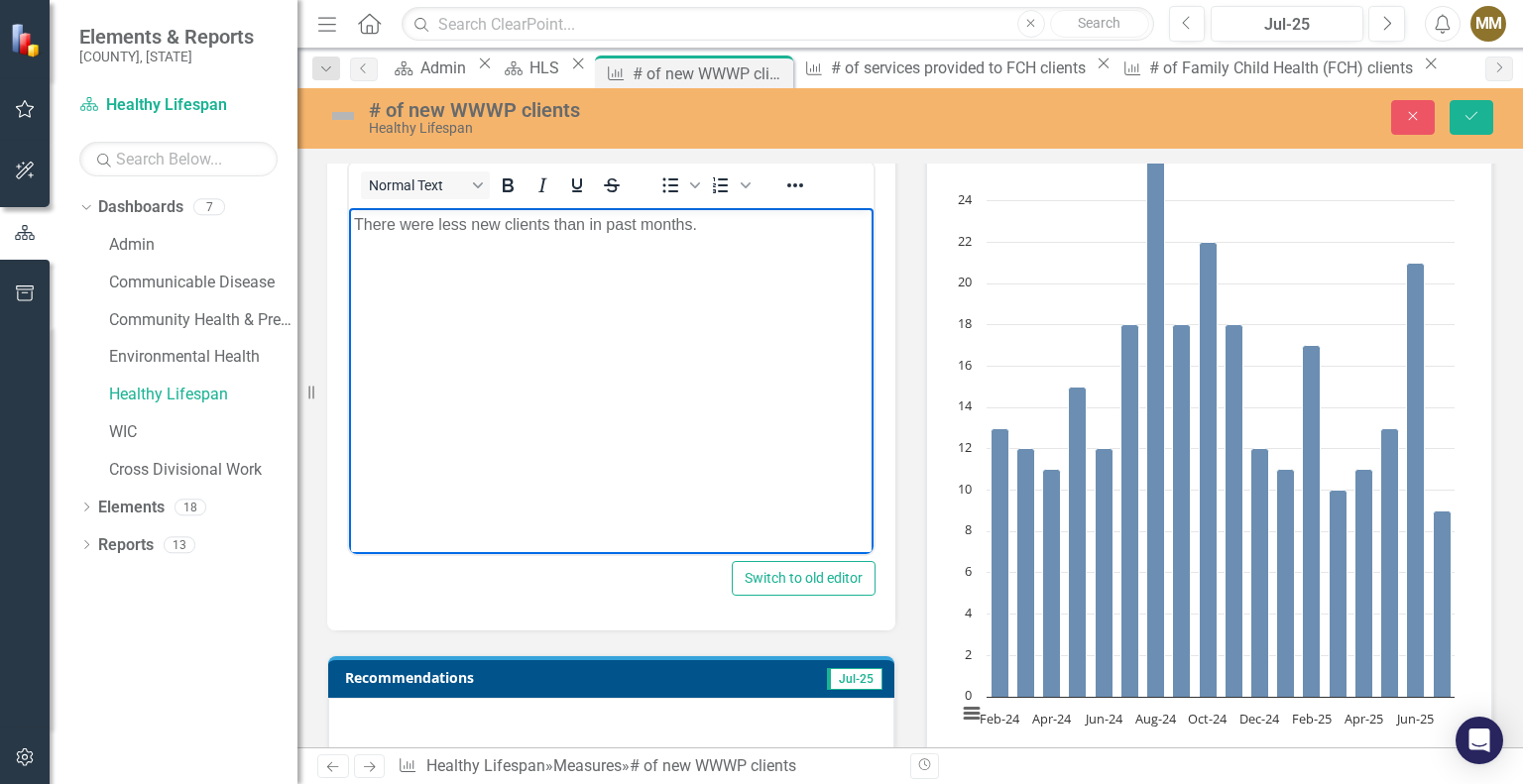 scroll, scrollTop: 469, scrollLeft: 0, axis: vertical 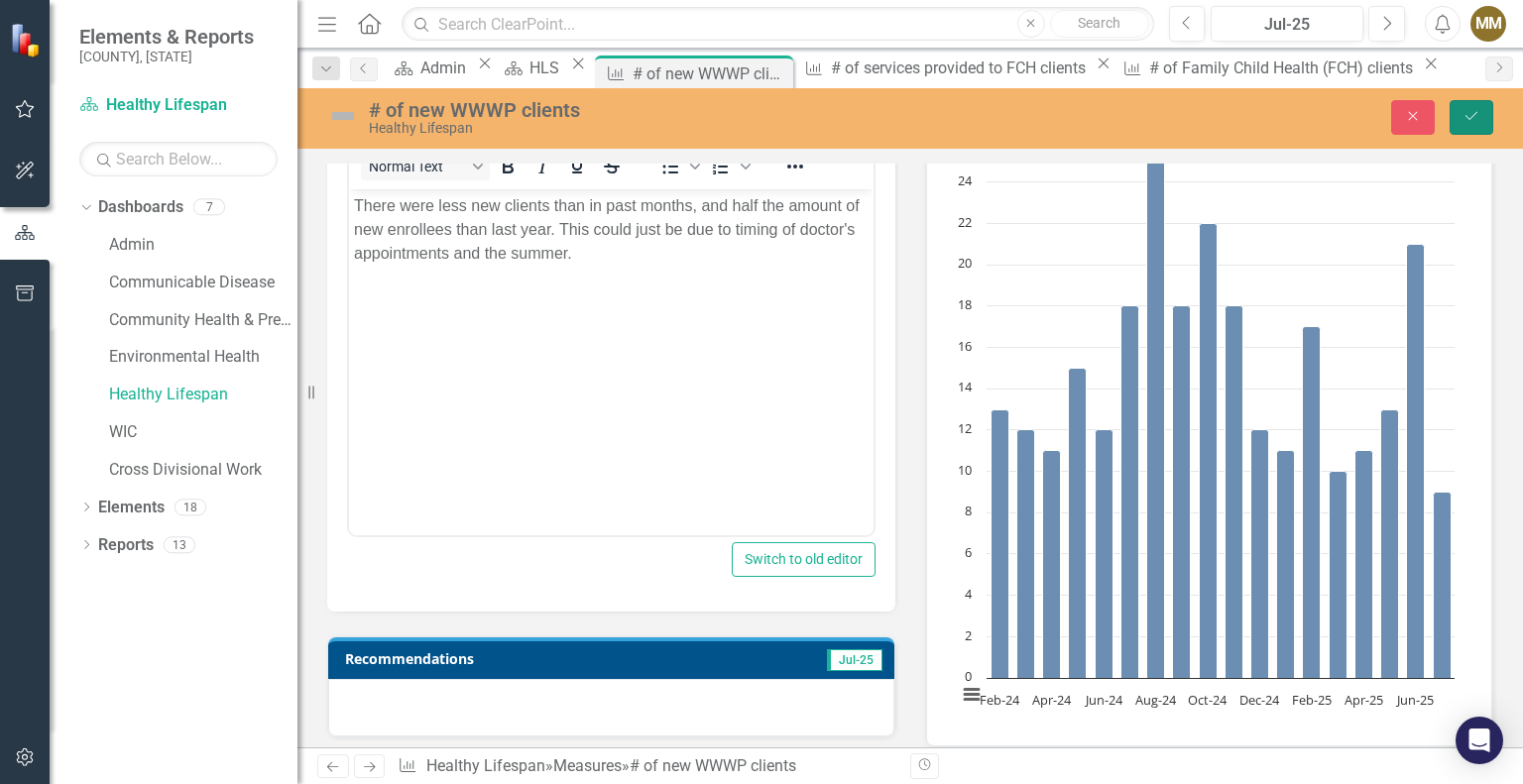 click 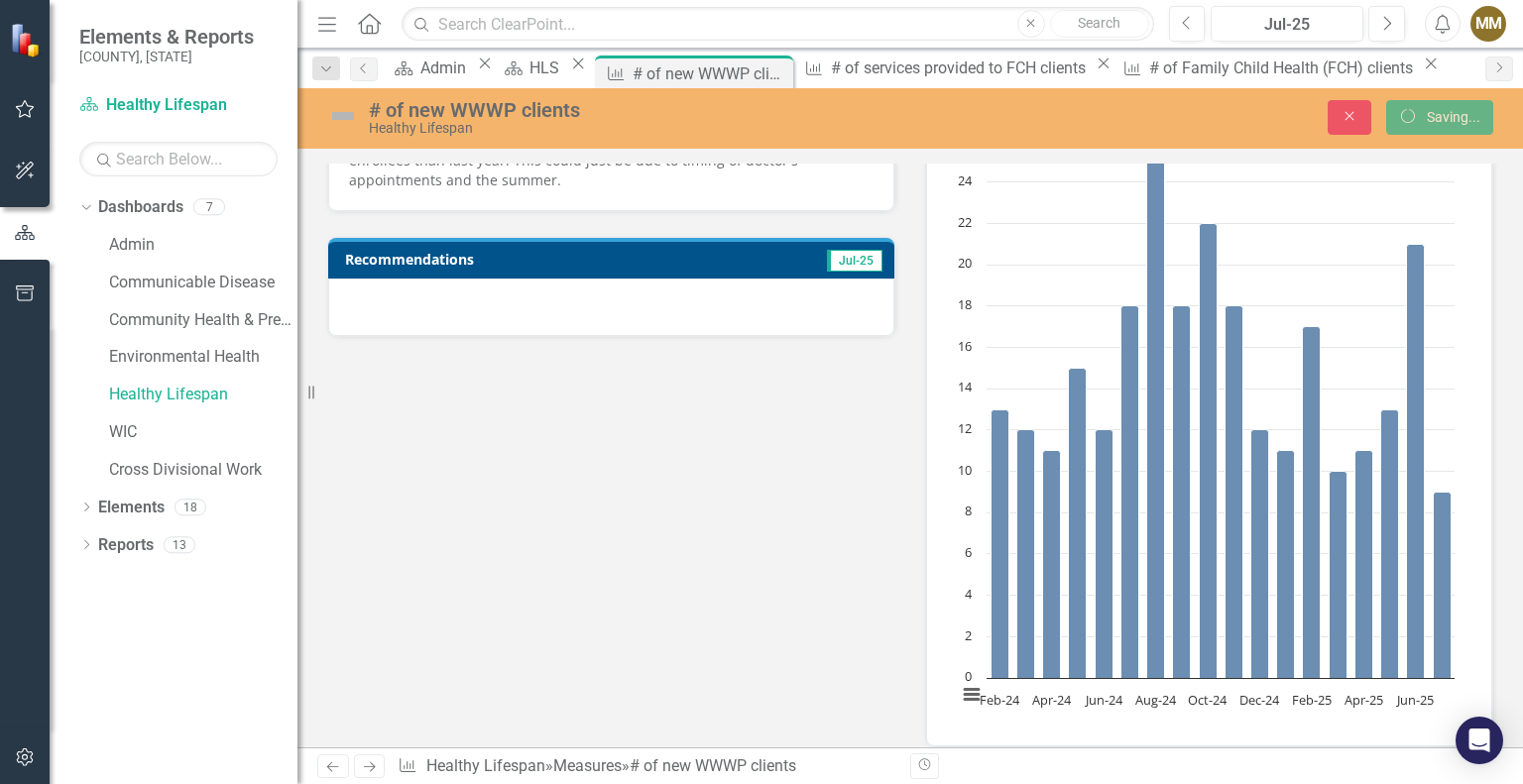 scroll, scrollTop: 464, scrollLeft: 0, axis: vertical 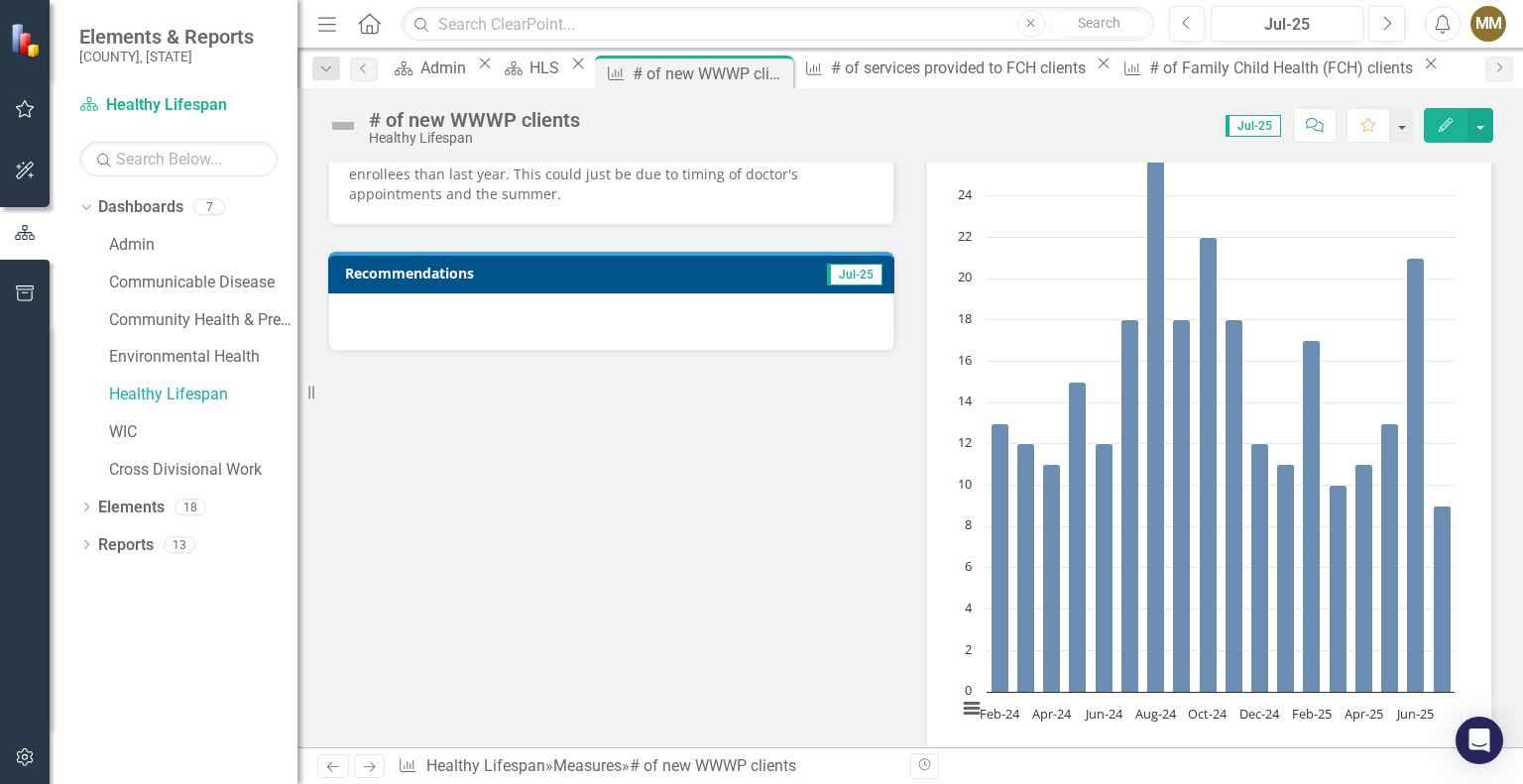 click at bounding box center [611, 322] 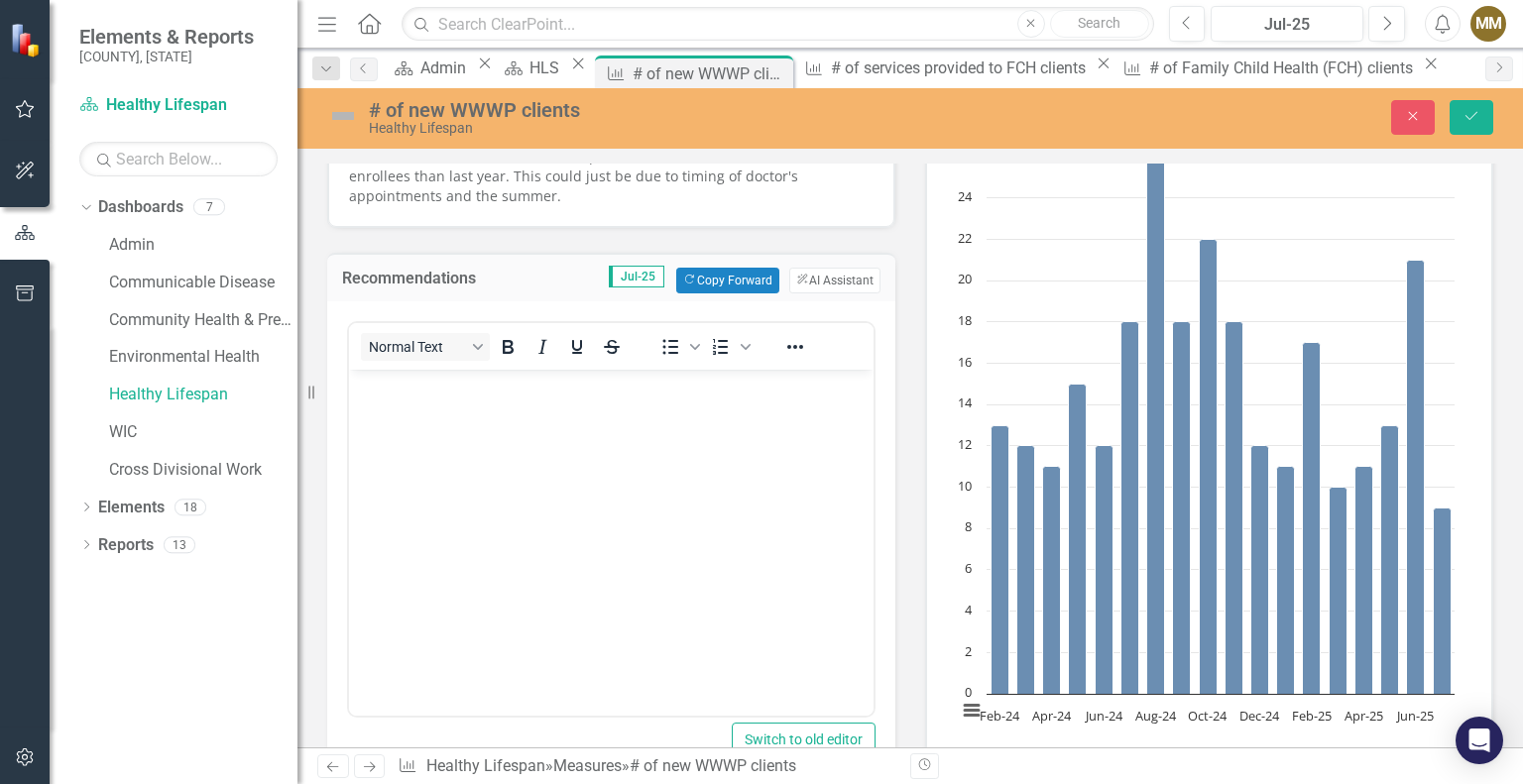 scroll, scrollTop: 0, scrollLeft: 0, axis: both 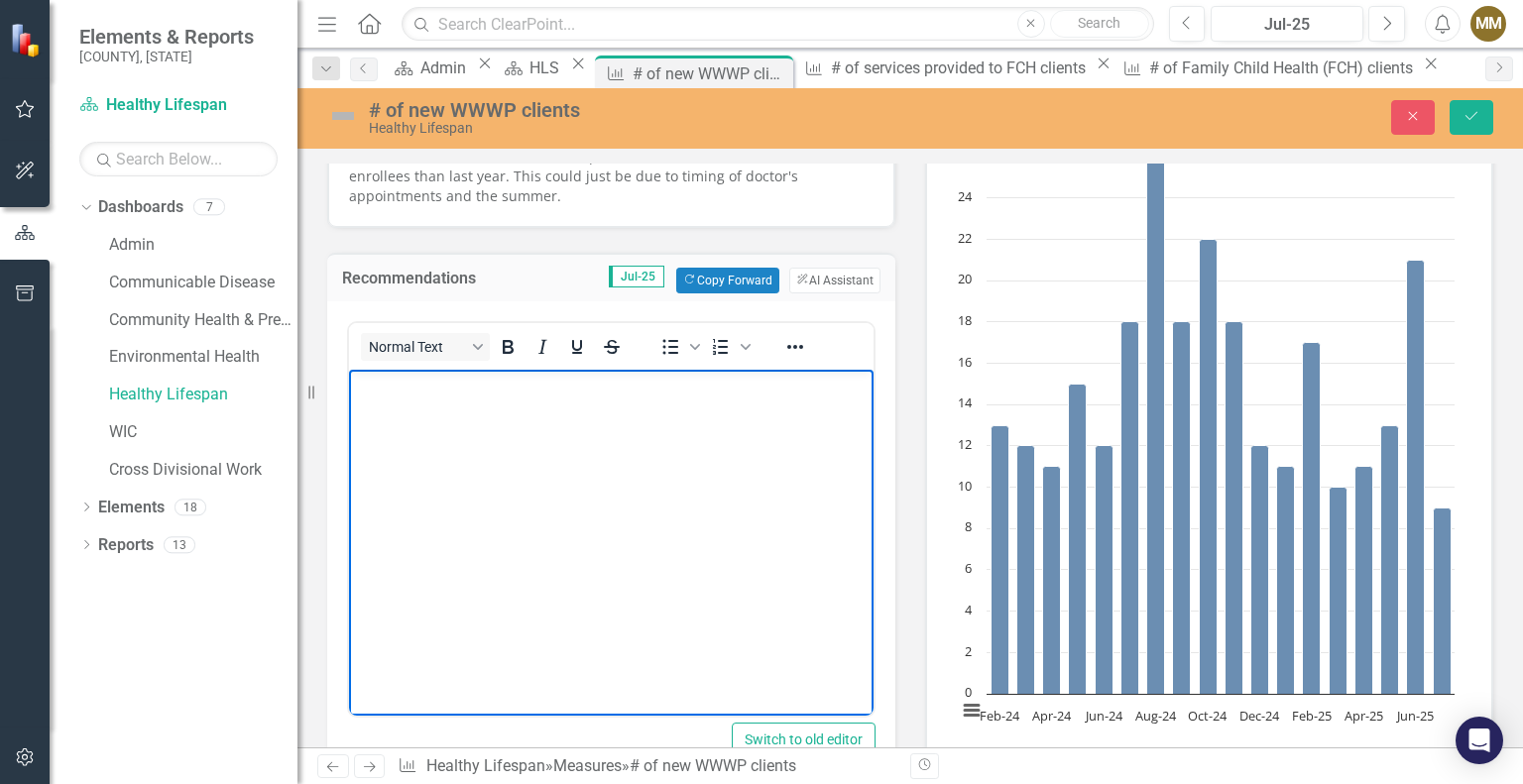 click at bounding box center [611, 517] 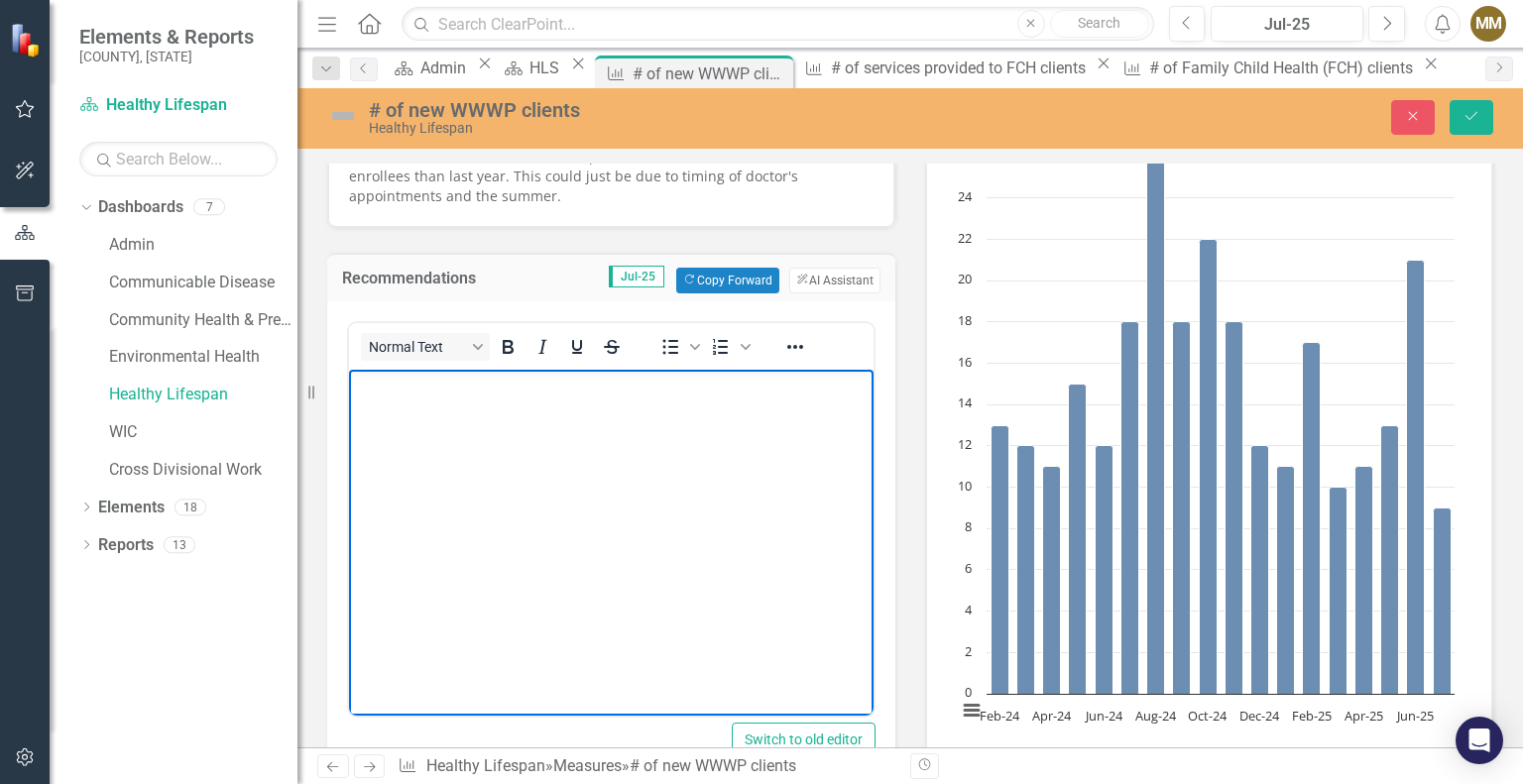 type 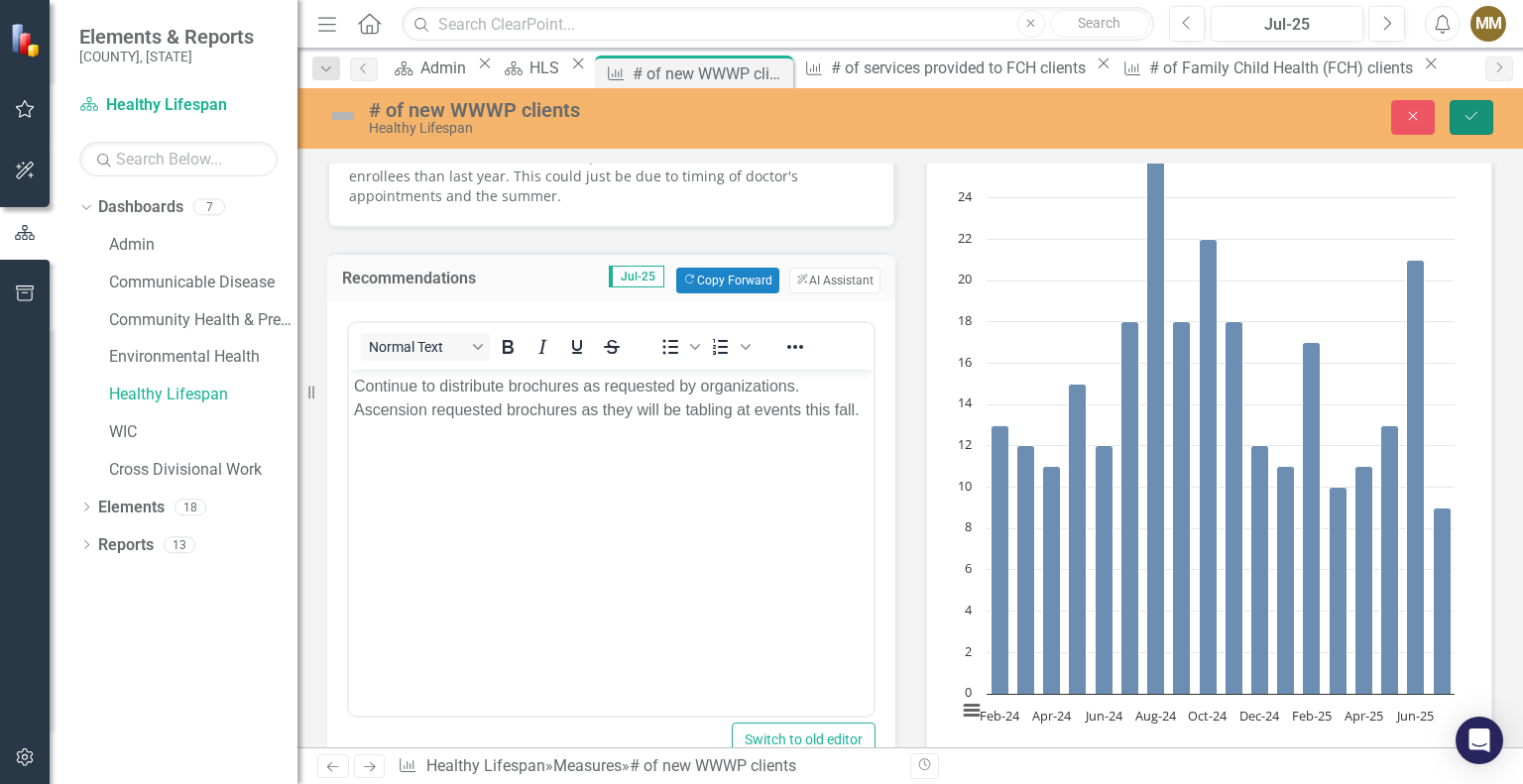 click on "Save" at bounding box center (1471, 117) 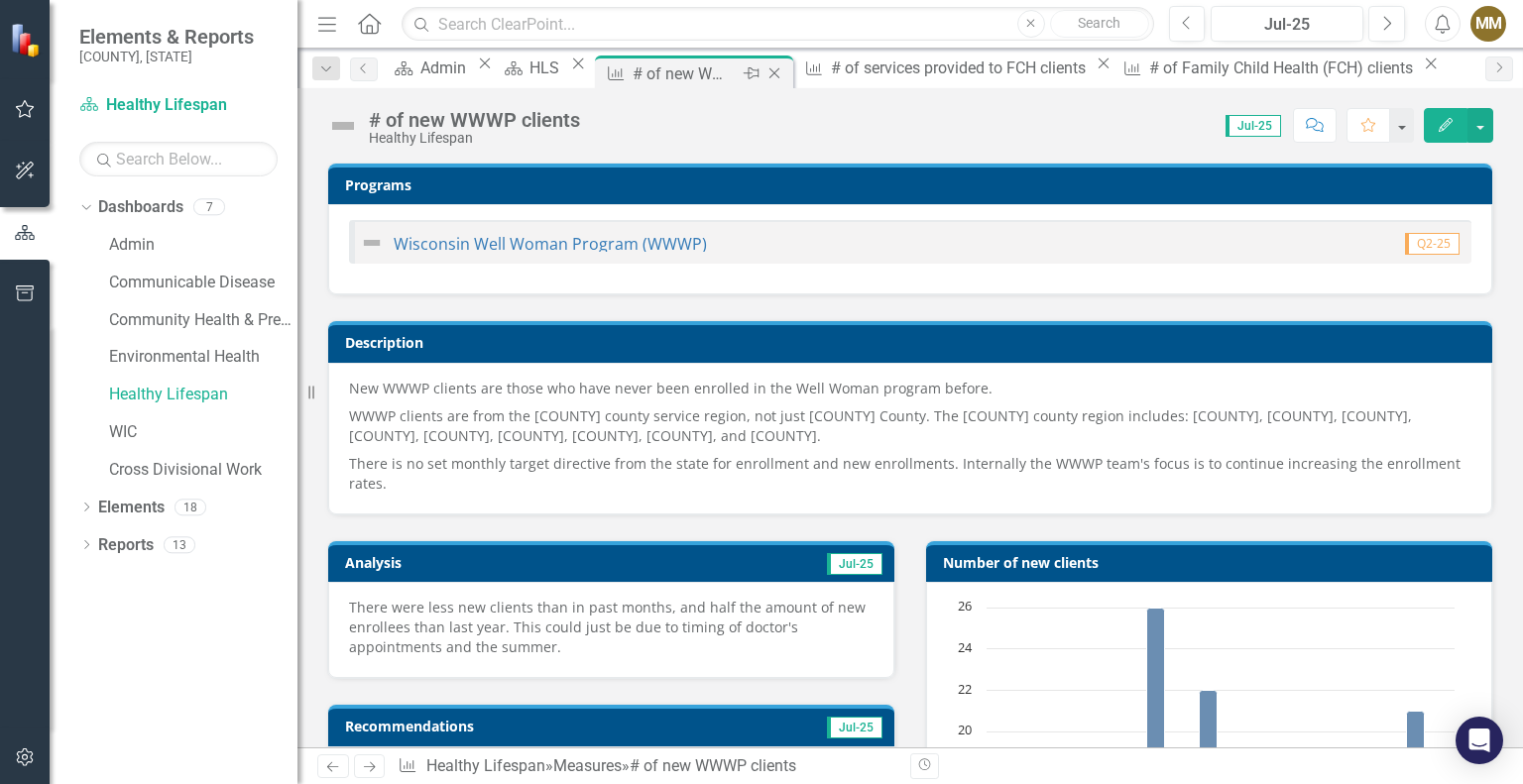 click on "Close" 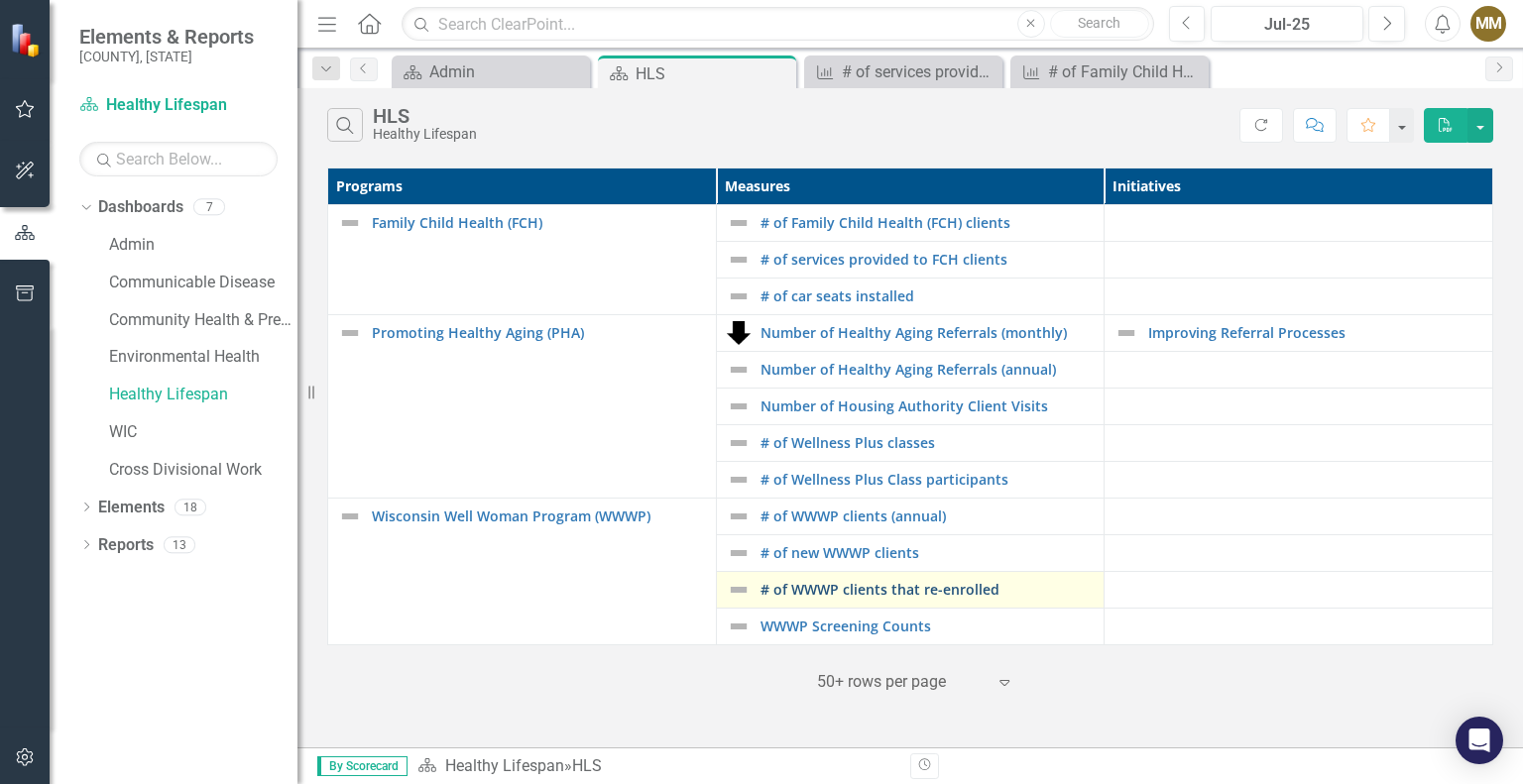 click on "# of WWWP clients that re-enrolled" at bounding box center (927, 589) 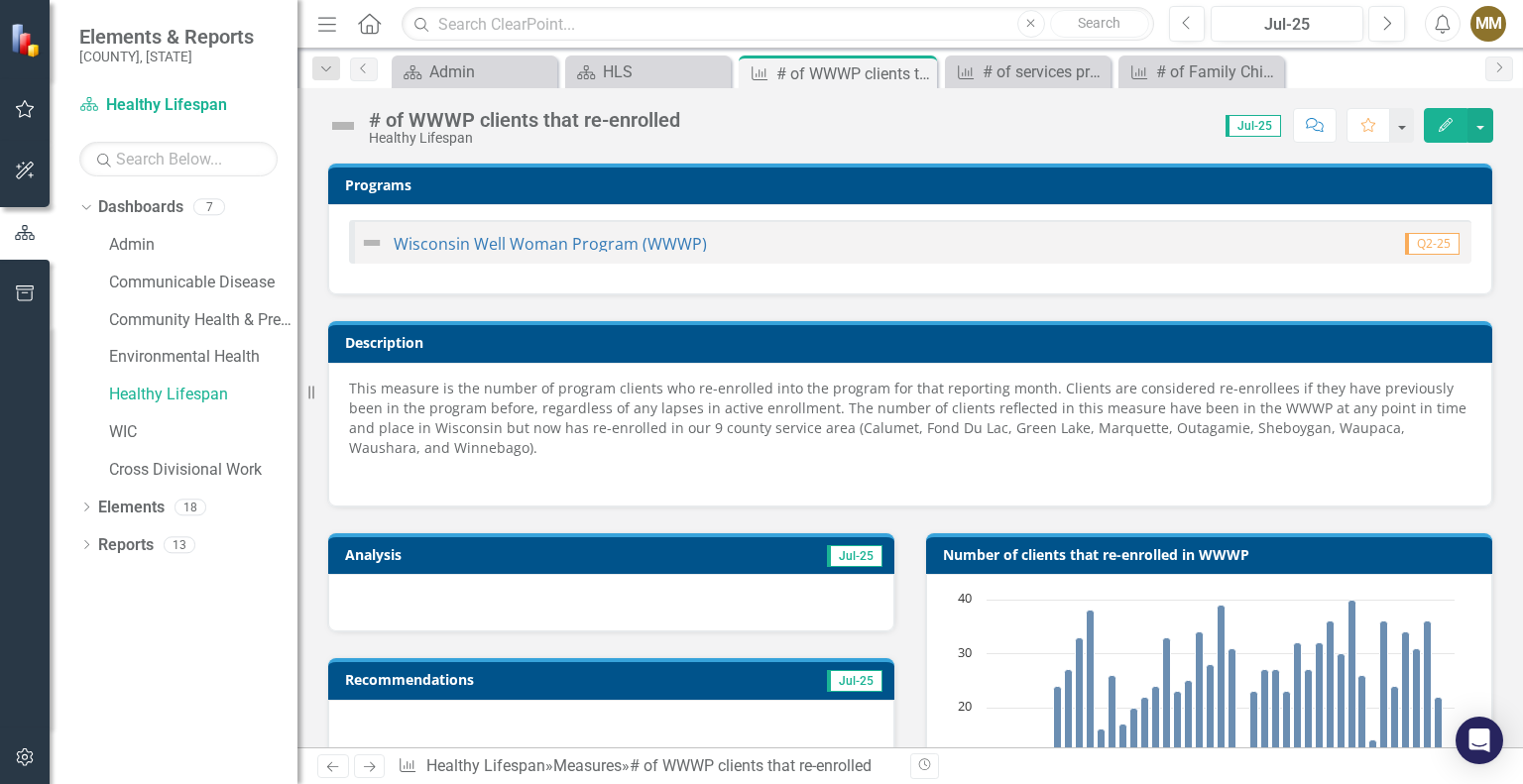 scroll, scrollTop: 0, scrollLeft: 0, axis: both 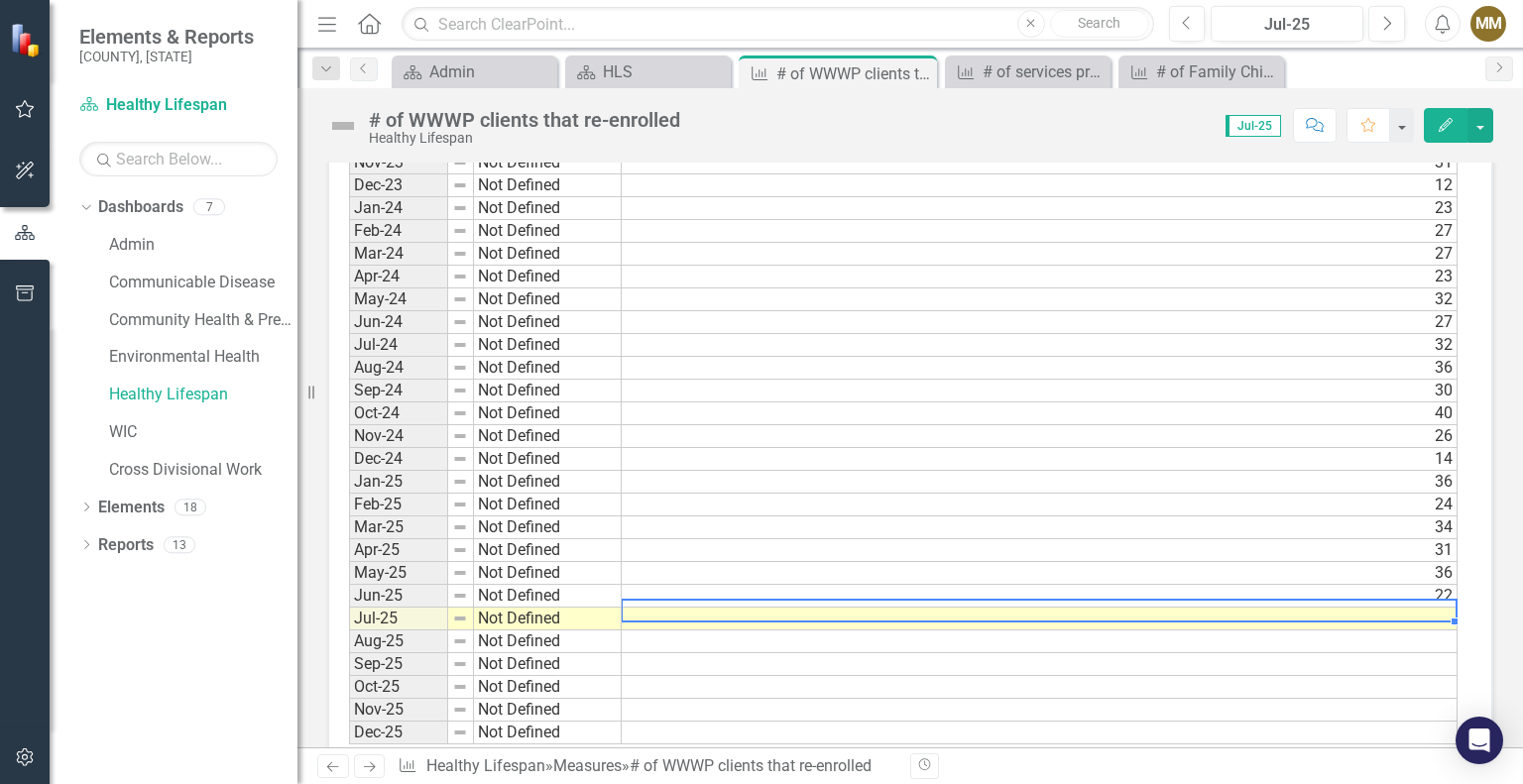 click at bounding box center [1039, 618] 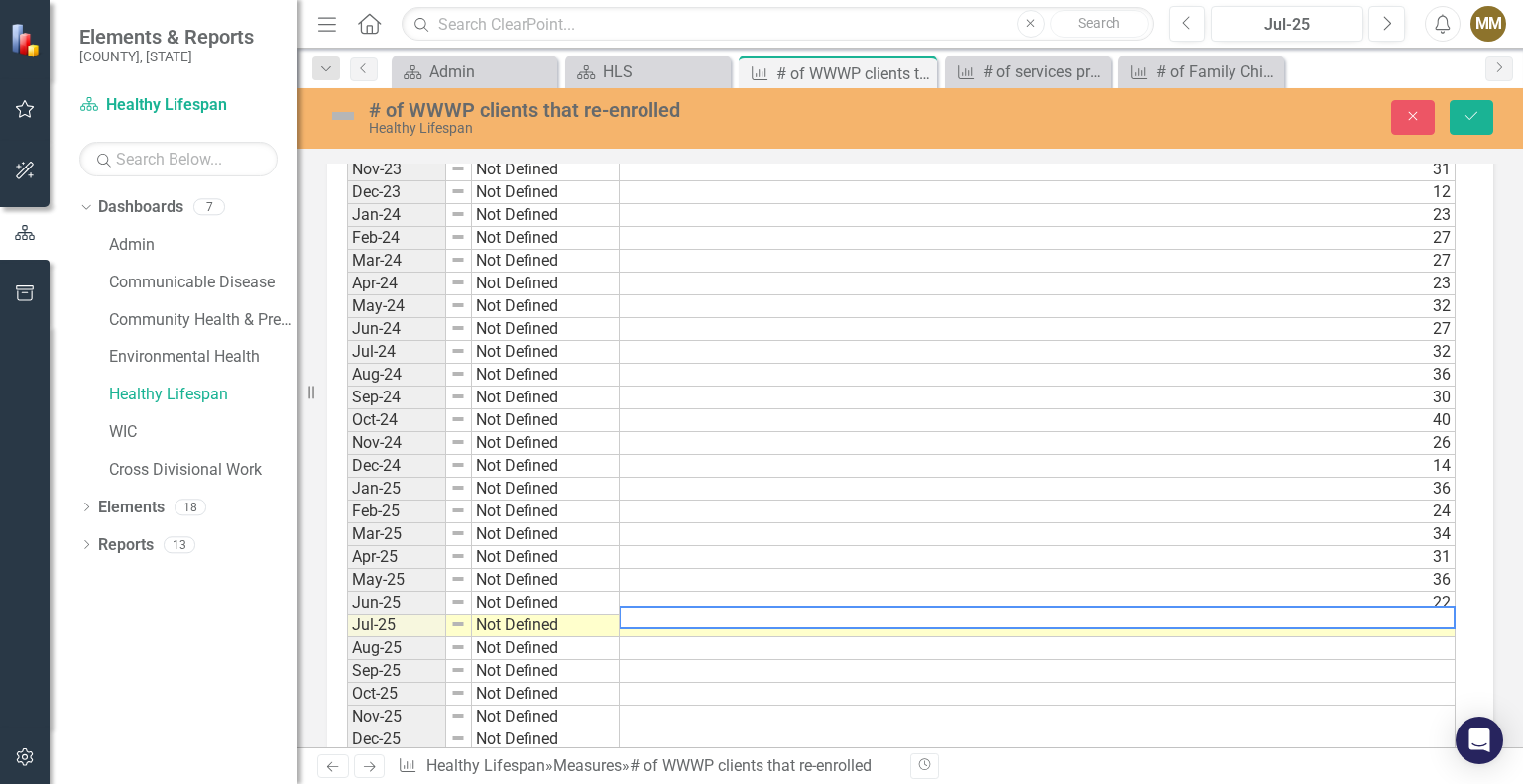 scroll, scrollTop: 1496, scrollLeft: 0, axis: vertical 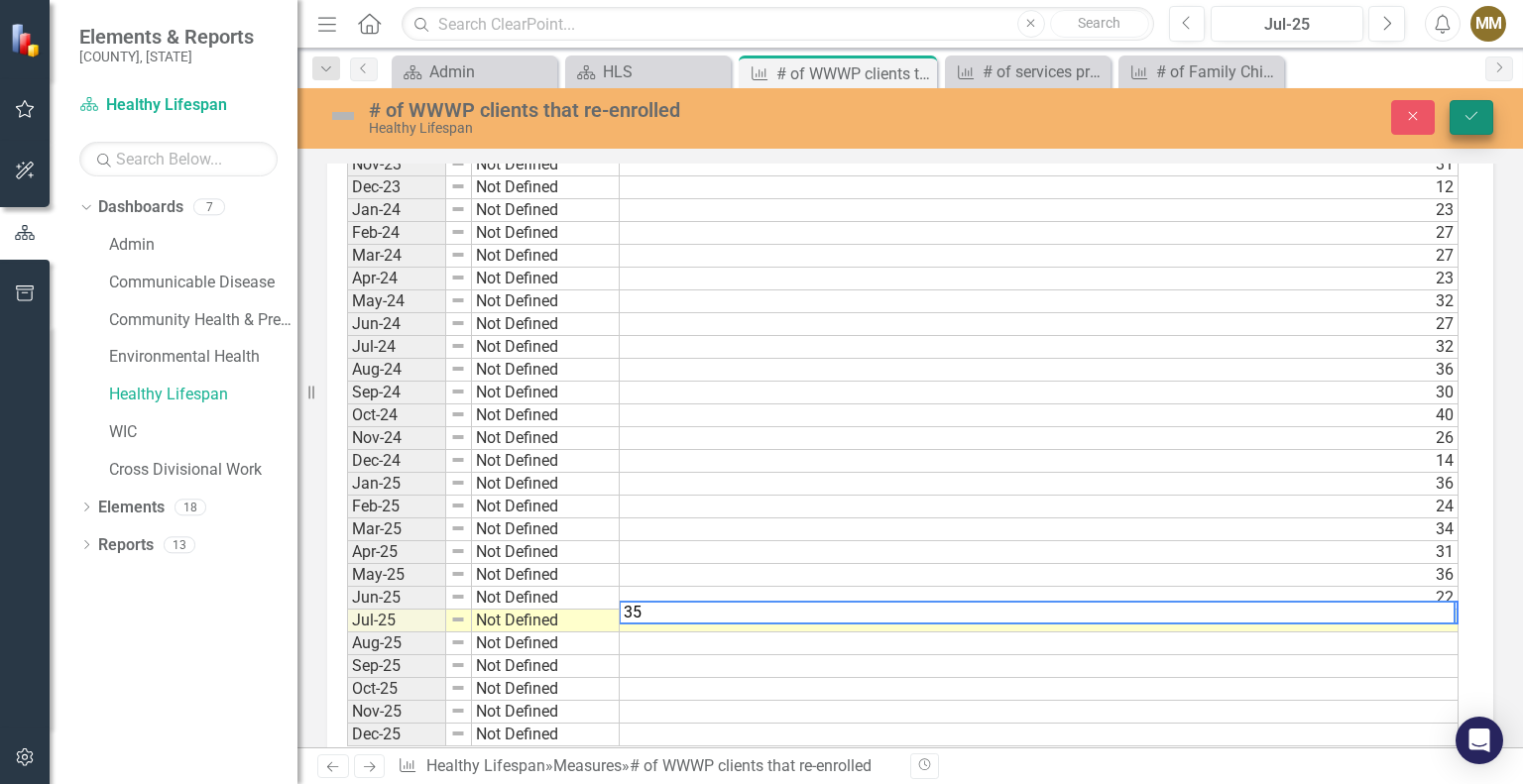 type on "35" 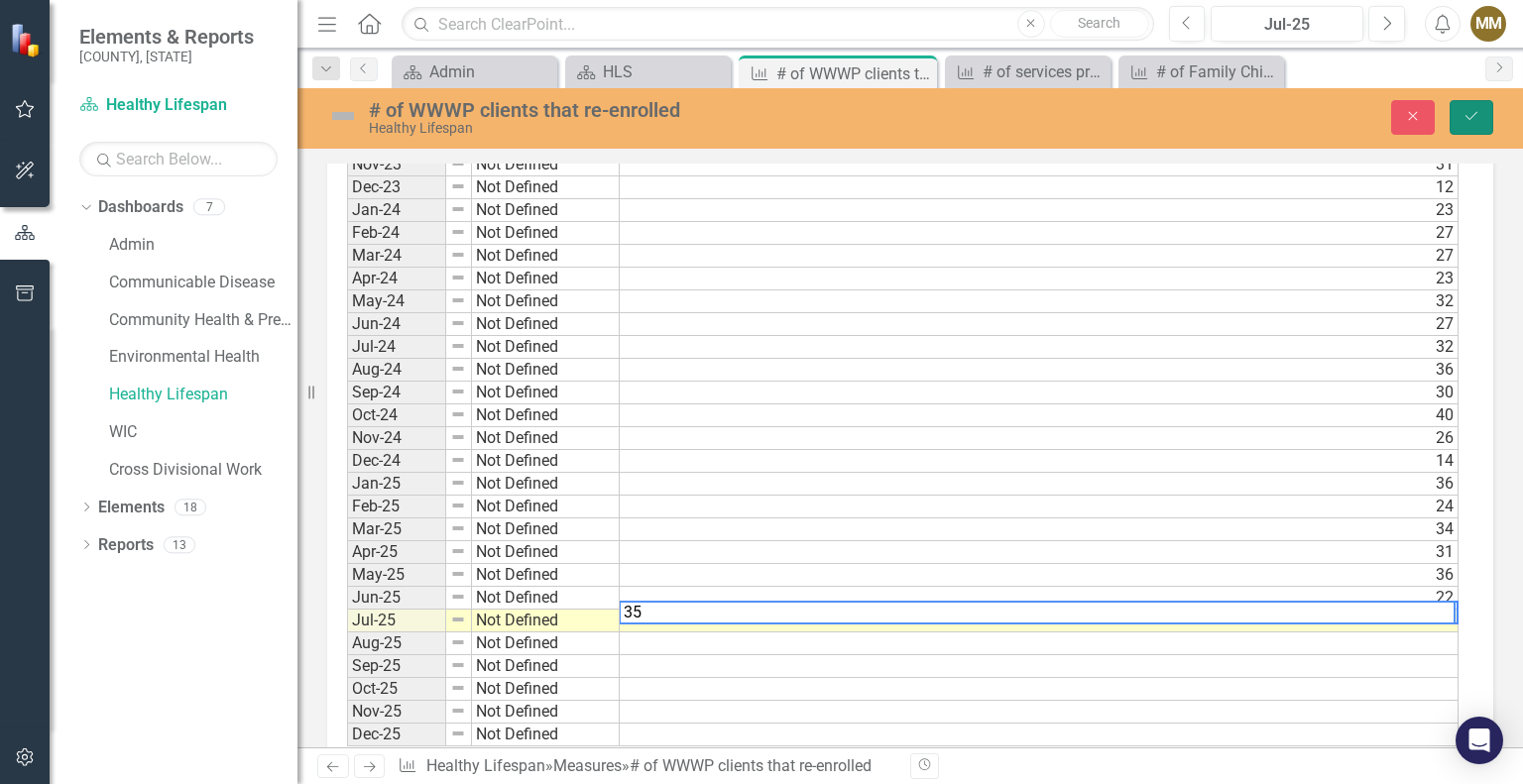 click on "Save" at bounding box center (1471, 117) 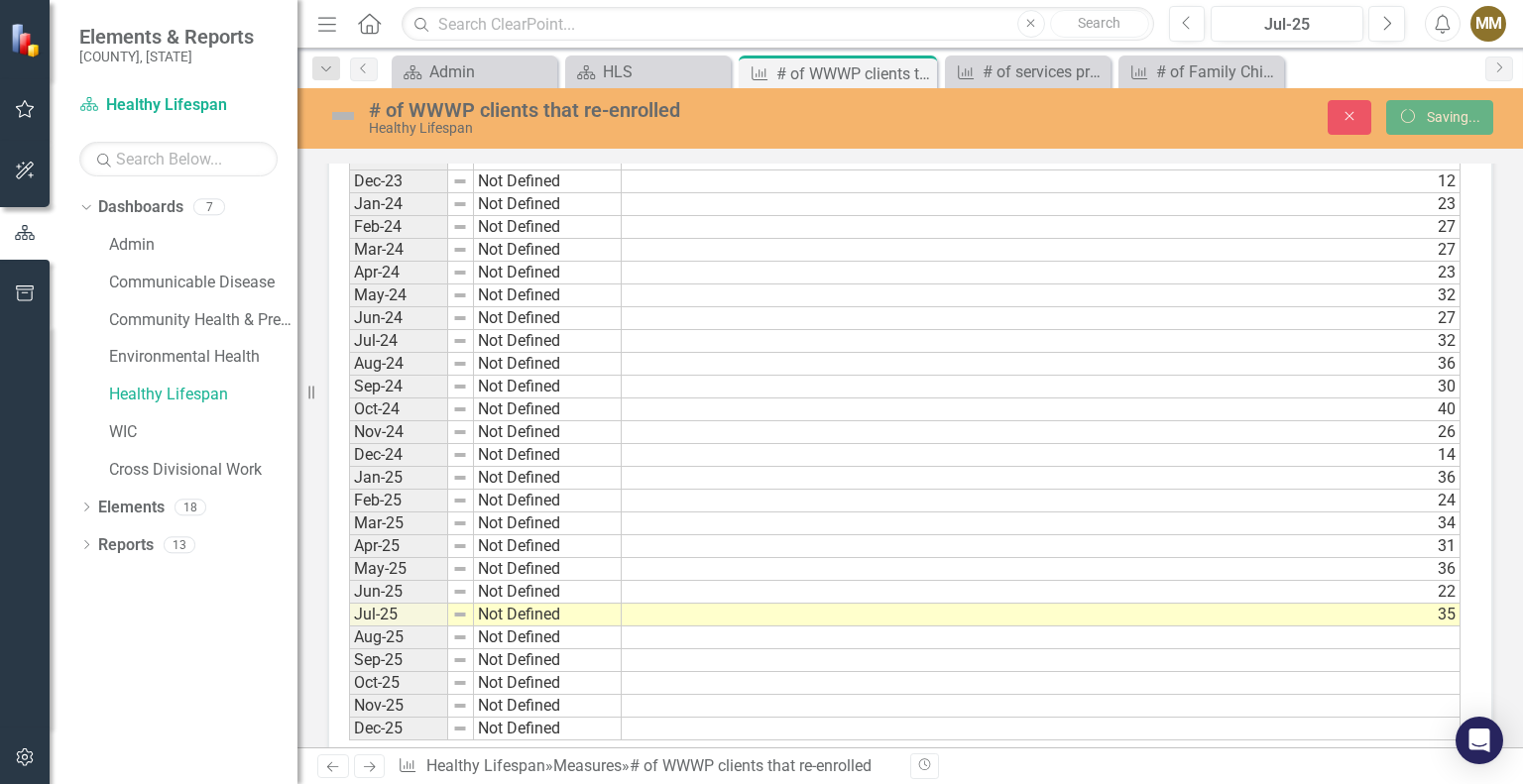 scroll, scrollTop: 0, scrollLeft: 0, axis: both 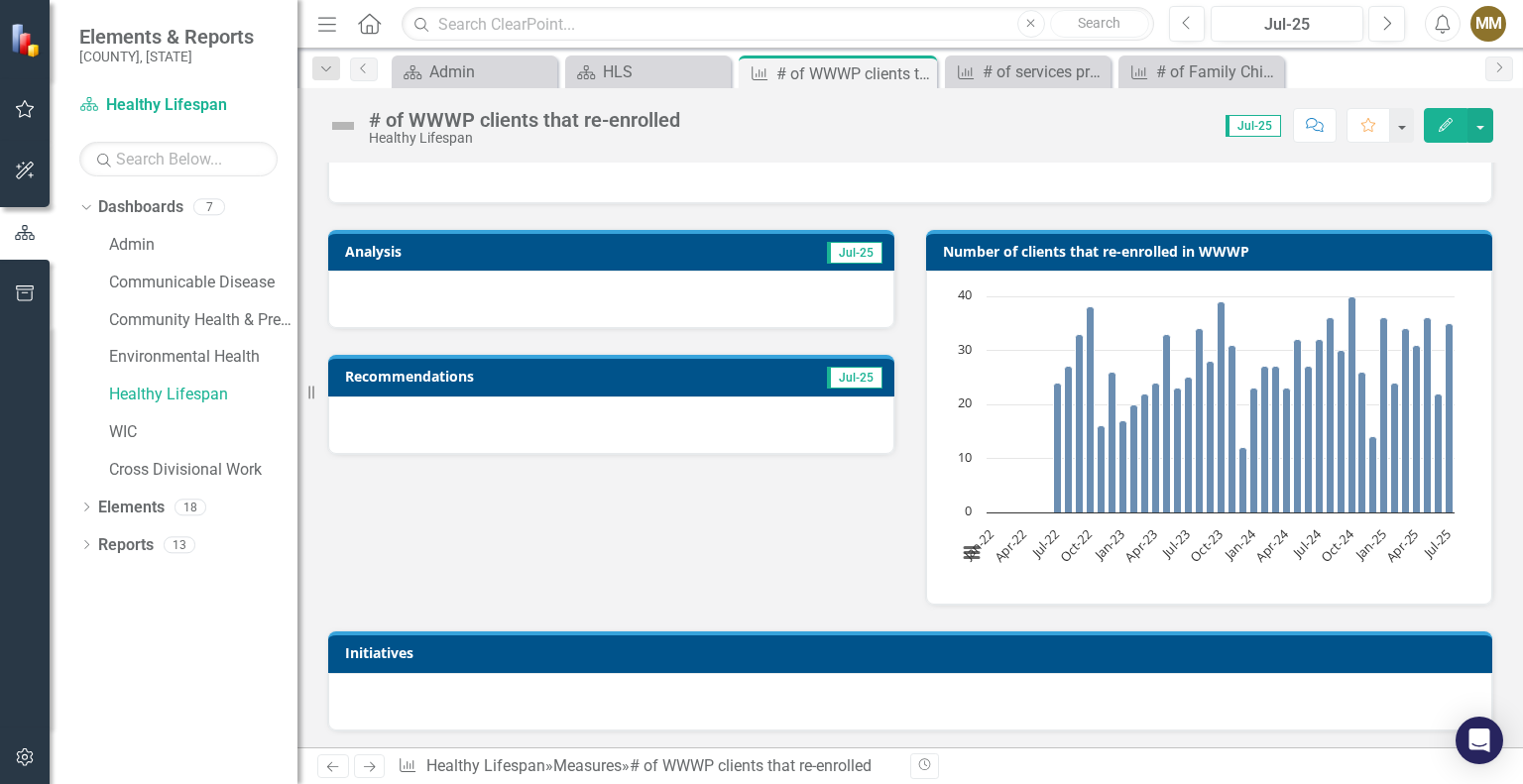 click at bounding box center (611, 299) 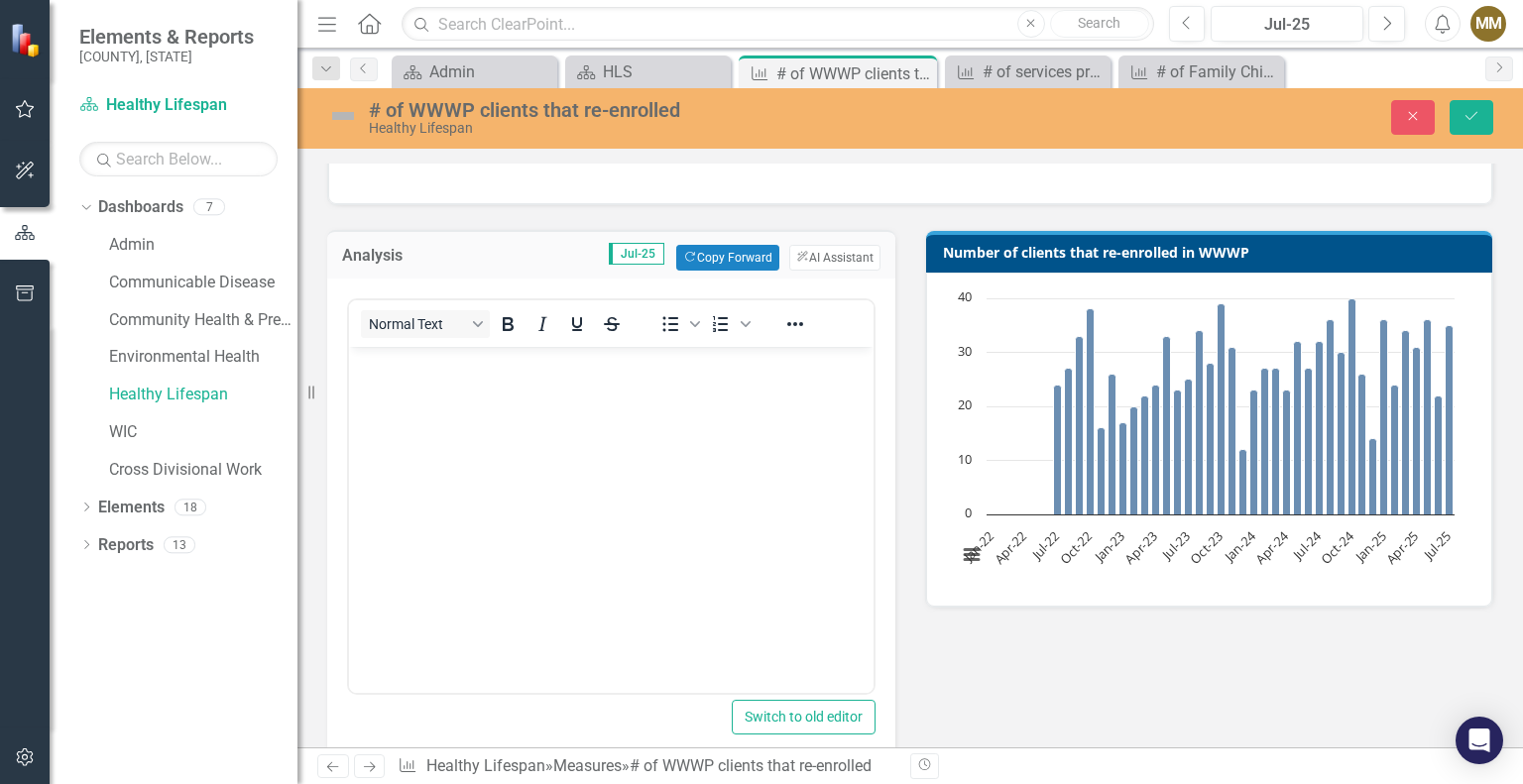 scroll, scrollTop: 0, scrollLeft: 0, axis: both 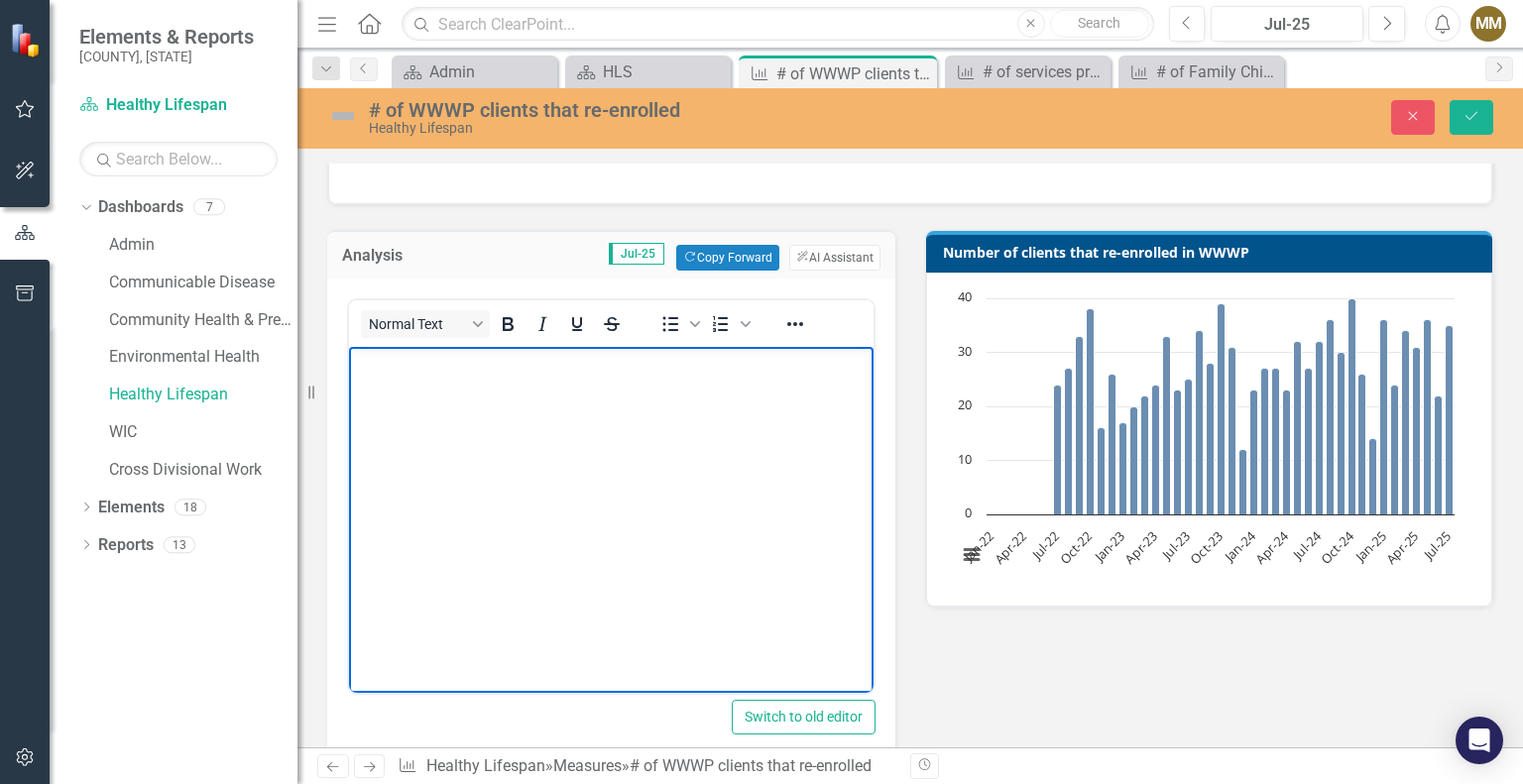 click at bounding box center (611, 496) 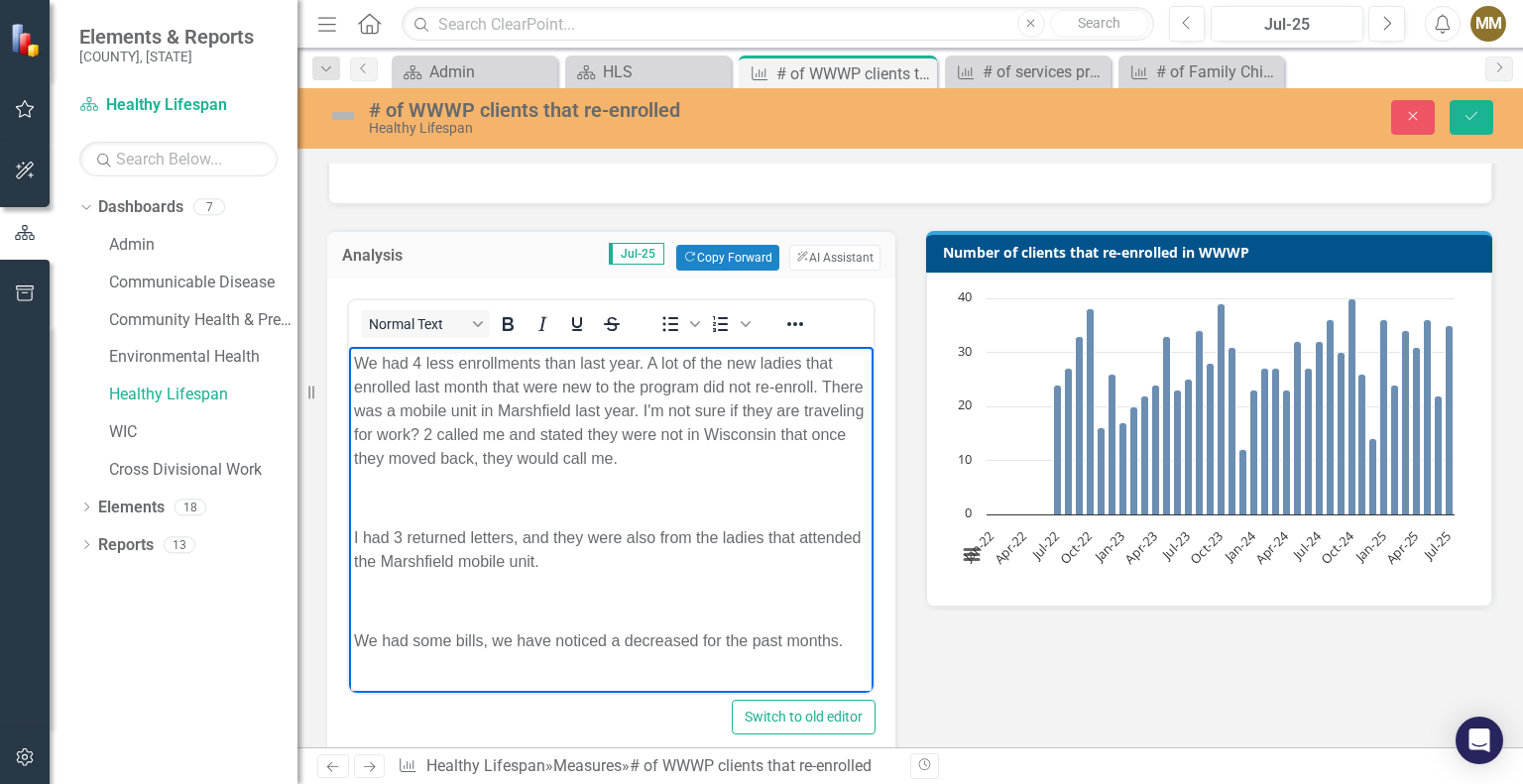 scroll, scrollTop: 139, scrollLeft: 0, axis: vertical 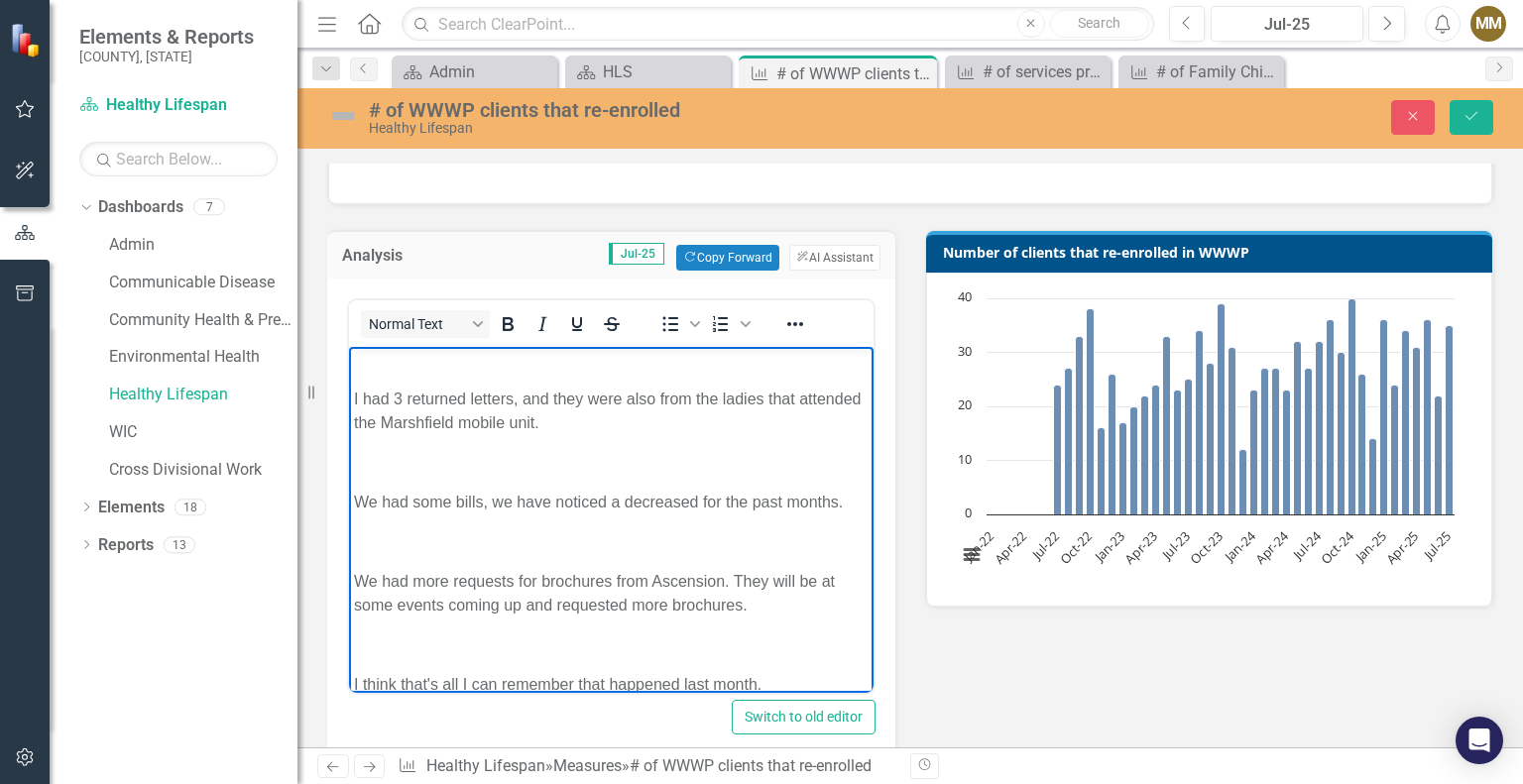 click on "We had some bills, we have noticed a decreased for the past months." at bounding box center [611, 503] 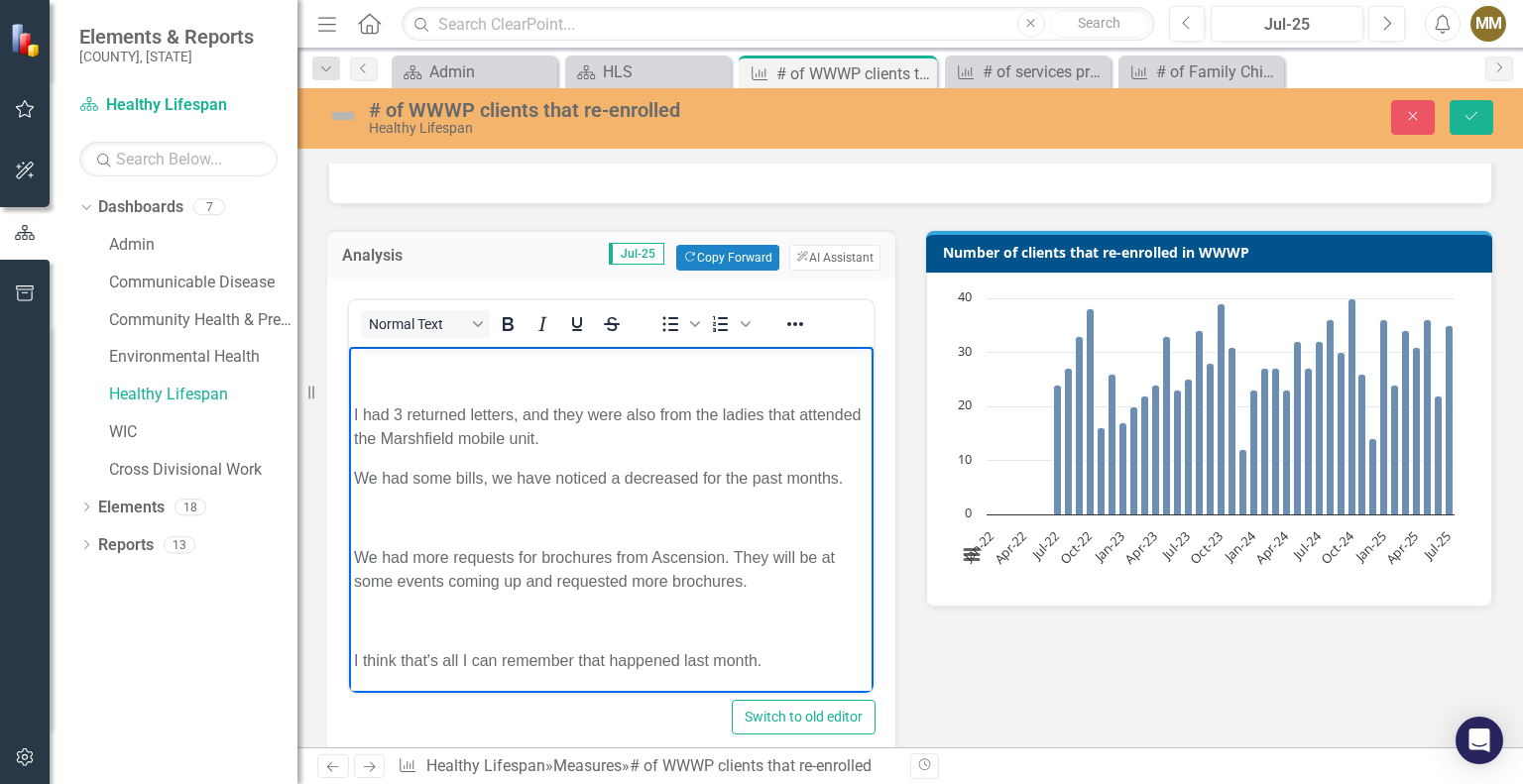 type 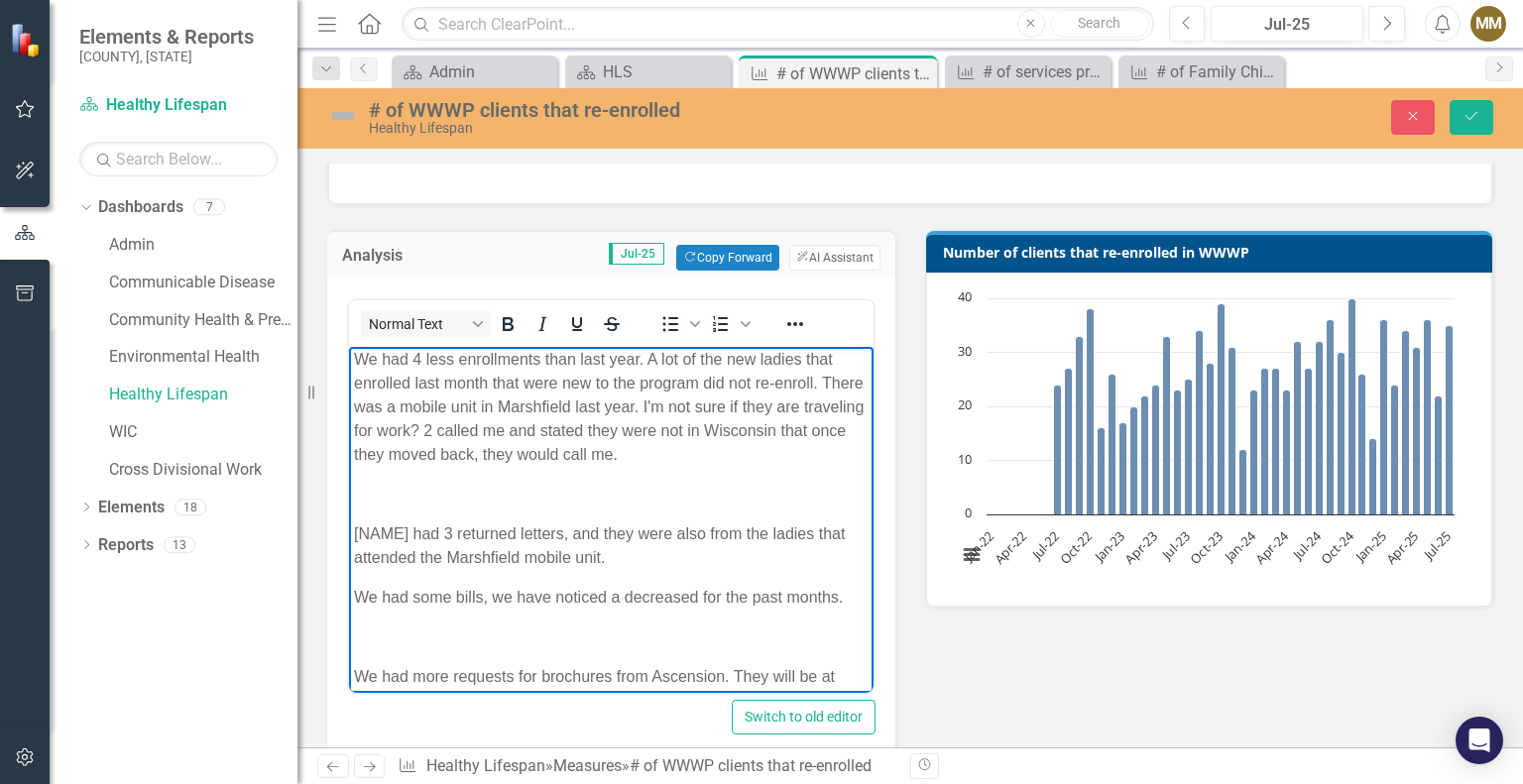 scroll, scrollTop: 0, scrollLeft: 0, axis: both 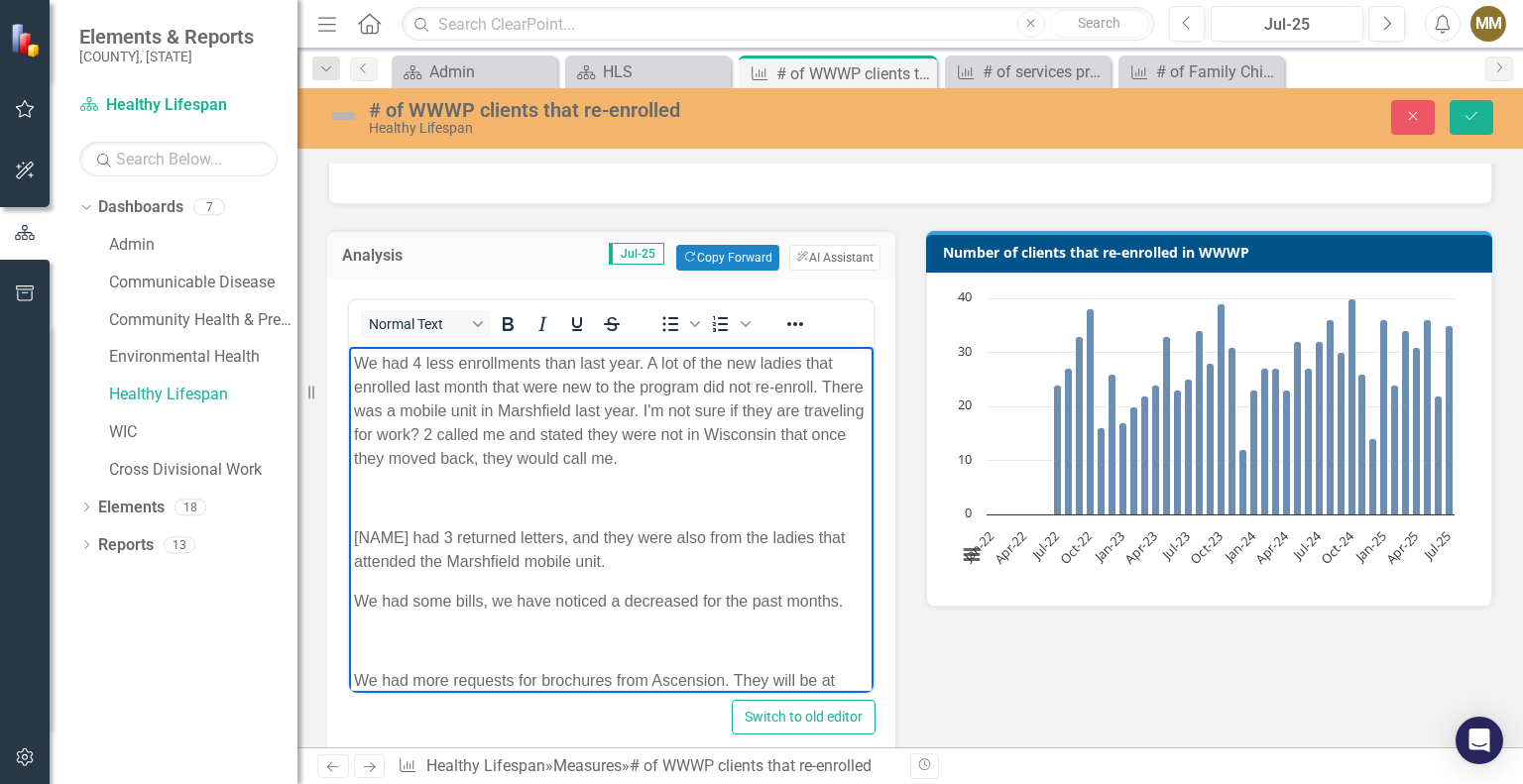 click on "We had 4 less enrollments than last year. A lot of the new ladies that enrolled last month that were new to the program did not re-enroll. There was a mobile unit in Marshfield last year. I'm not sure if they are traveling for work? 2 called me and stated they were not in Wisconsin that once they moved back, they would call me." at bounding box center (611, 411) 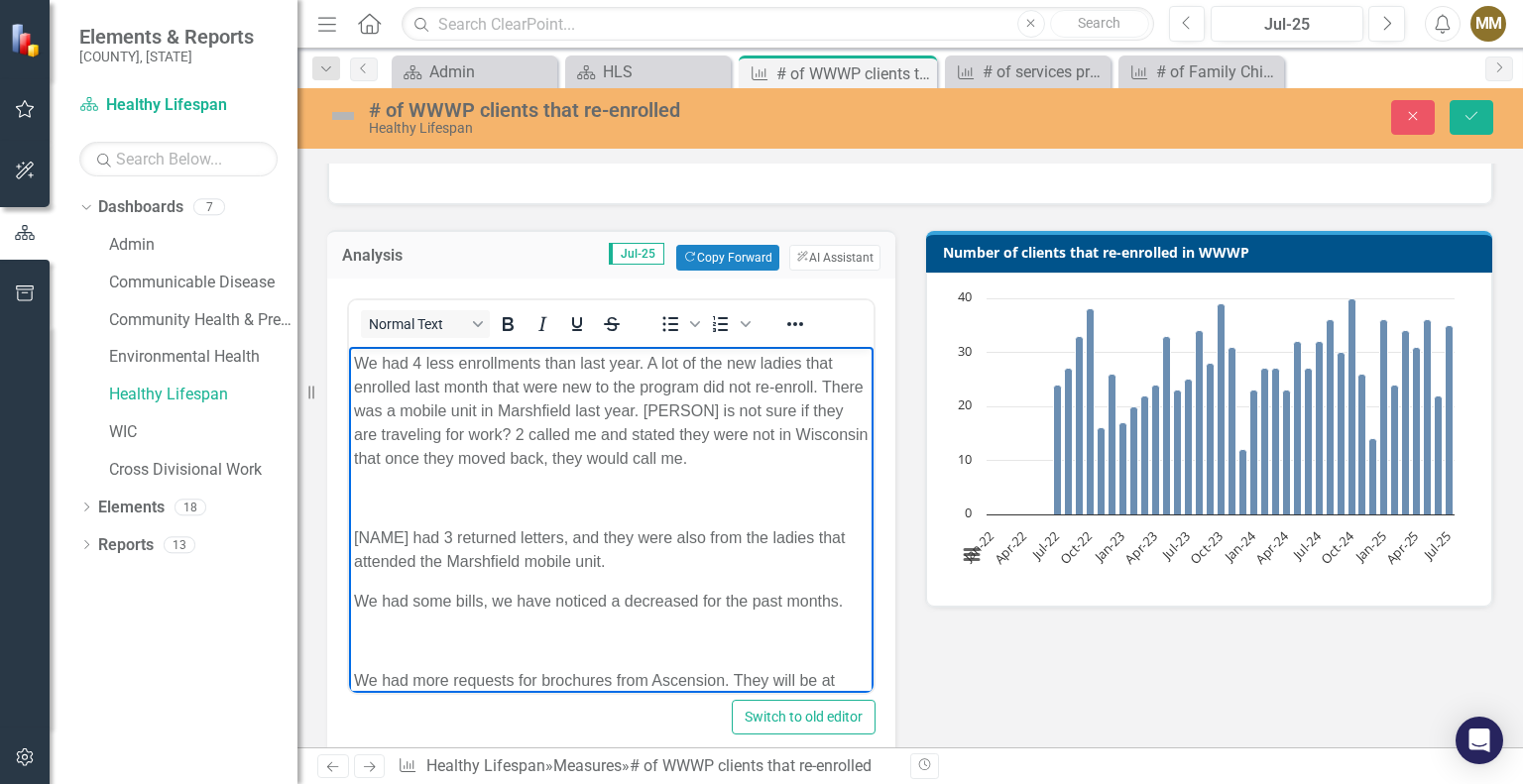 click on "We had 4 less enrollments than last year. A lot of the new ladies that enrolled last month that were new to the program did not re-enroll. There was a mobile unit in Marshfield last year. Araceli is not sure if they are traveling for work? 2 called me and stated they were not in Wisconsin that once they moved back, they would call me." at bounding box center (611, 411) 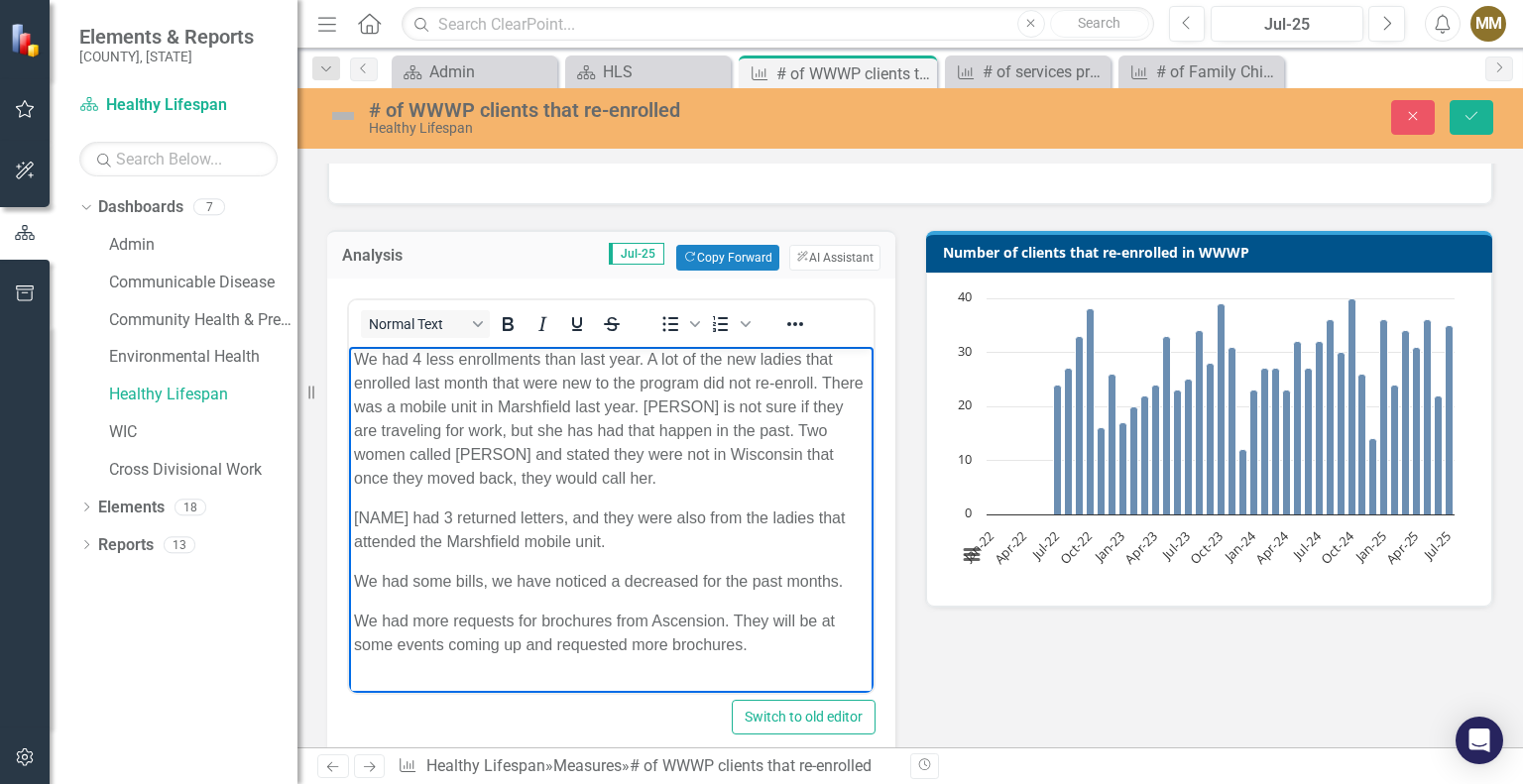 scroll, scrollTop: 44, scrollLeft: 0, axis: vertical 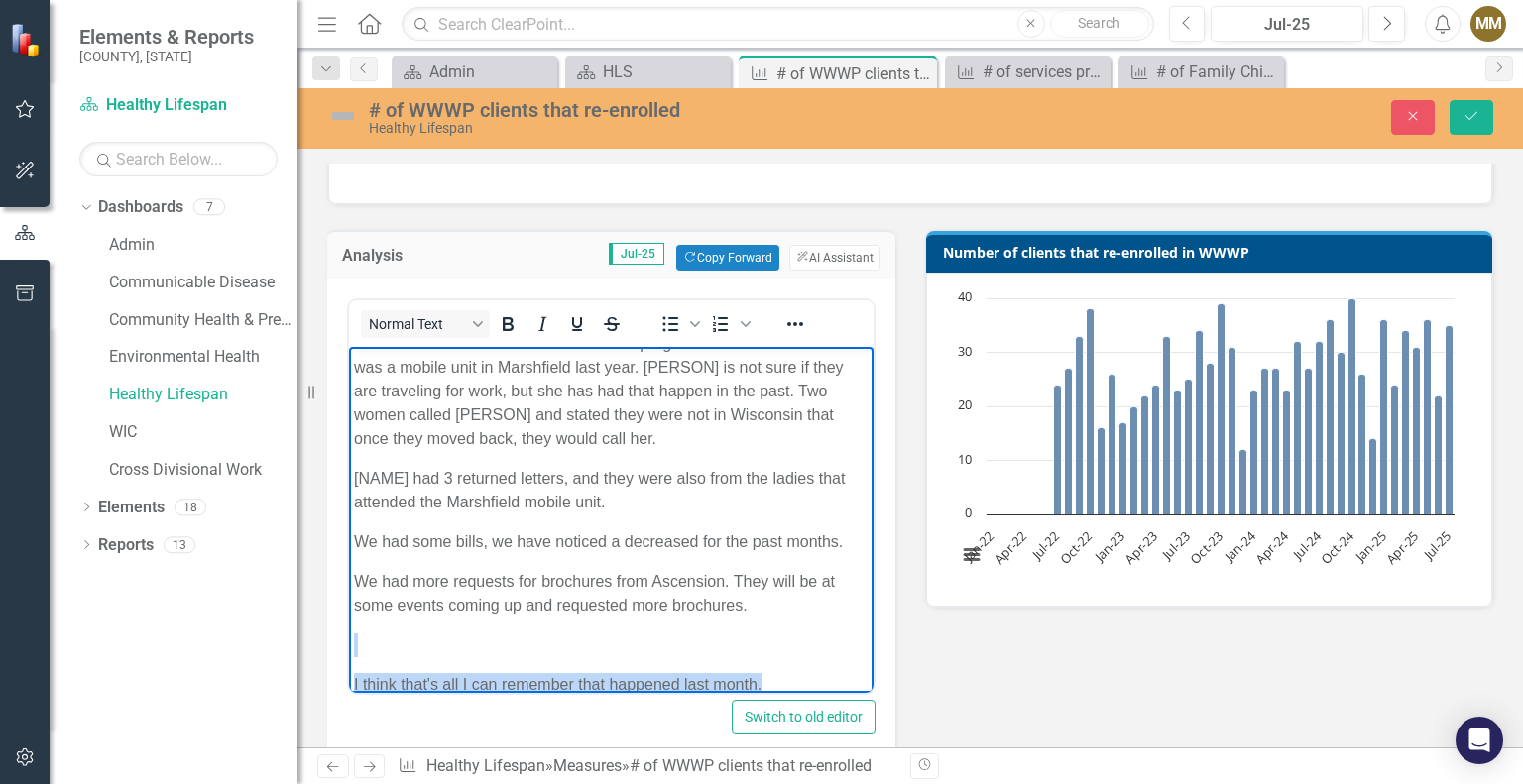 drag, startPoint x: 775, startPoint y: 679, endPoint x: 367, endPoint y: 632, distance: 410.69819 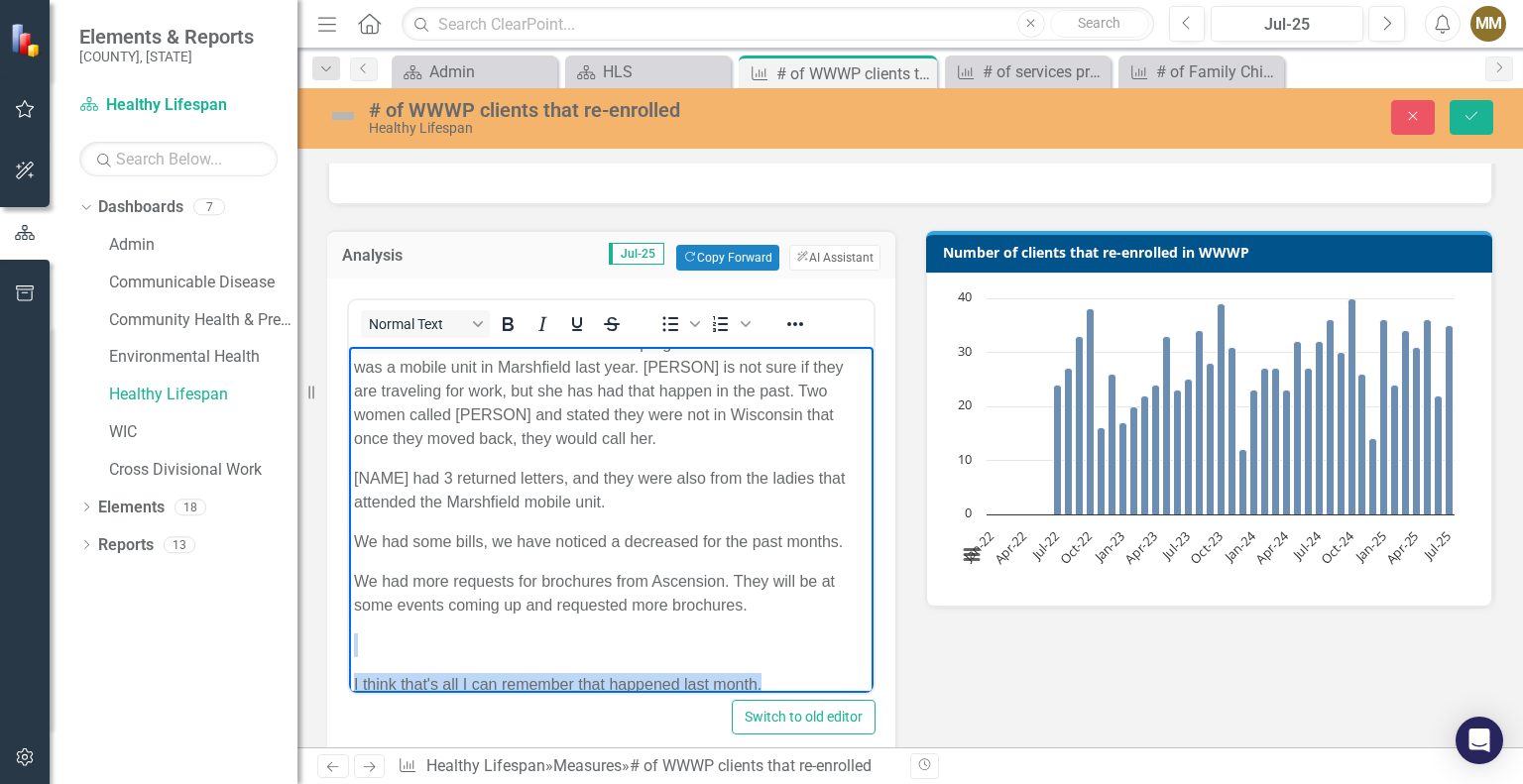 click on "We had 4 less enrollments than last year. A lot of the new ladies that enrolled last month that were new to the program did not re-enroll. There was a mobile unit in Marshfield last year. Araceli is not sure if they are traveling for work, but she has had that happen in the past. Two women called Araceli and stated they were not in Wisconsin that once they moved back, they would call her. Araceli had 3 returned letters, and they were also from the ladies that attended the Marshfield mobile unit. We had some bills, we have noticed a decreased for the past months. We had more requests for brochures from Ascension. They will be at some events coming up and requested more brochures. I think that's all I can remember that happened last month." at bounding box center [611, 510] 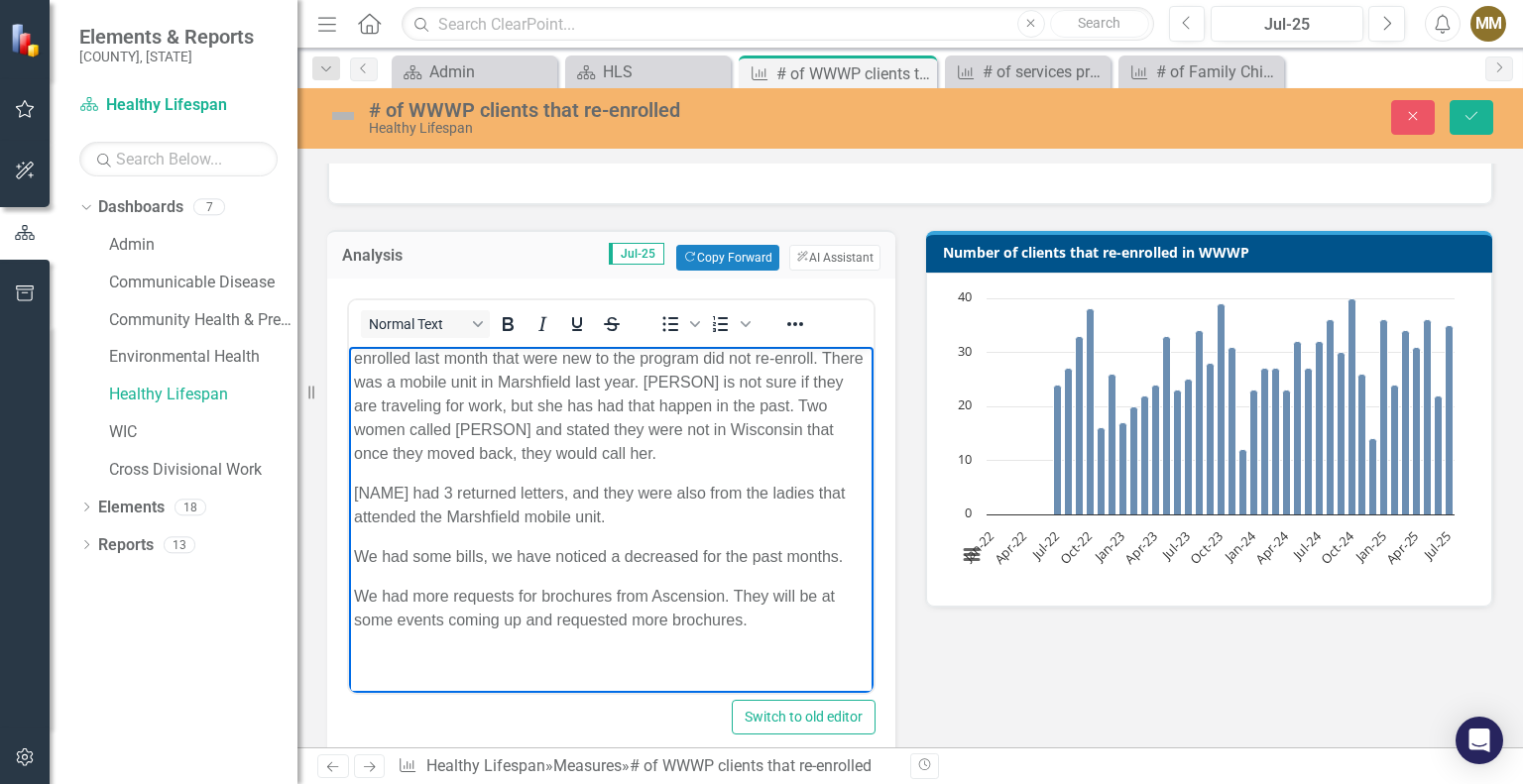 scroll, scrollTop: 0, scrollLeft: 0, axis: both 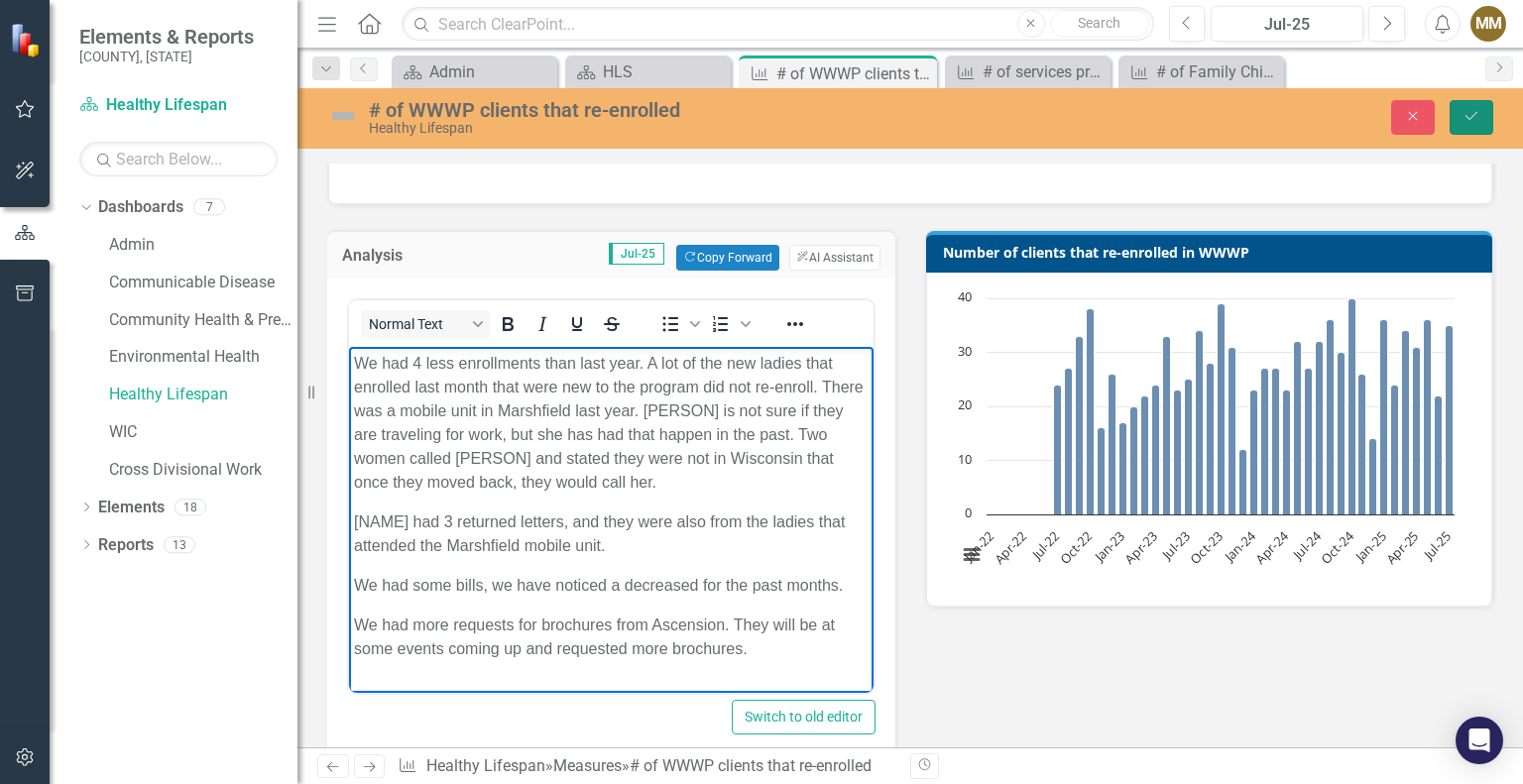 click on "Save" at bounding box center [1471, 117] 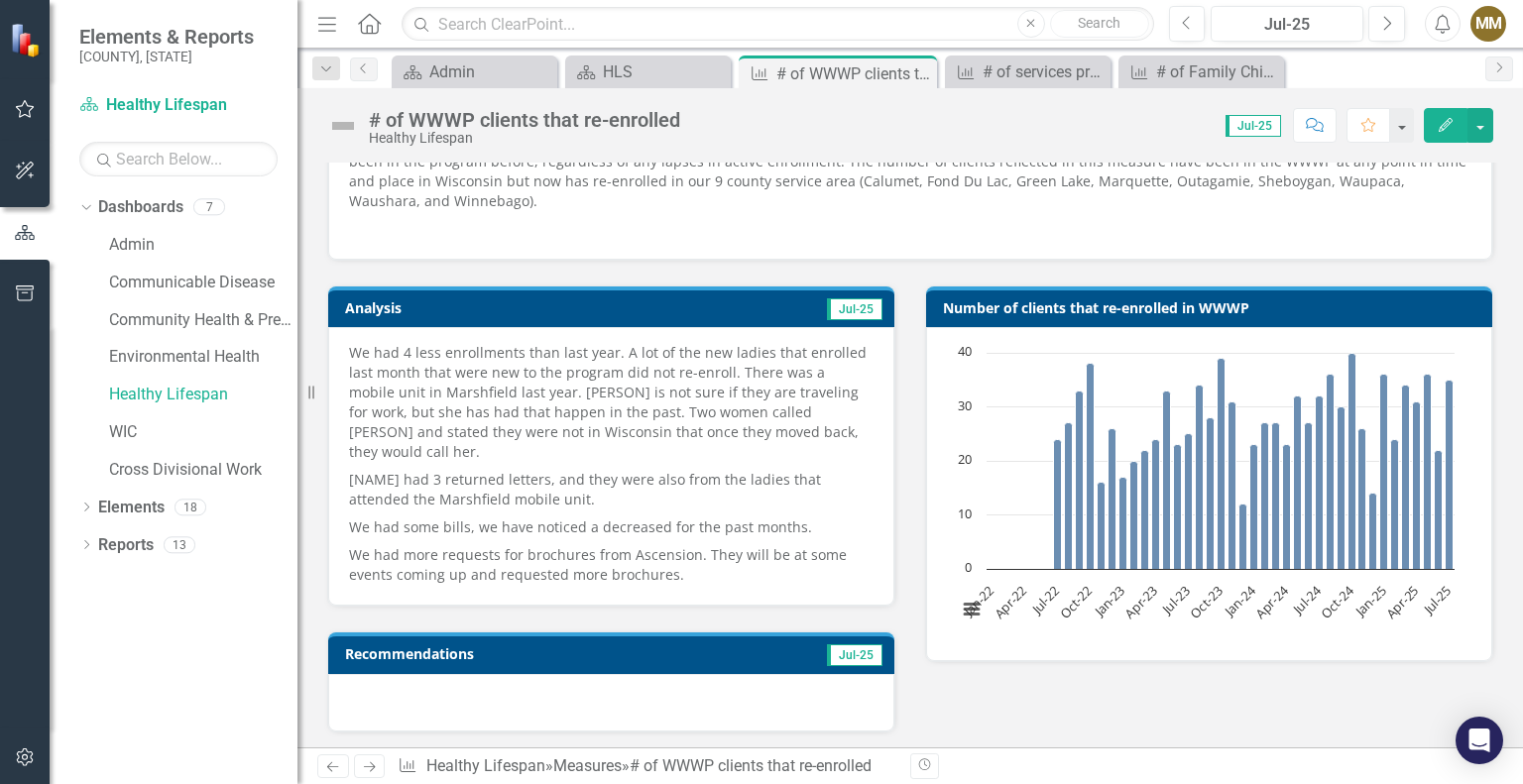 scroll, scrollTop: 250, scrollLeft: 0, axis: vertical 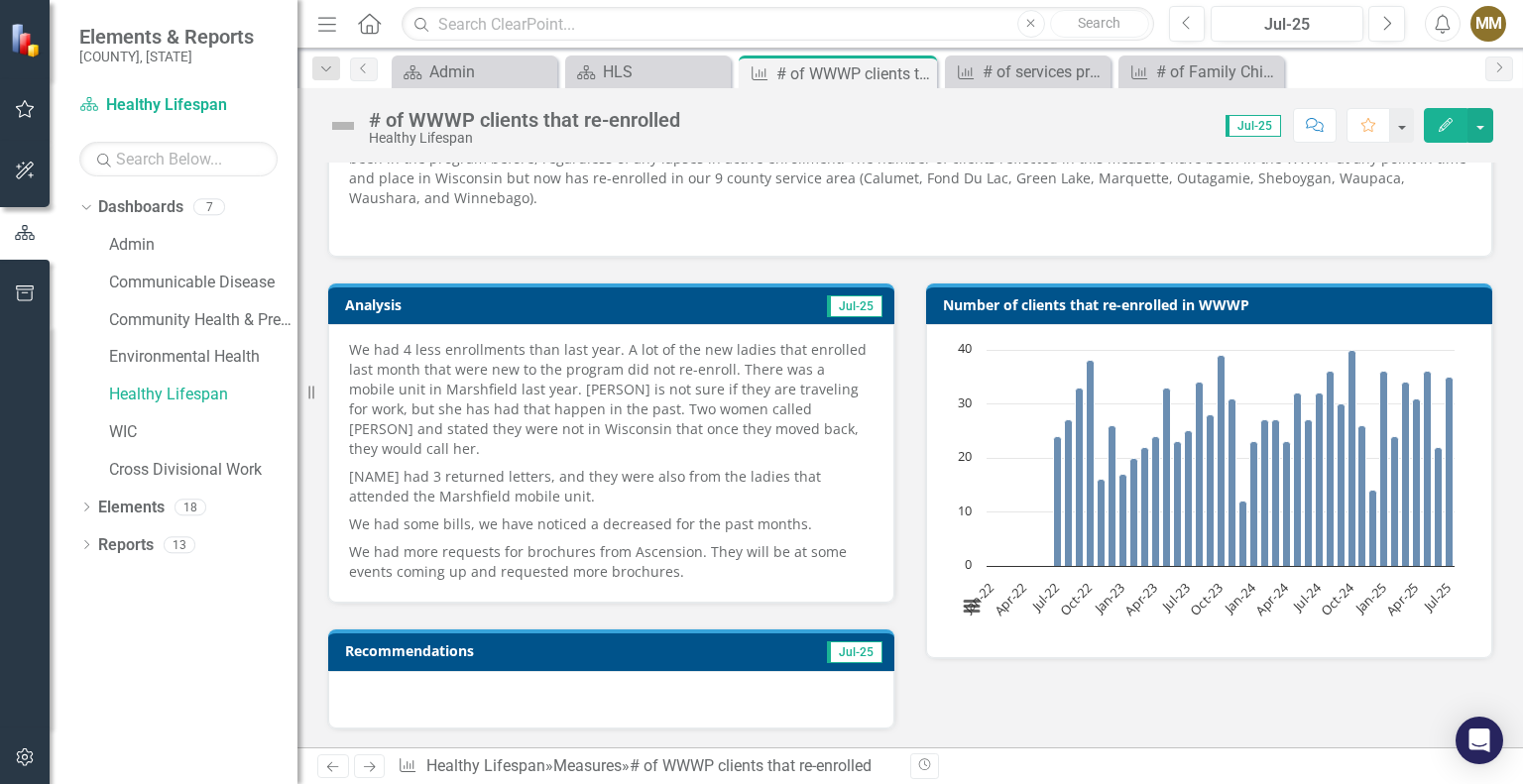 click on "We had 4 less enrollments than last year. A lot of the new ladies that enrolled last month that were new to the program did not re-enroll. There was a mobile unit in Marshfield last year. Araceli is not sure if they are traveling for work, but she has had that happen in the past. Two women called Araceli and stated they were not in Wisconsin that once they moved back, they would call her." at bounding box center [611, 401] 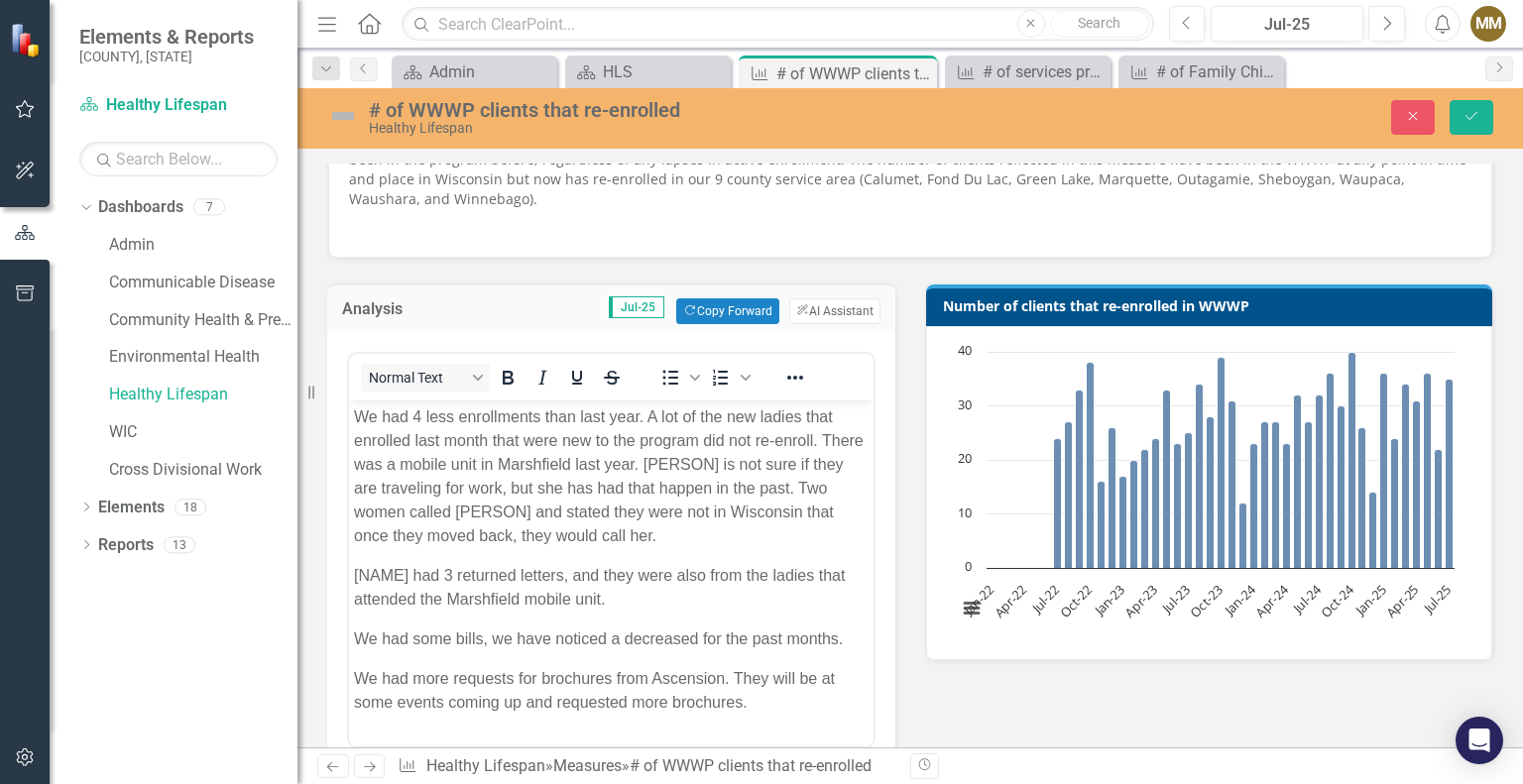 scroll, scrollTop: 0, scrollLeft: 0, axis: both 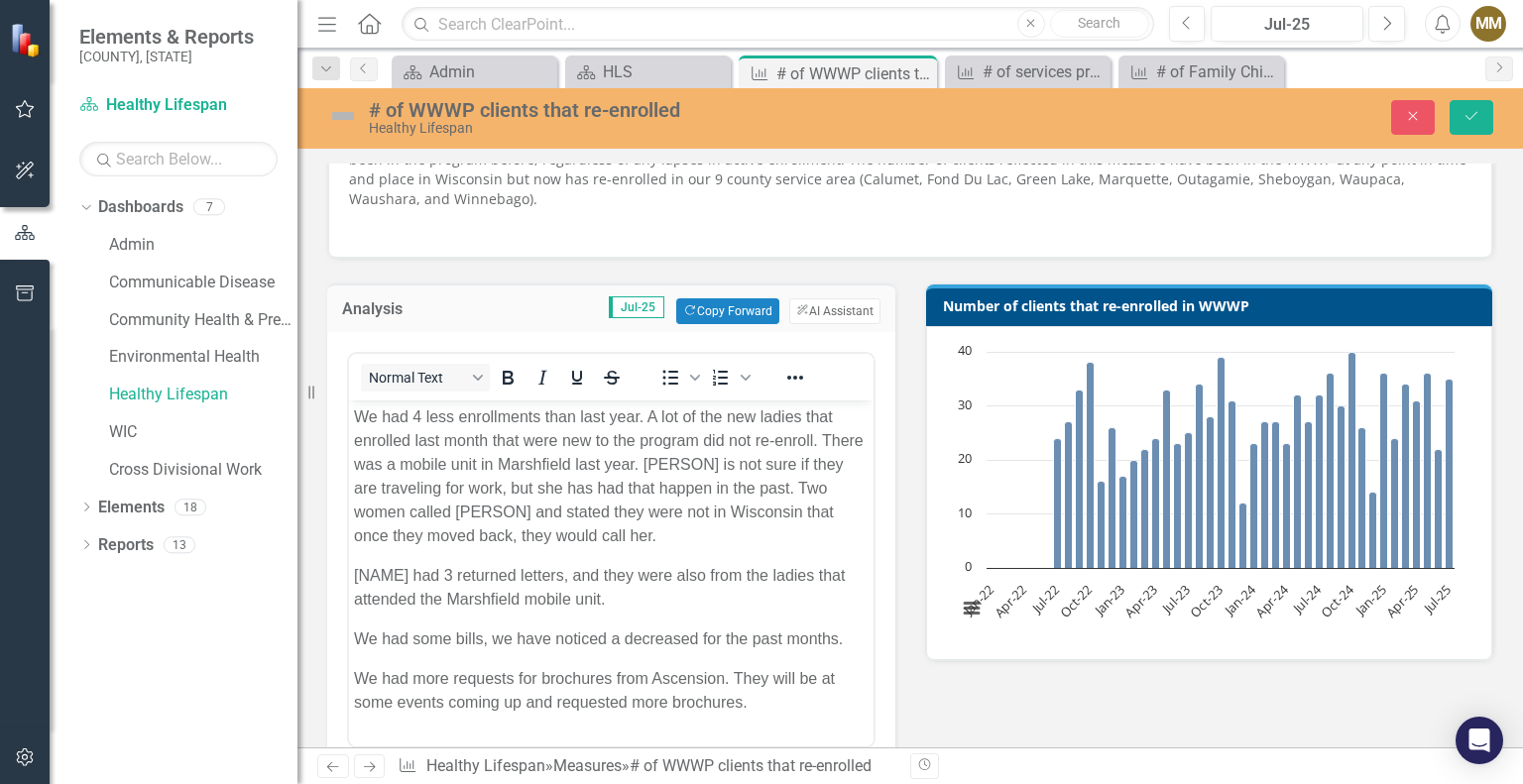 click on "We had 4 less enrollments than last year. A lot of the new ladies that enrolled last month that were new to the program did not re-enroll. There was a mobile unit in Marshfield last year. Araceli is not sure if they are traveling for work, but she has had that happen in the past. Two women called Araceli and stated they were not in Wisconsin that once they moved back, they would call her." at bounding box center [611, 477] 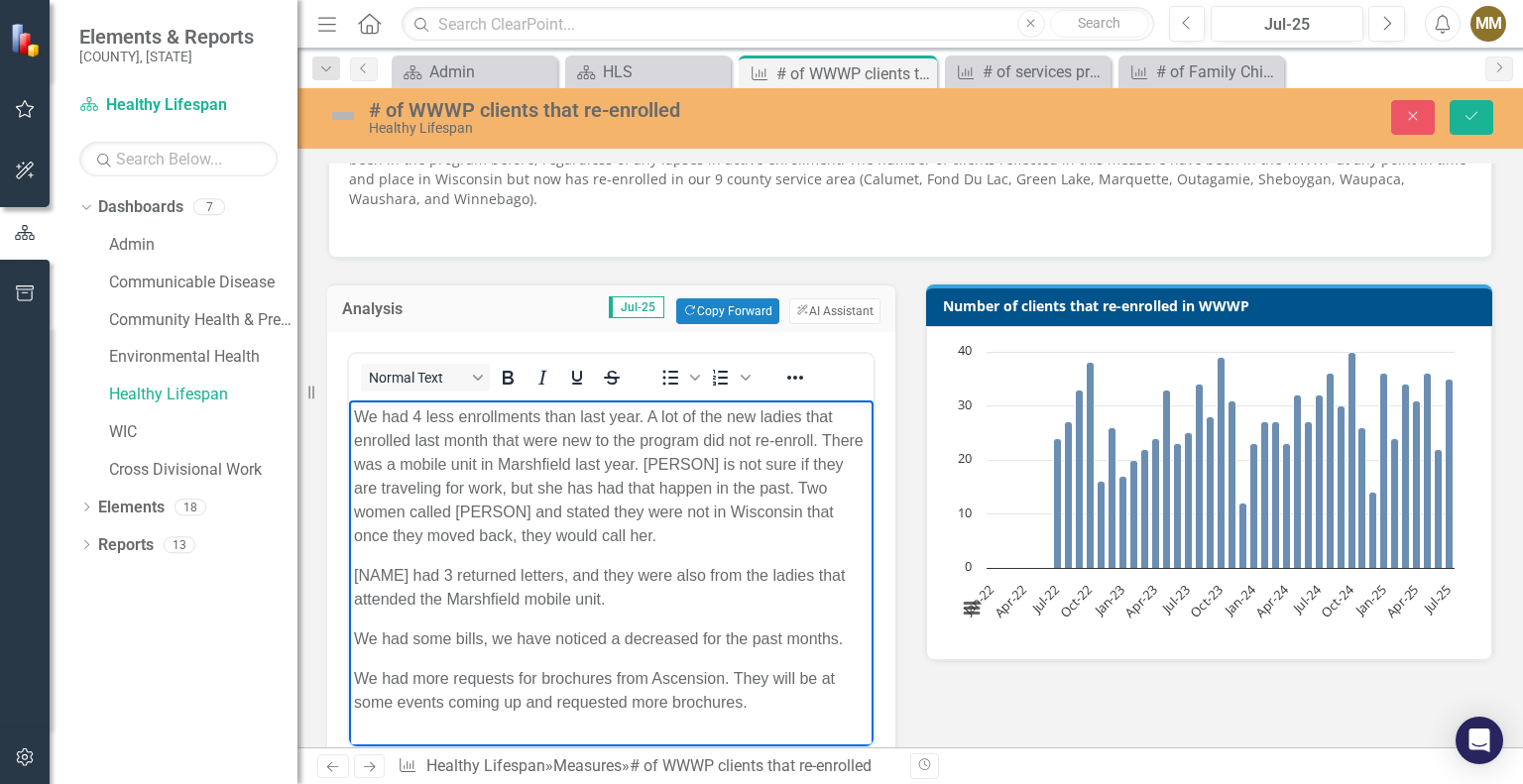 type 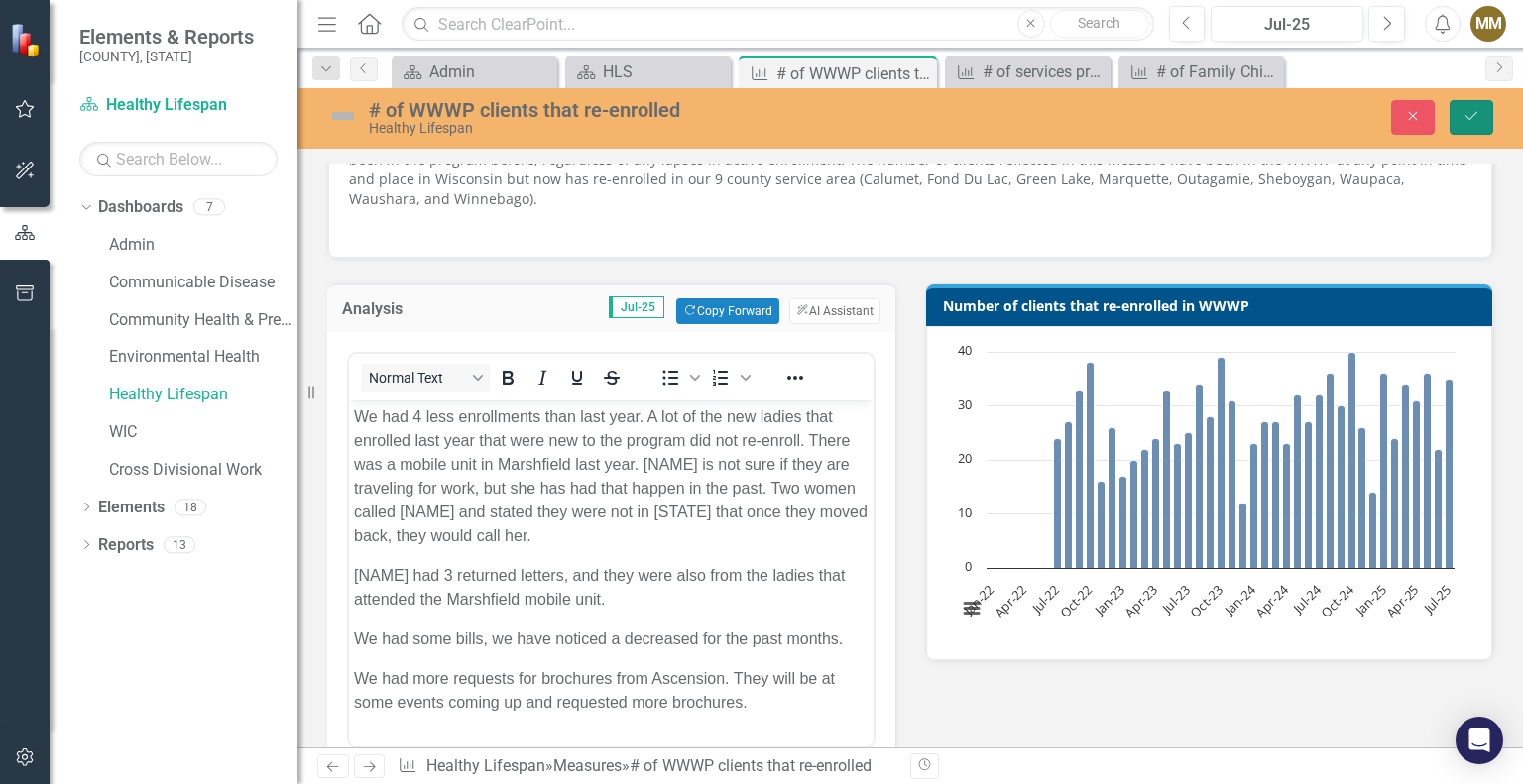 click on "Save" 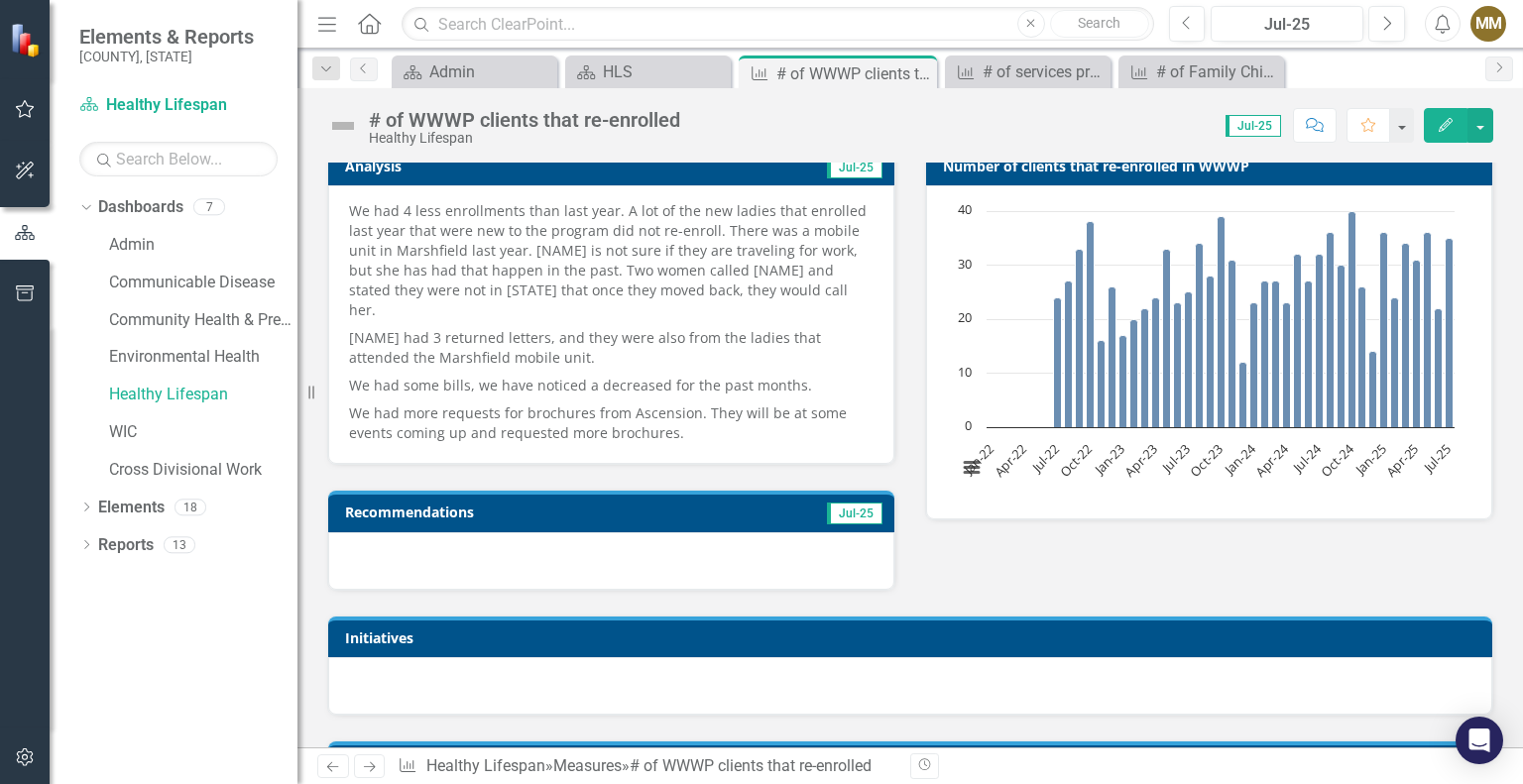 scroll, scrollTop: 392, scrollLeft: 0, axis: vertical 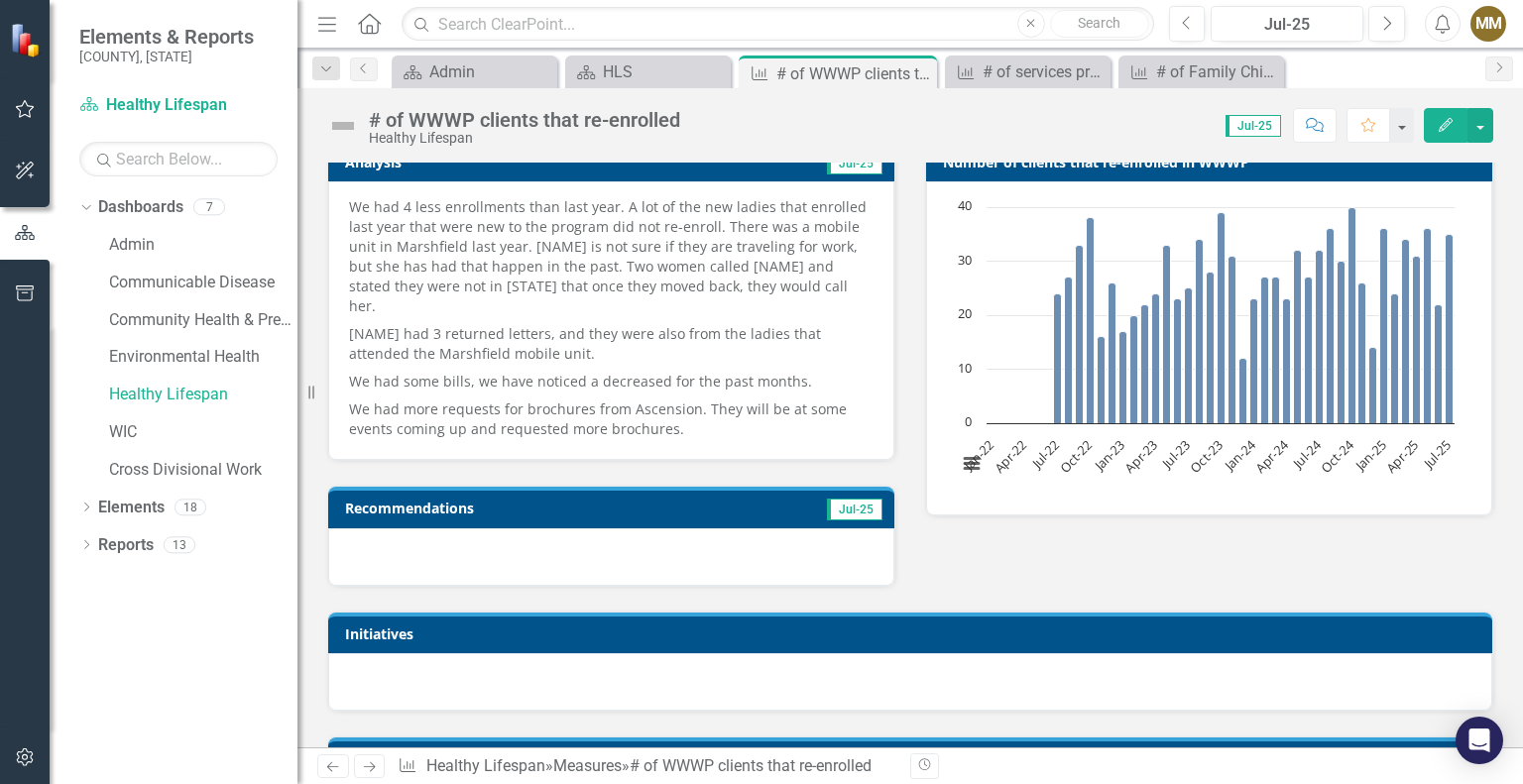 click at bounding box center (611, 557) 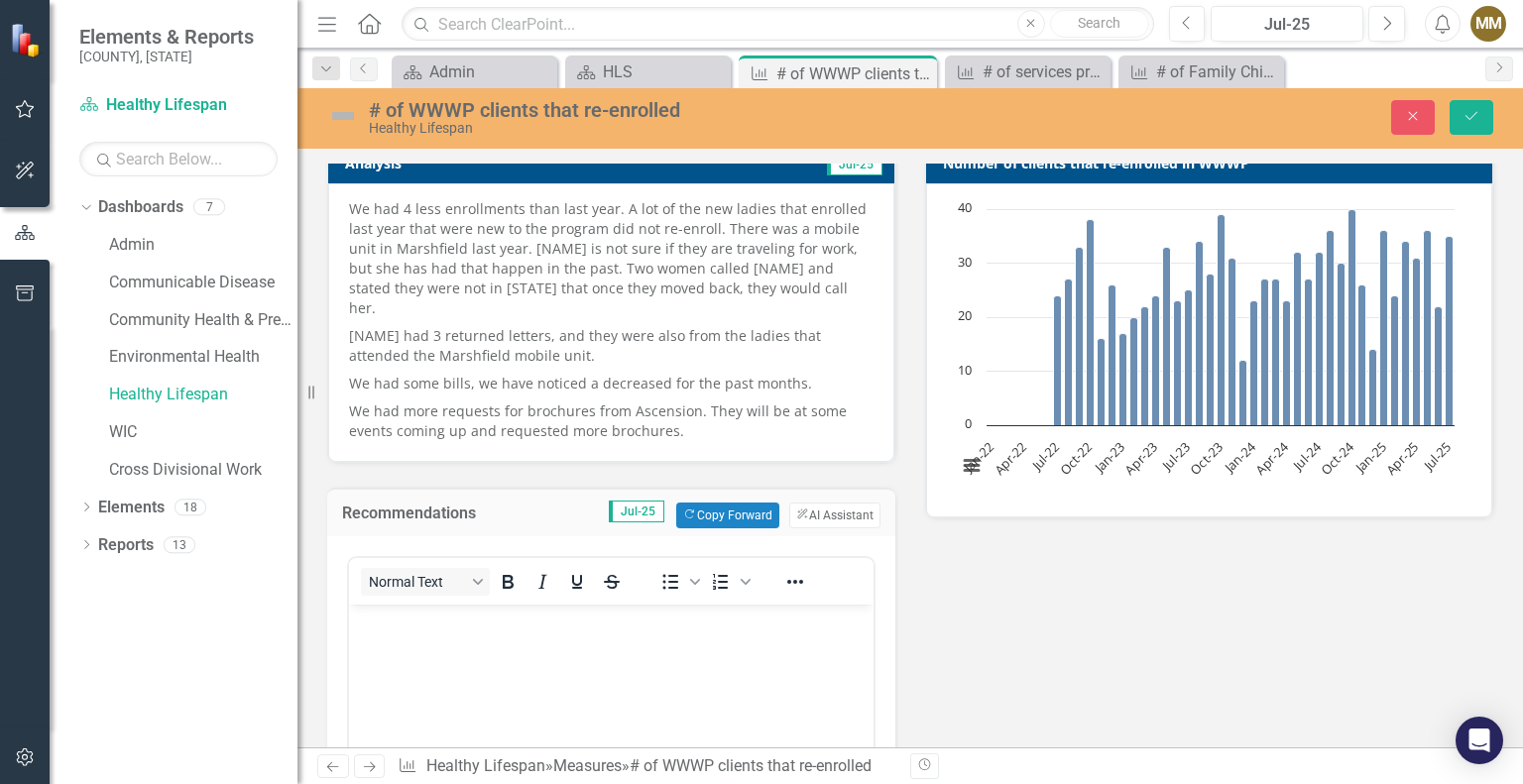 scroll, scrollTop: 0, scrollLeft: 0, axis: both 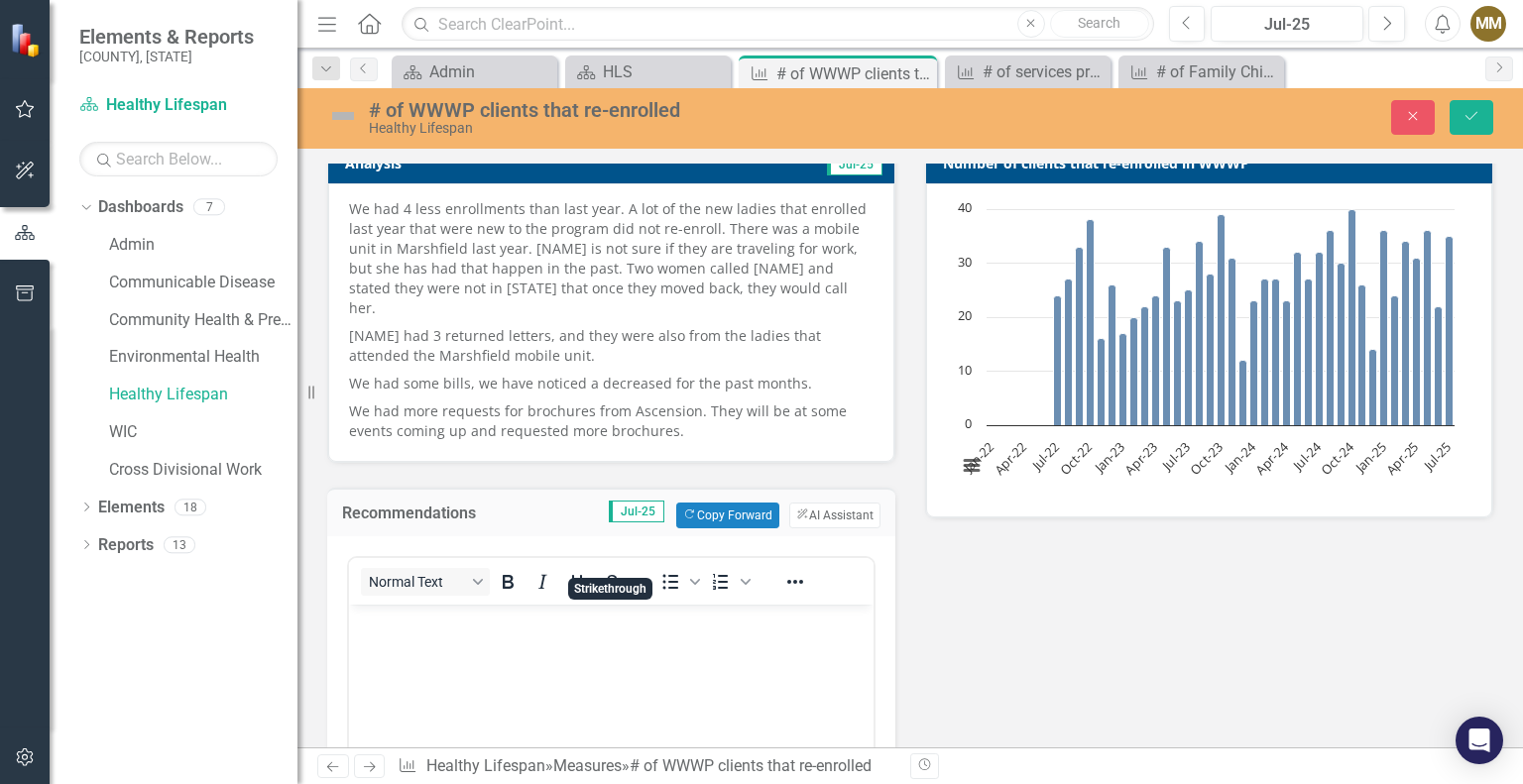 click at bounding box center [611, 620] 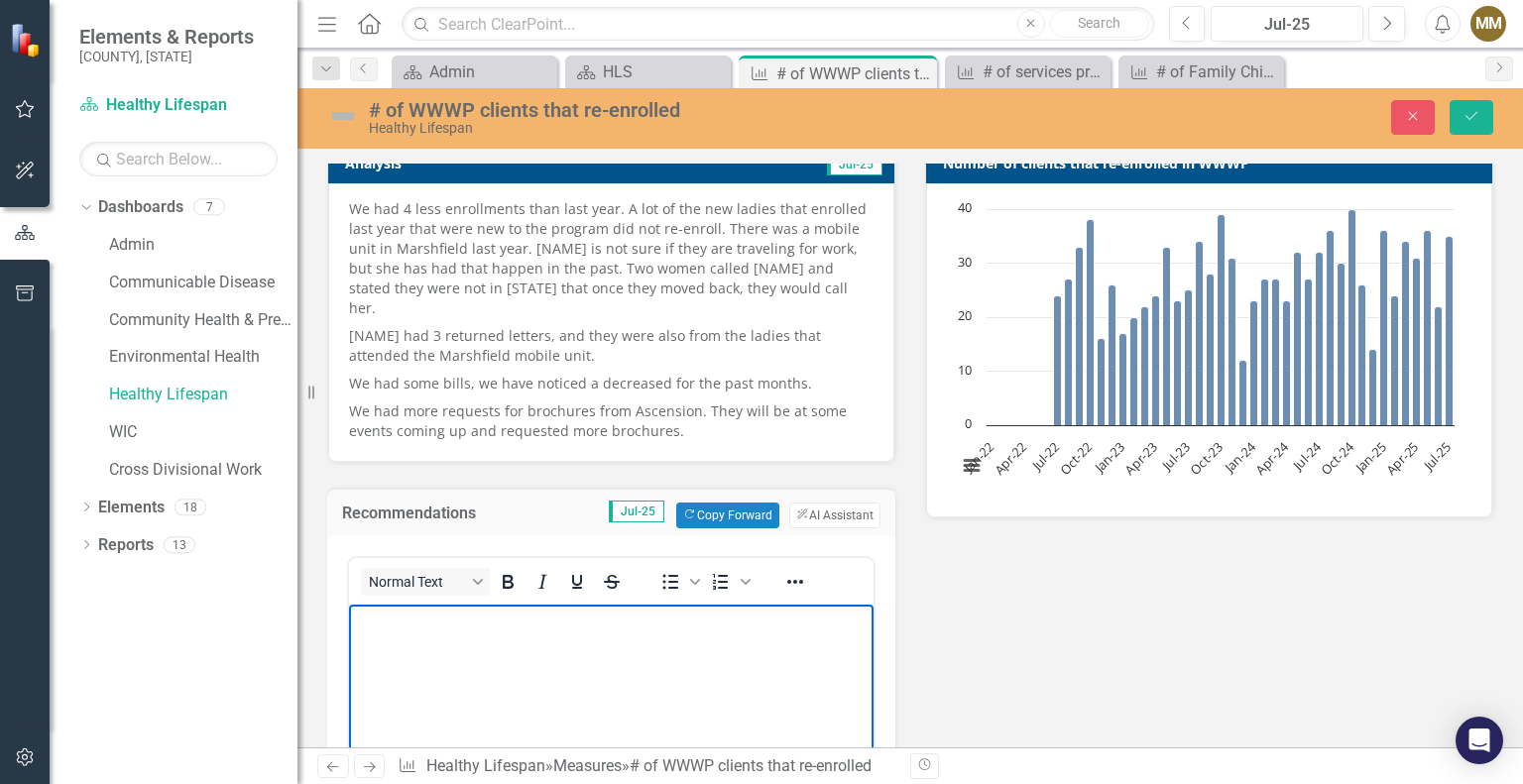 type 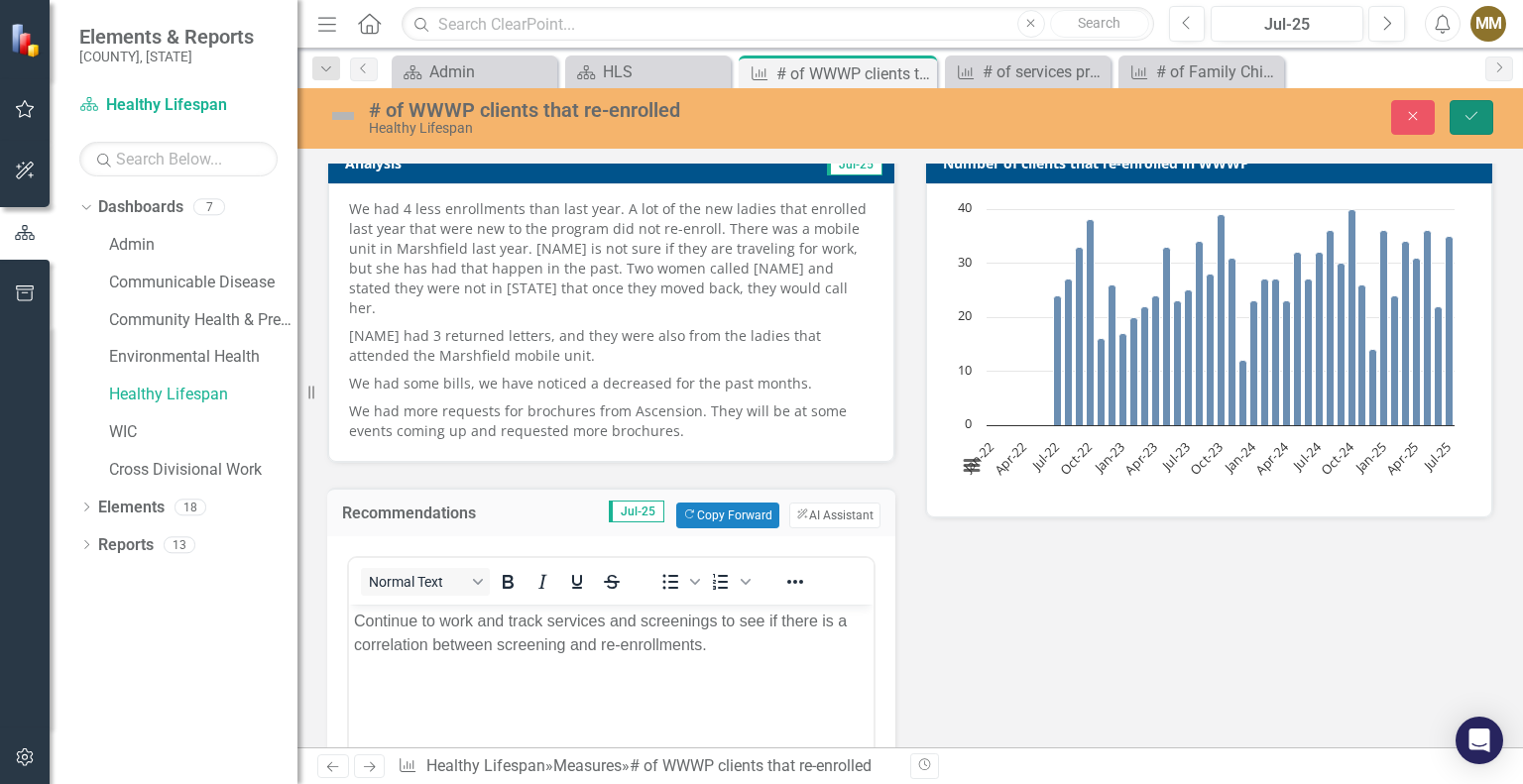 click on "Save" at bounding box center [1471, 117] 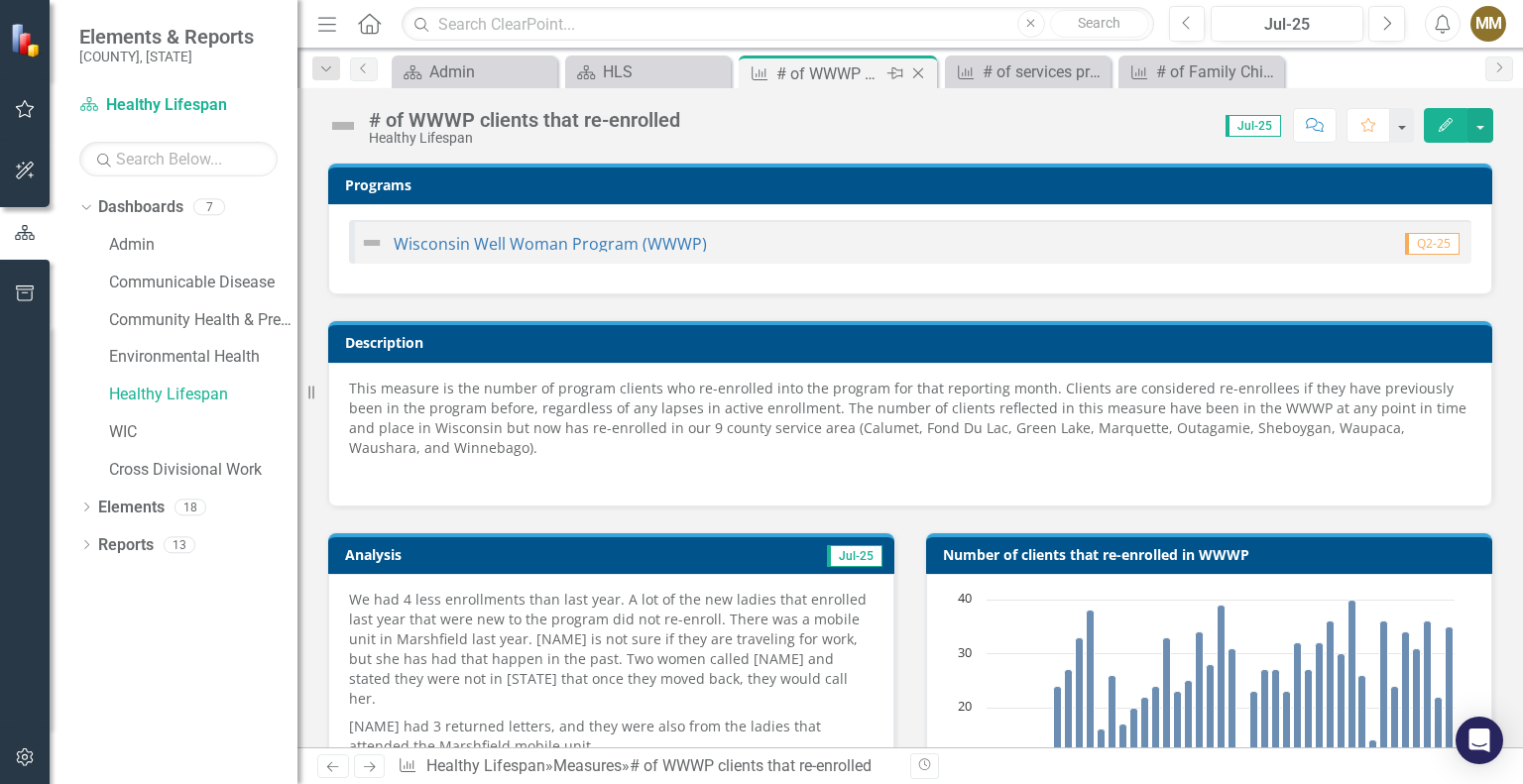click on "Close" 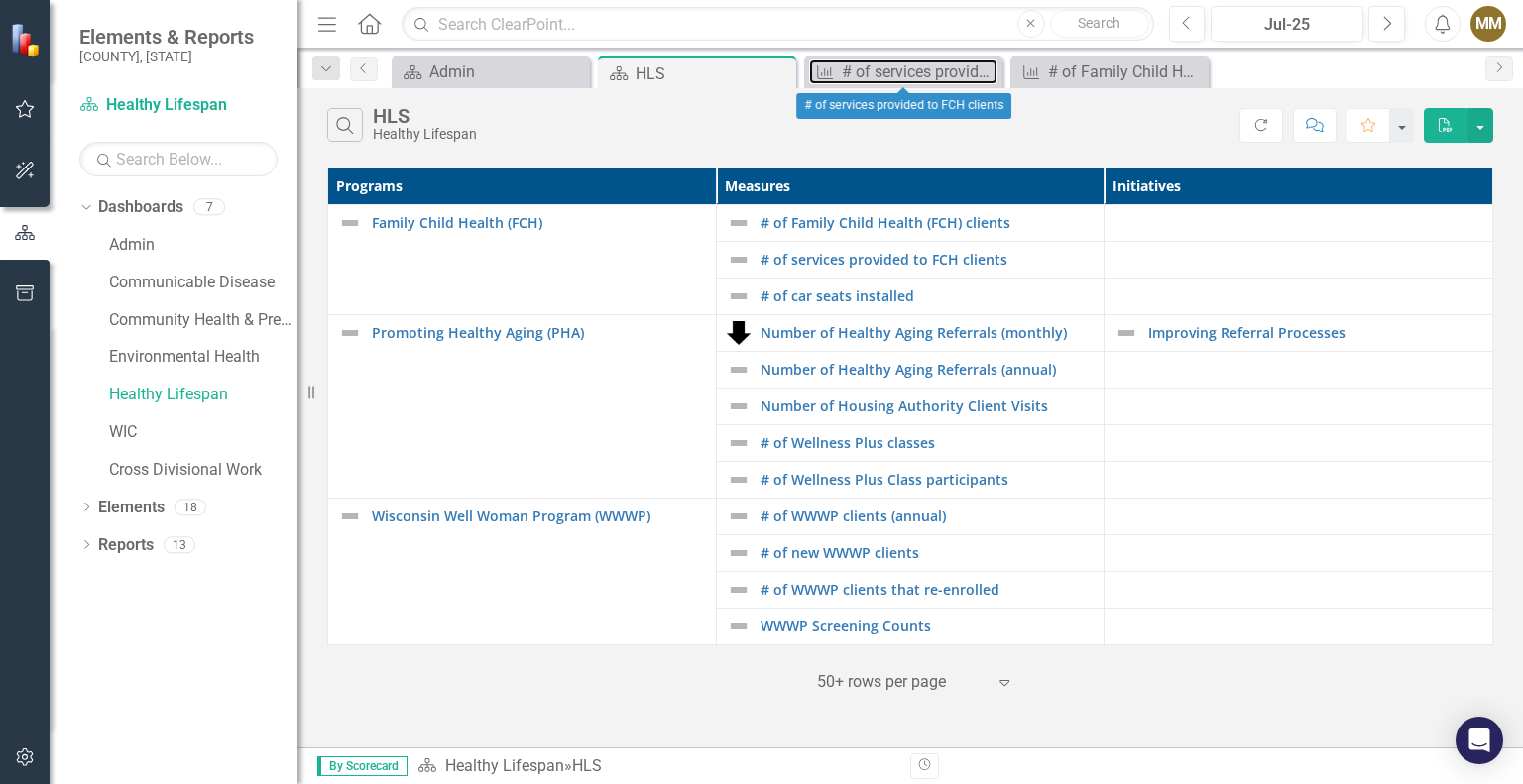 click on "# of services provided to FCH clients" at bounding box center (919, 71) 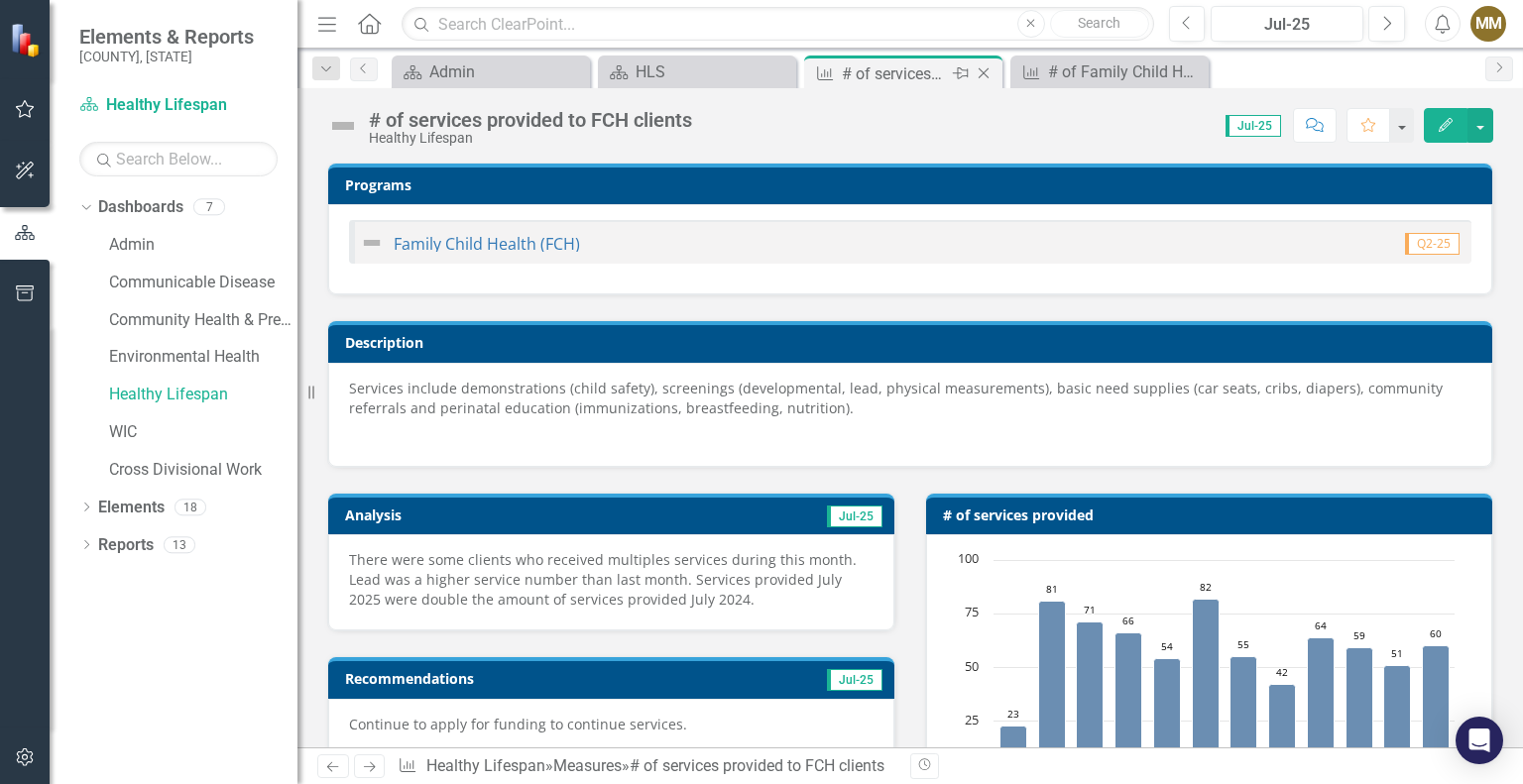click on "Close" 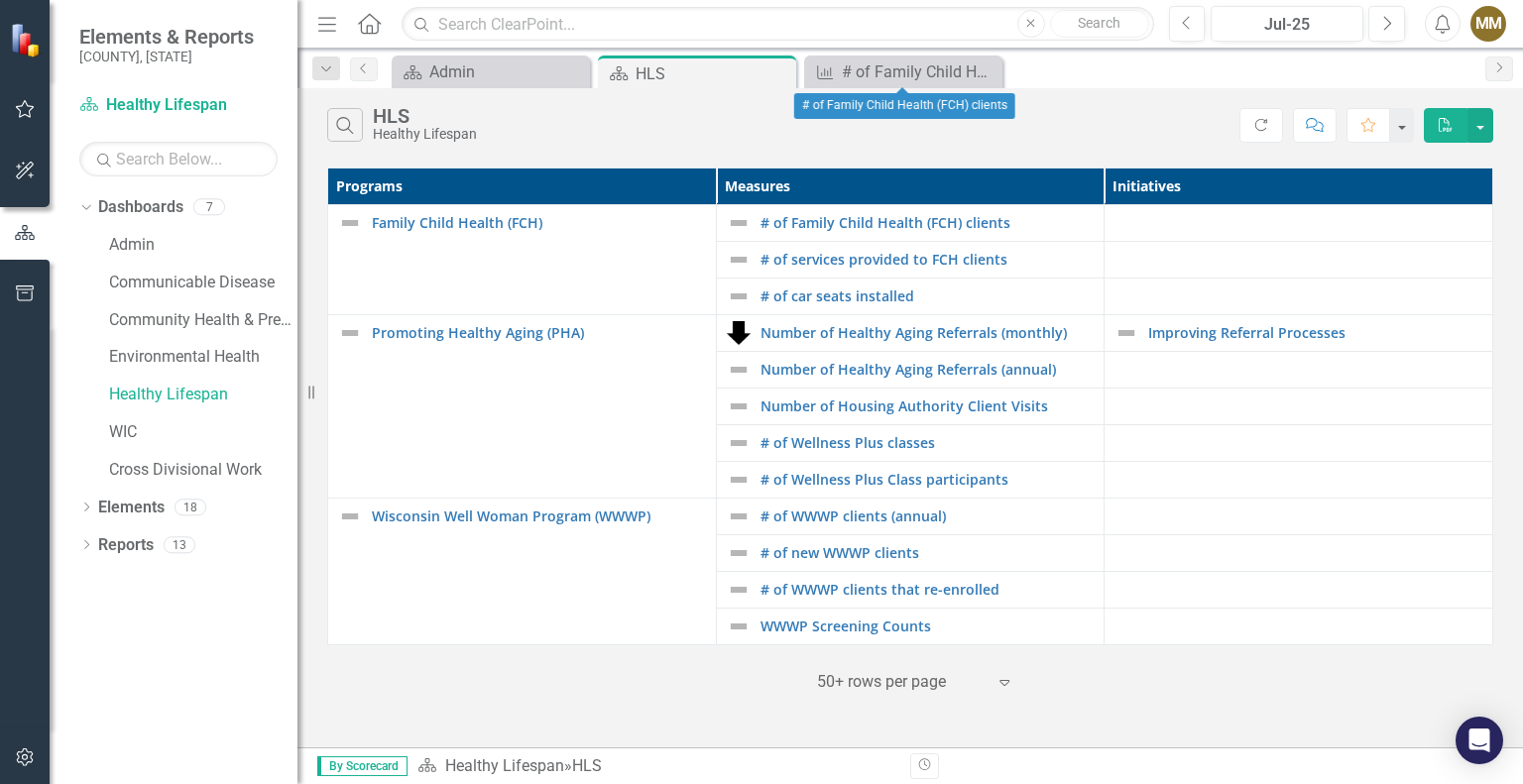 click on "Close" 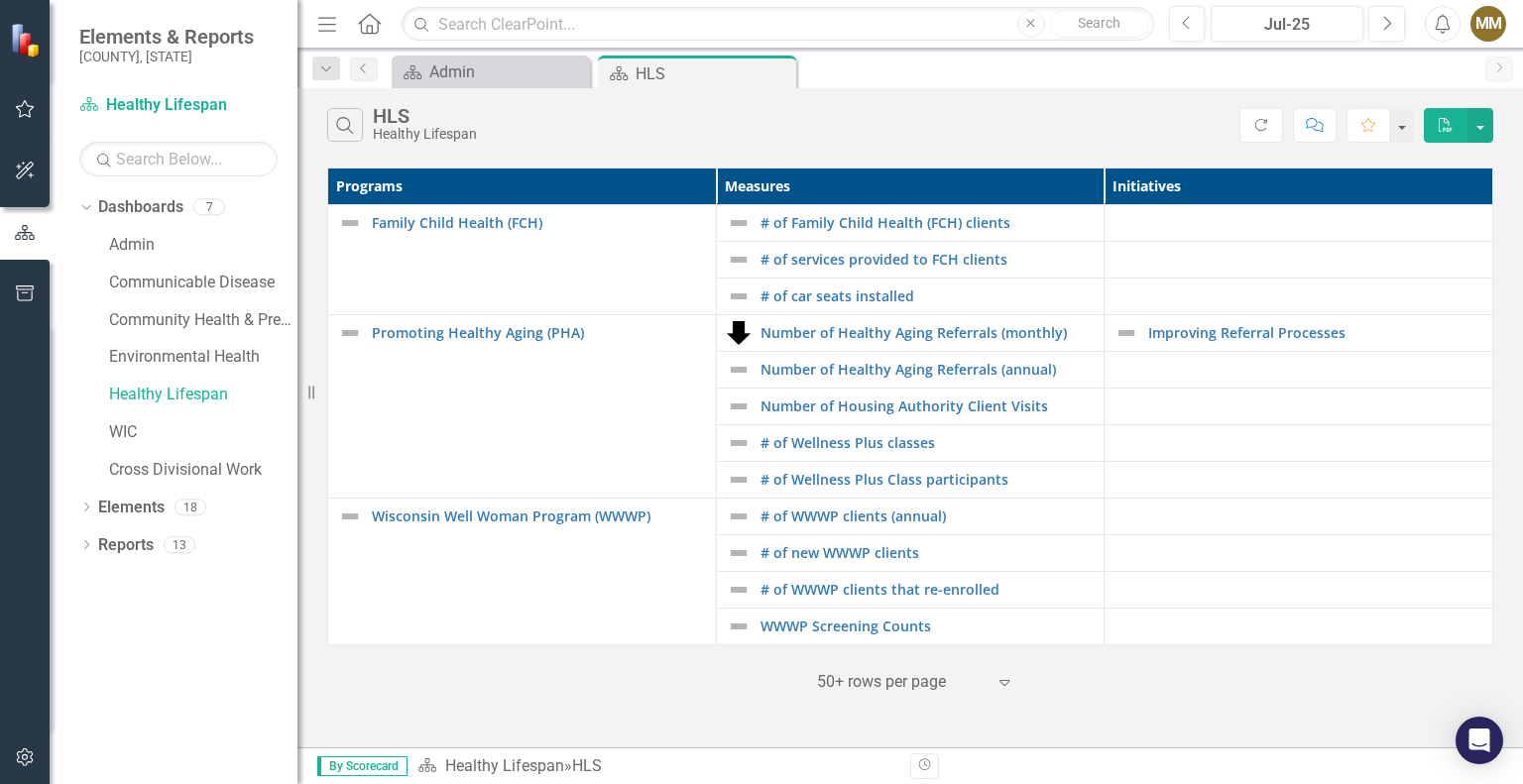 scroll, scrollTop: 0, scrollLeft: 0, axis: both 